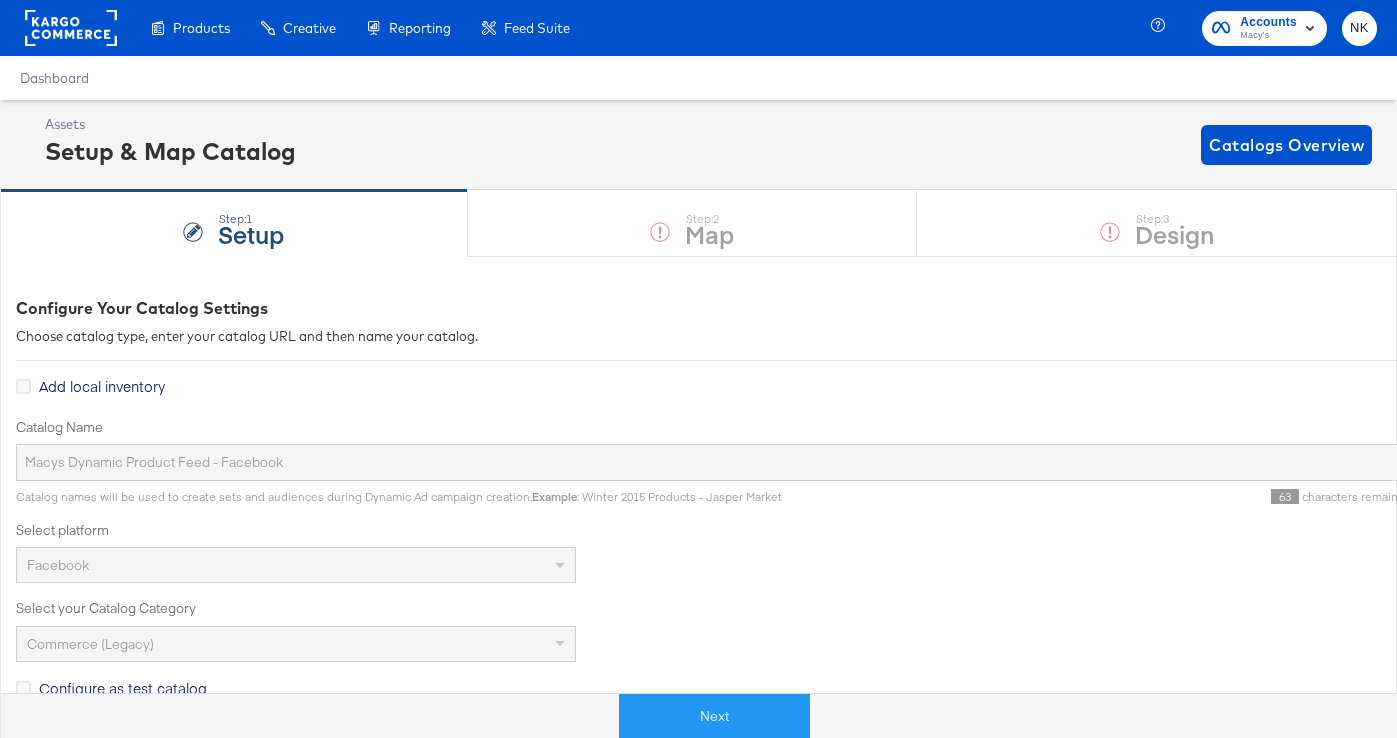 scroll, scrollTop: 0, scrollLeft: 0, axis: both 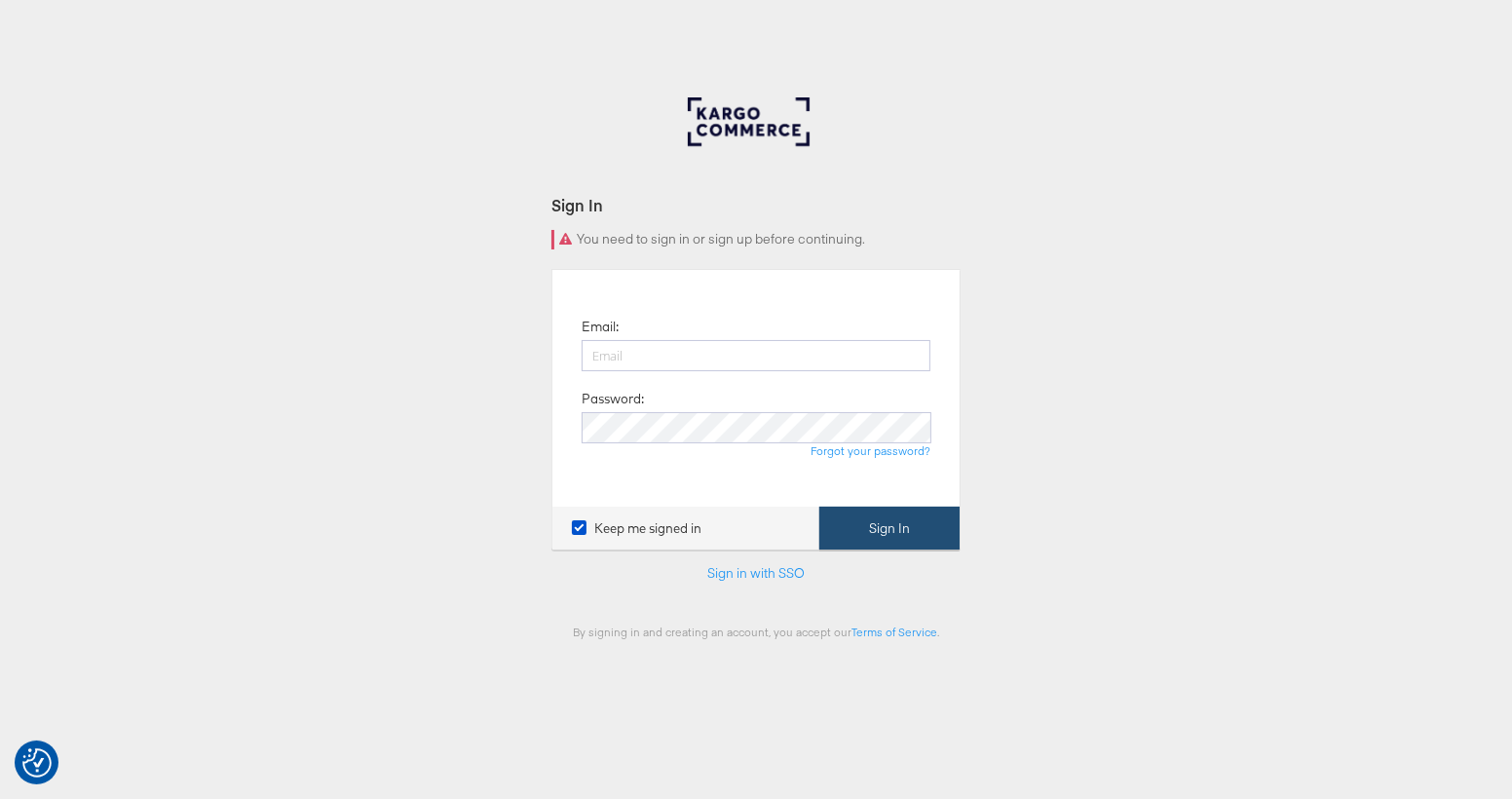 type on "niall.kavanagh@kargo.com" 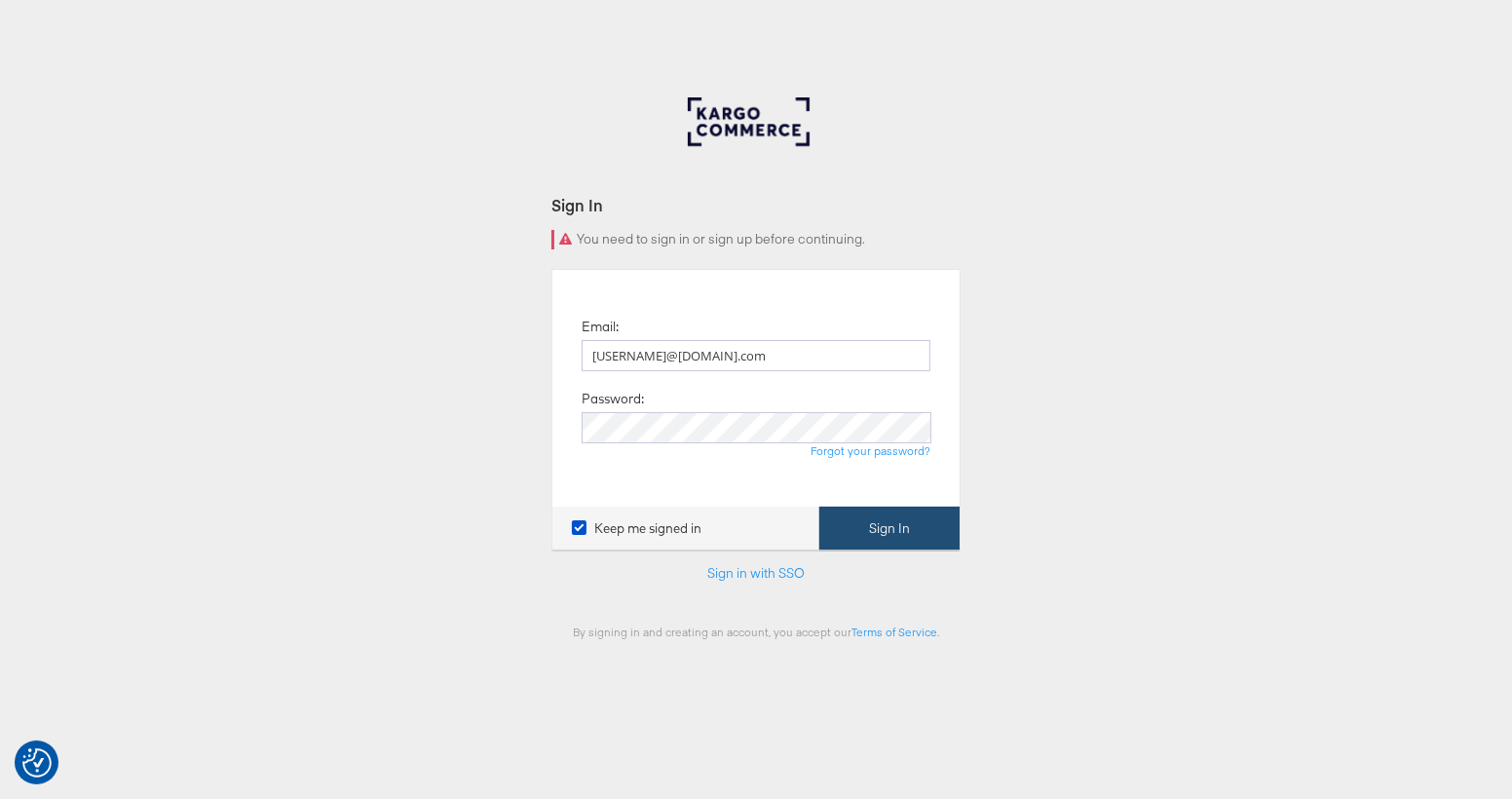 click on "Sign In" at bounding box center [889, 528] 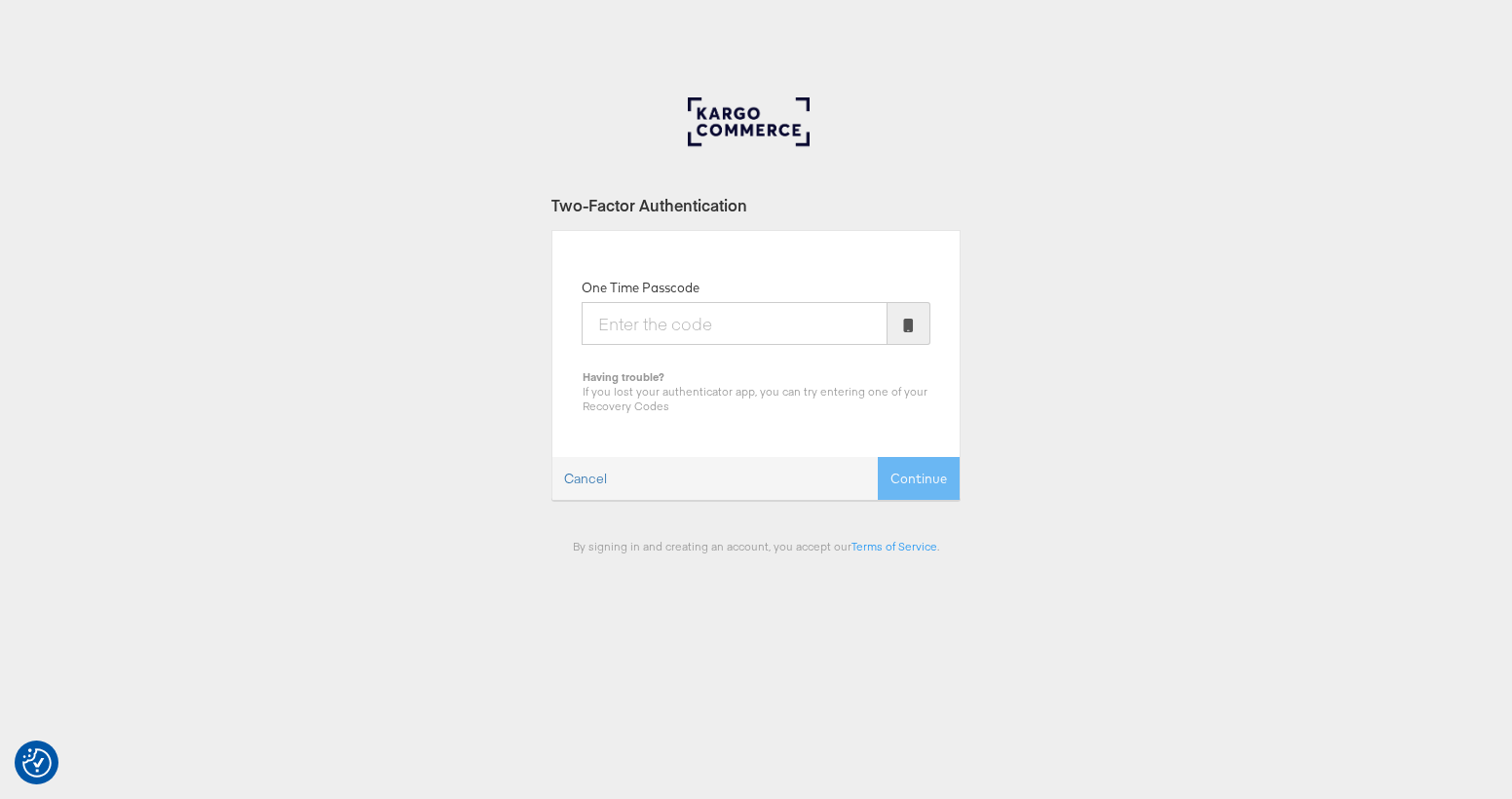 scroll, scrollTop: 0, scrollLeft: 0, axis: both 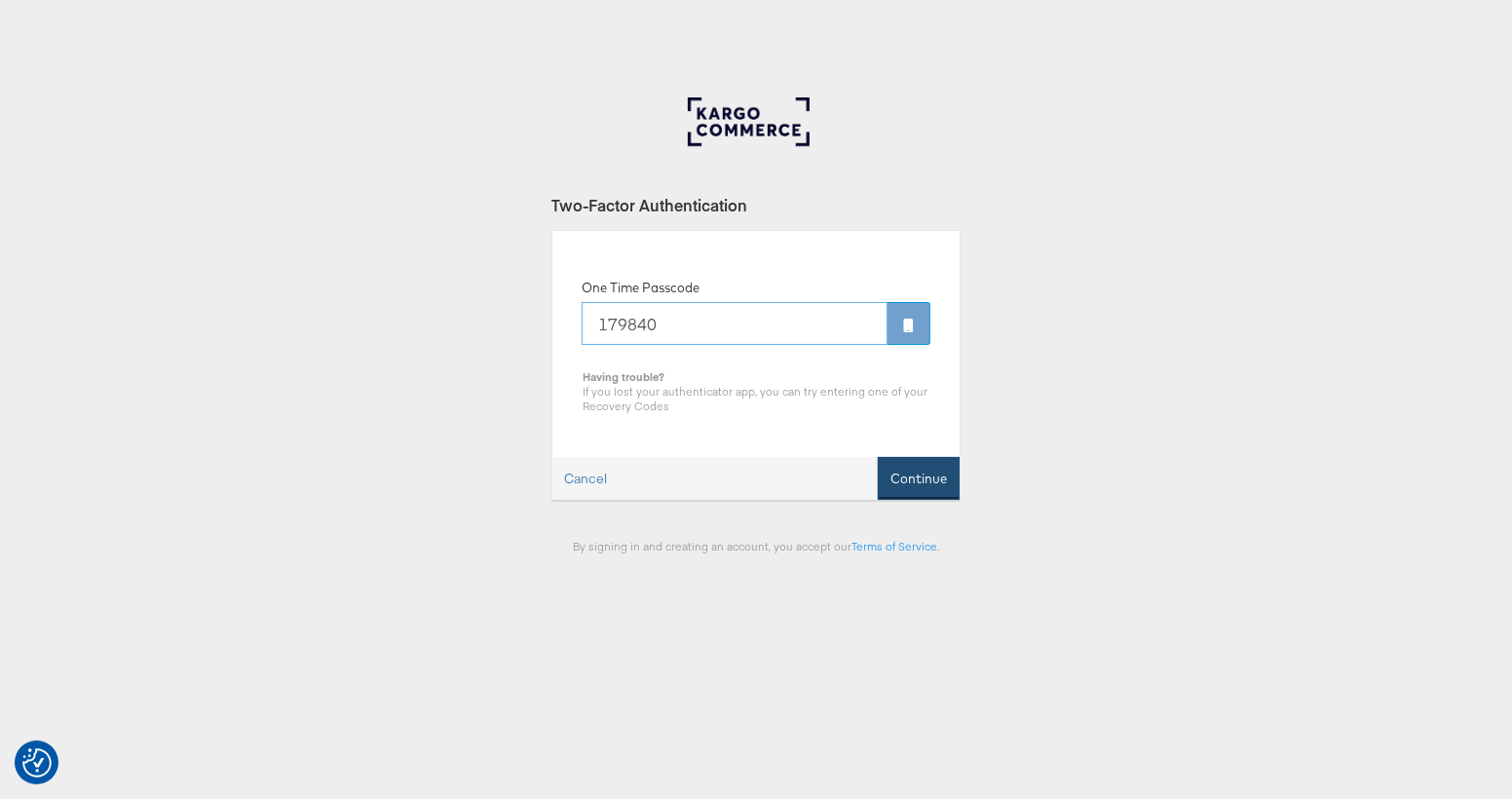 type on "179840" 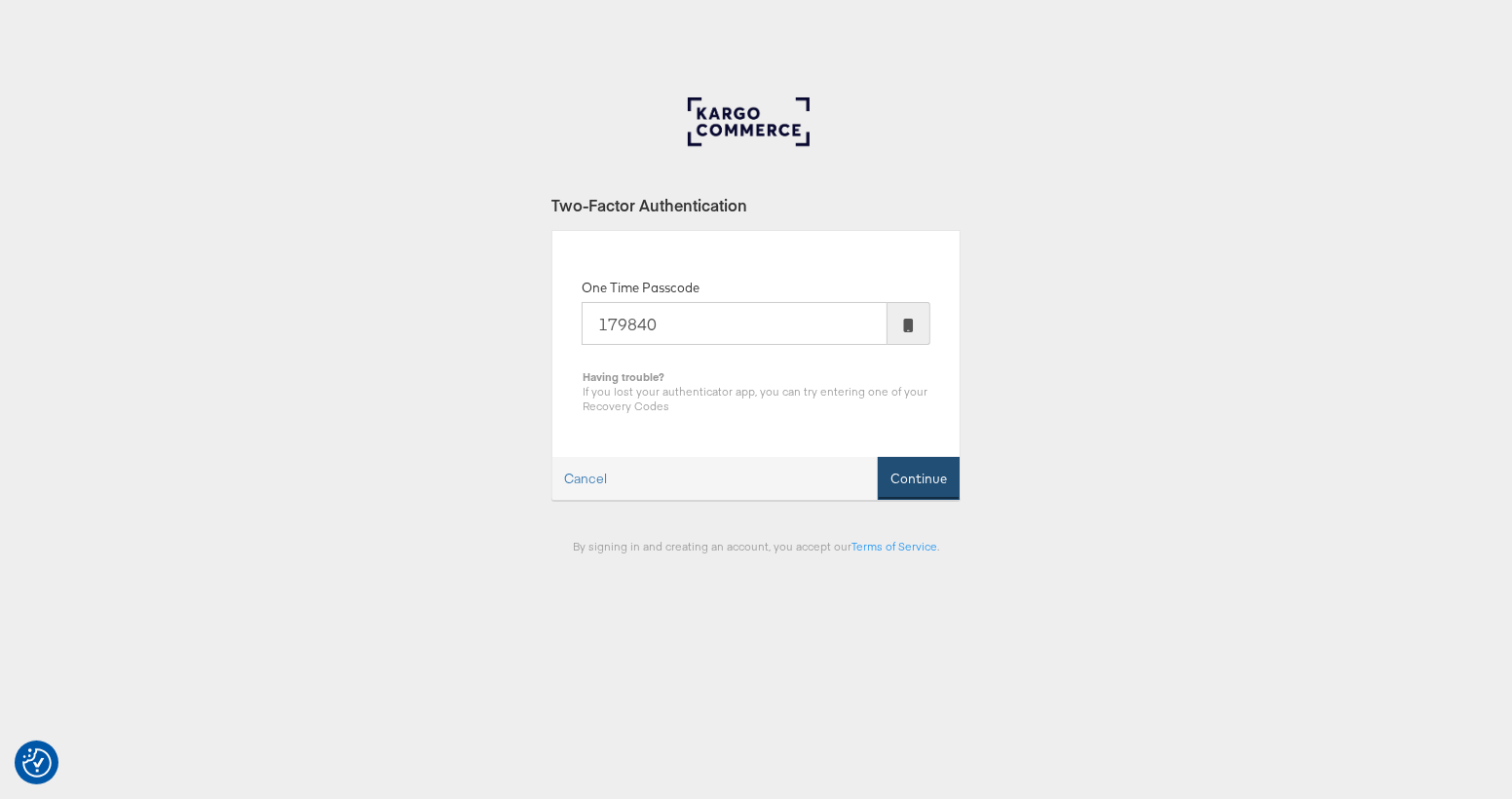 click on "Continue" at bounding box center [919, 478] 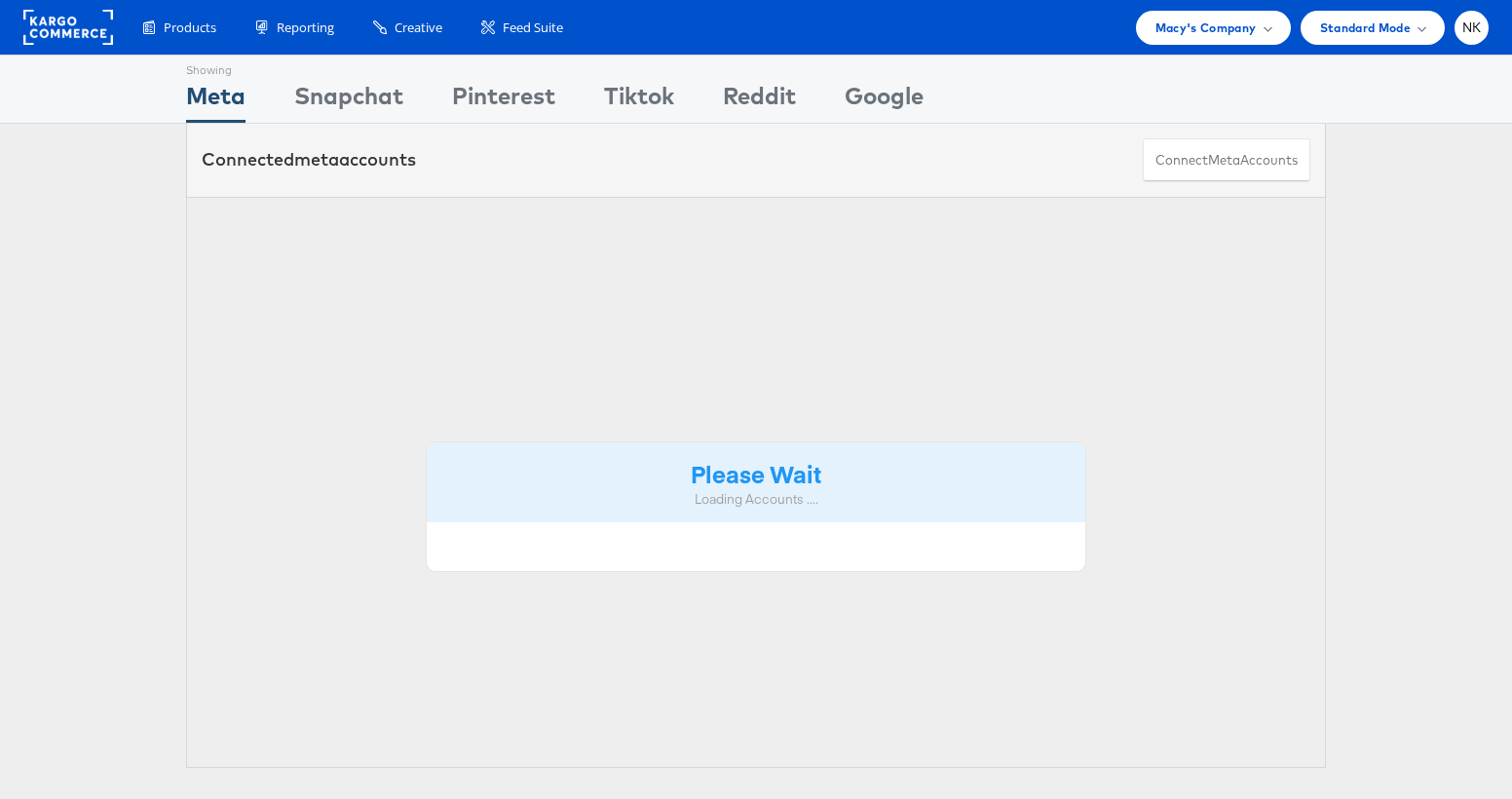 scroll, scrollTop: 0, scrollLeft: 0, axis: both 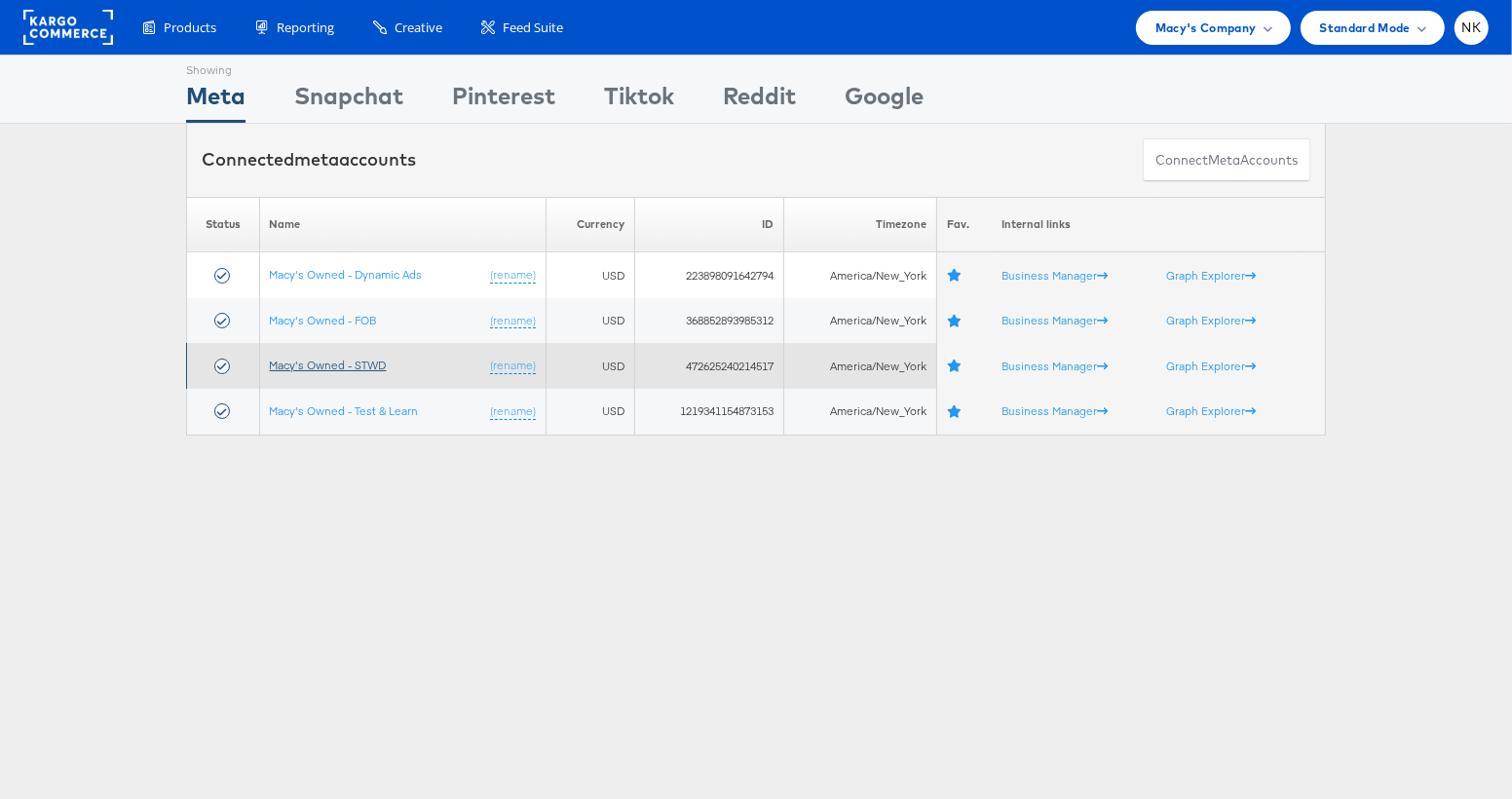 click on "Macy's Owned - STWD" at bounding box center (328, 364) 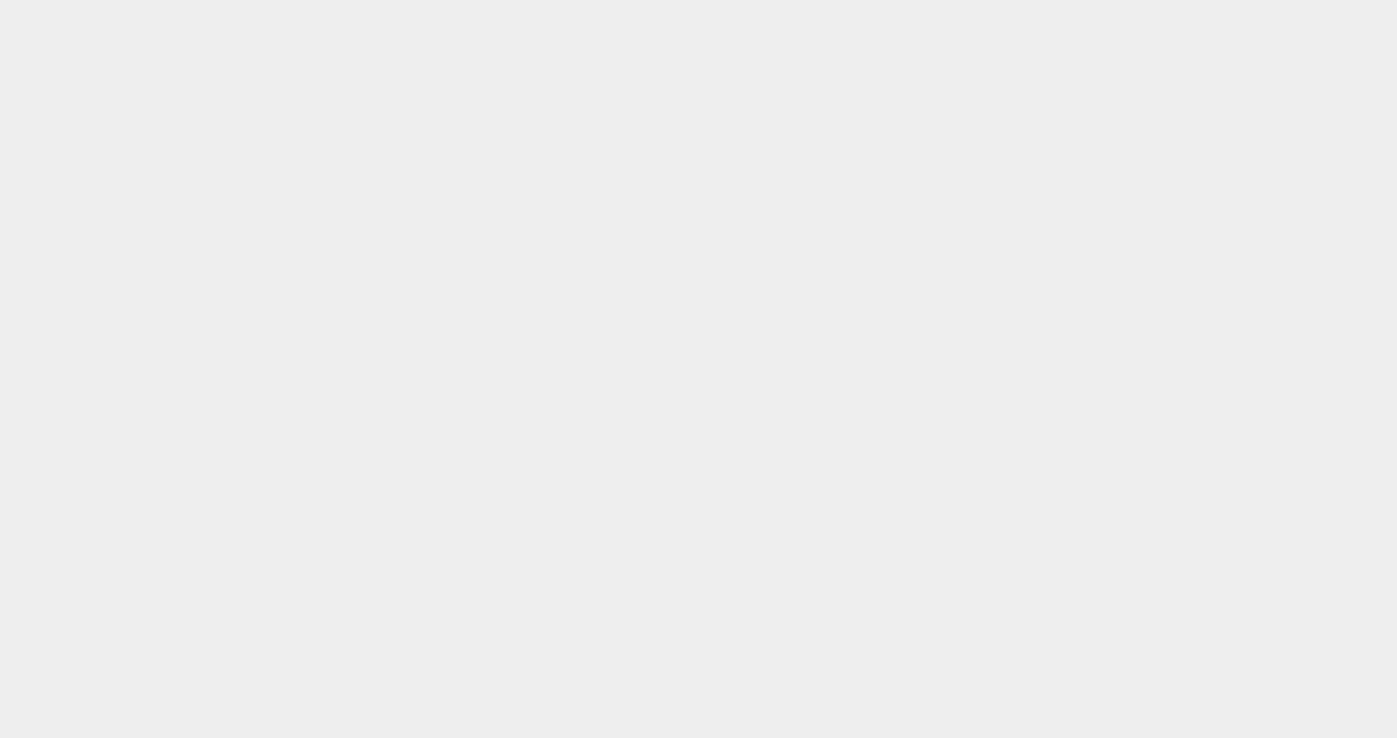 scroll, scrollTop: 0, scrollLeft: 0, axis: both 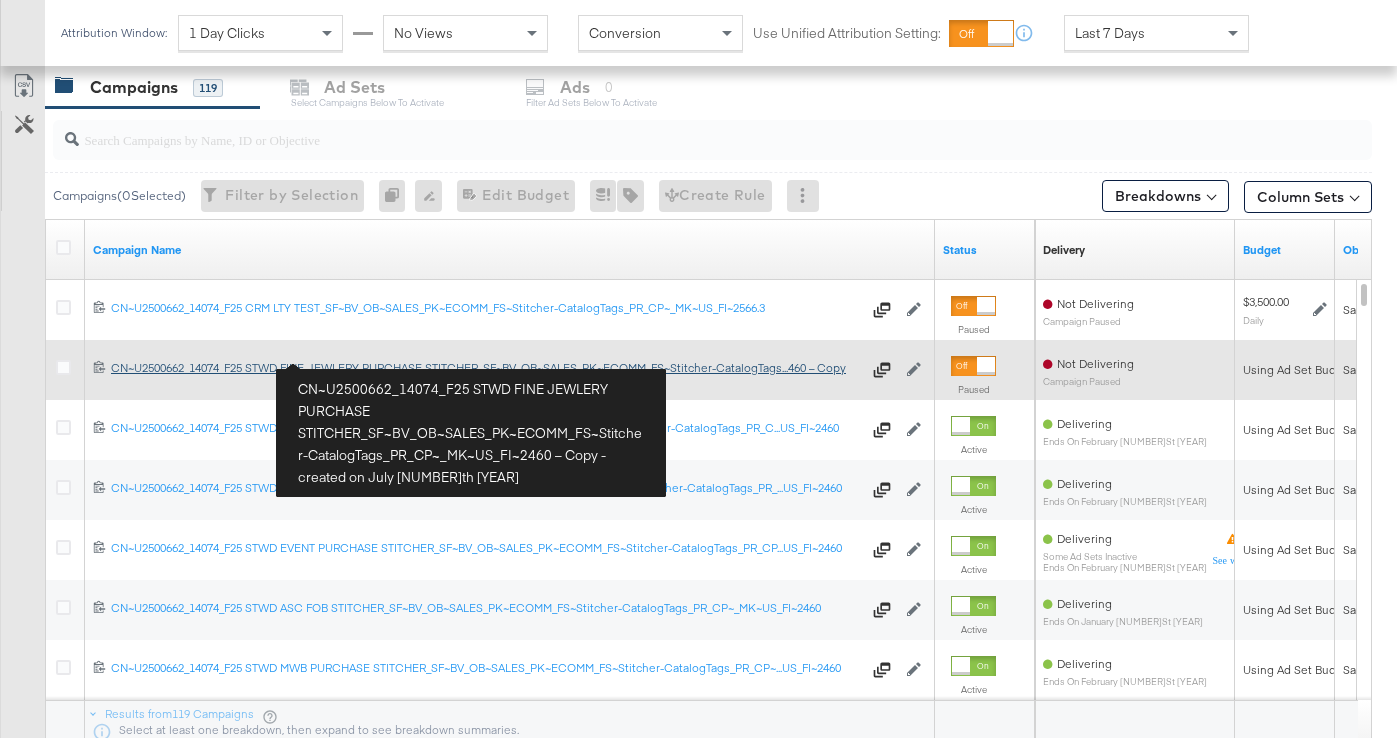 click on "CN~U2500662_14074_F25 STWD FINE JEWLERY PURCHASE STITCHER_SF~BV_OB~SALES_PK~ECOMM_FS~Stitcher-CatalogTags_PR_CP~_MK~US_FI~2460 – Copy CN~U2500662_14074_F25 STWD FINE JEWLERY PURCHASE STITCHER_SF~BV_OB~SALES_PK~ECOMM_FS~Stitcher-CatalogTags...460 – Copy" at bounding box center [486, 368] 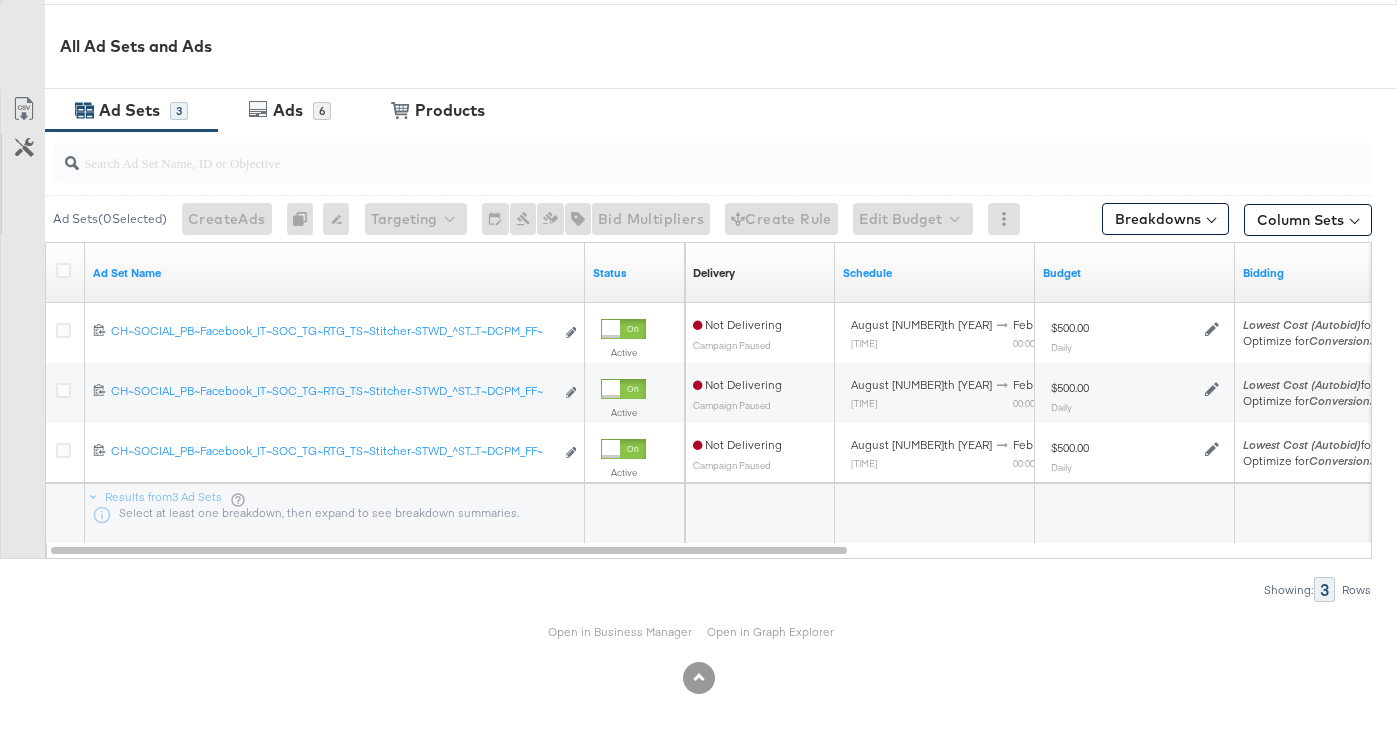 scroll, scrollTop: 943, scrollLeft: 0, axis: vertical 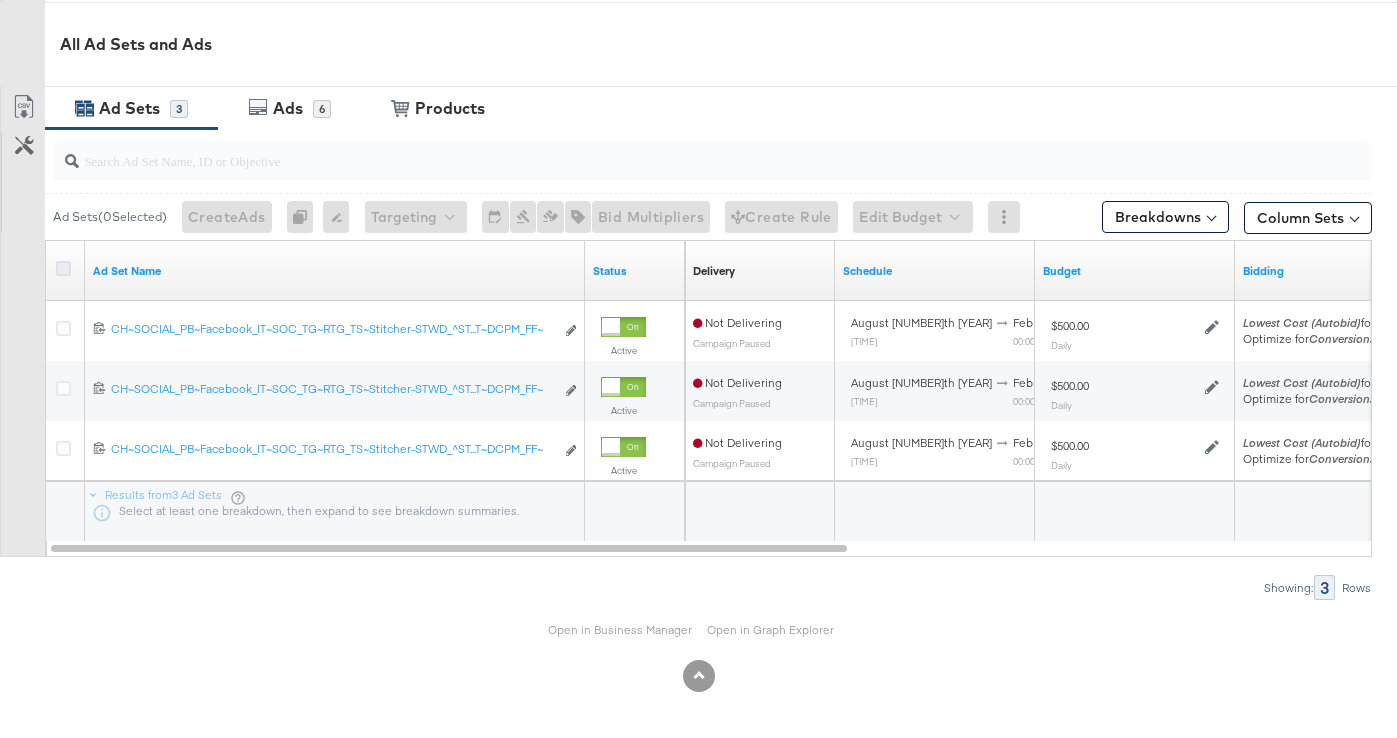 click at bounding box center (63, 268) 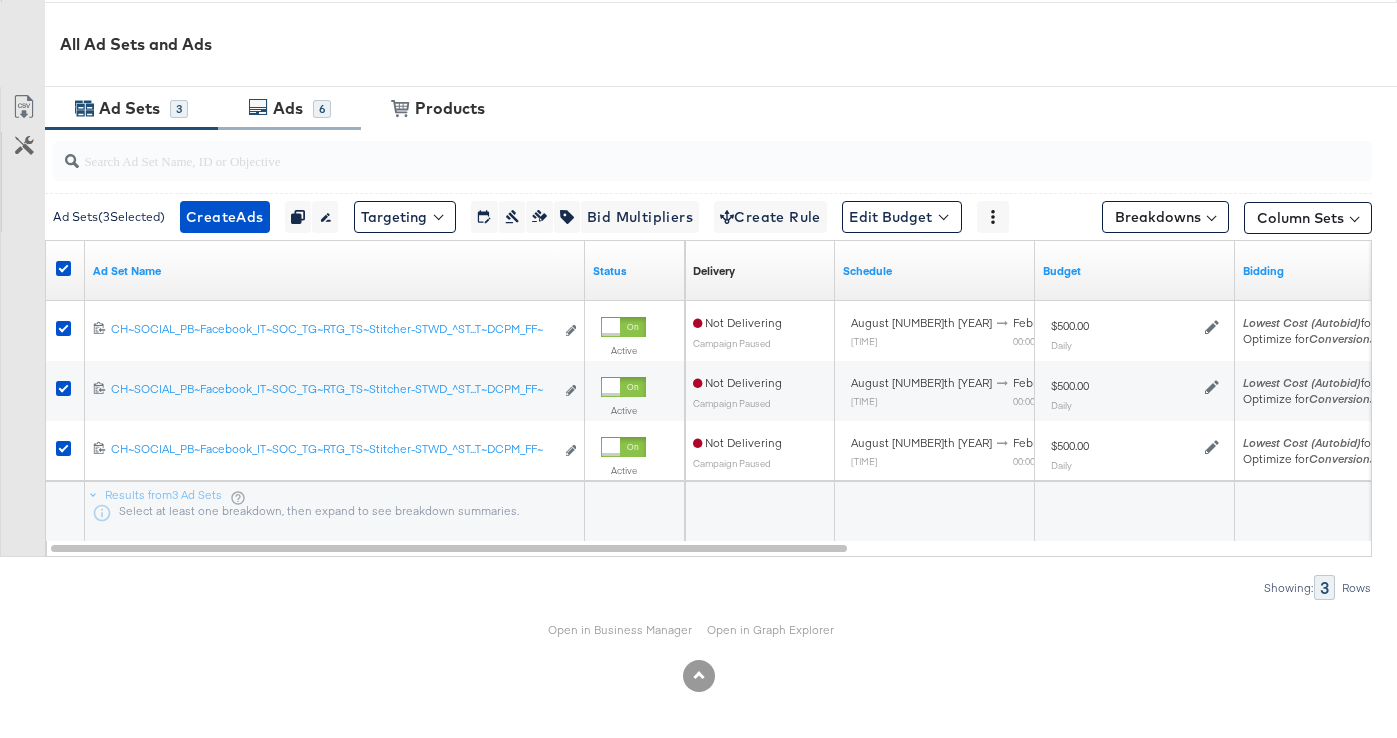 click on "Ads" at bounding box center [290, 108] 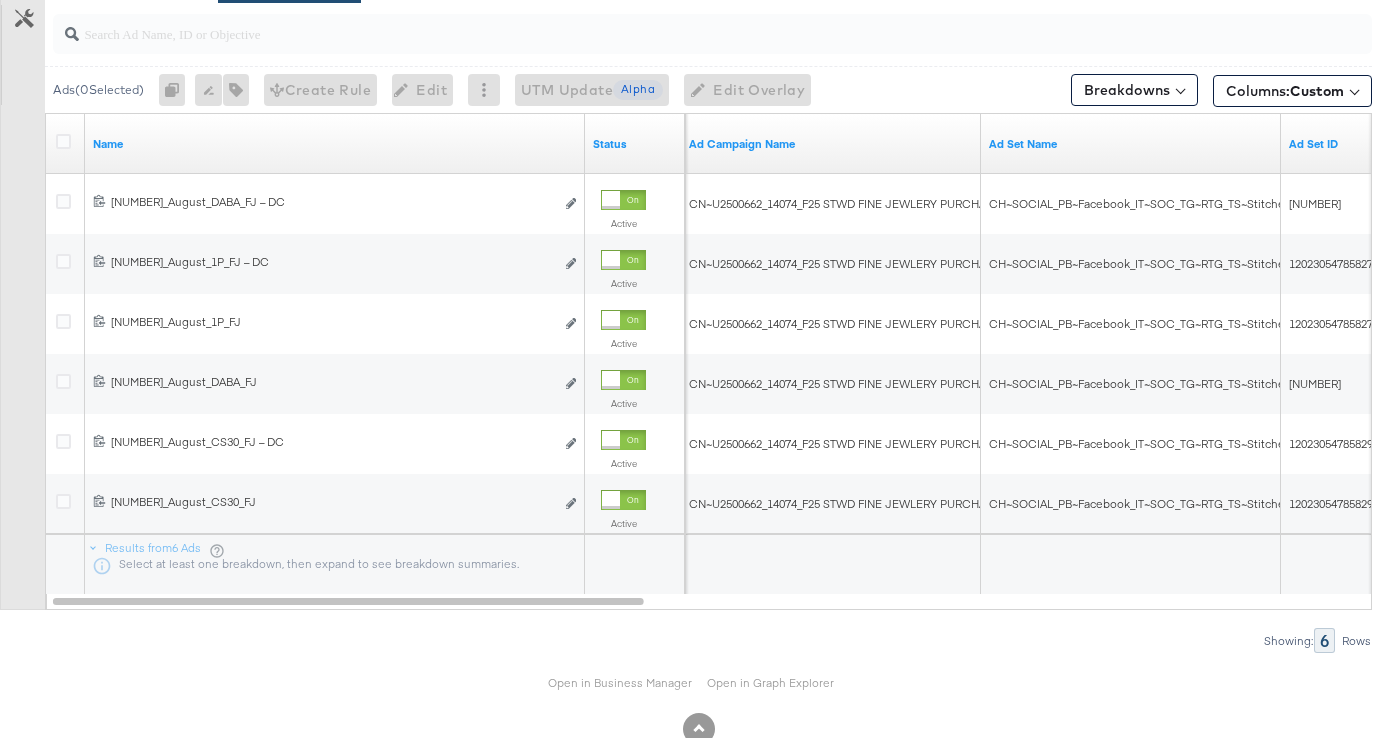 scroll, scrollTop: 1123, scrollLeft: 0, axis: vertical 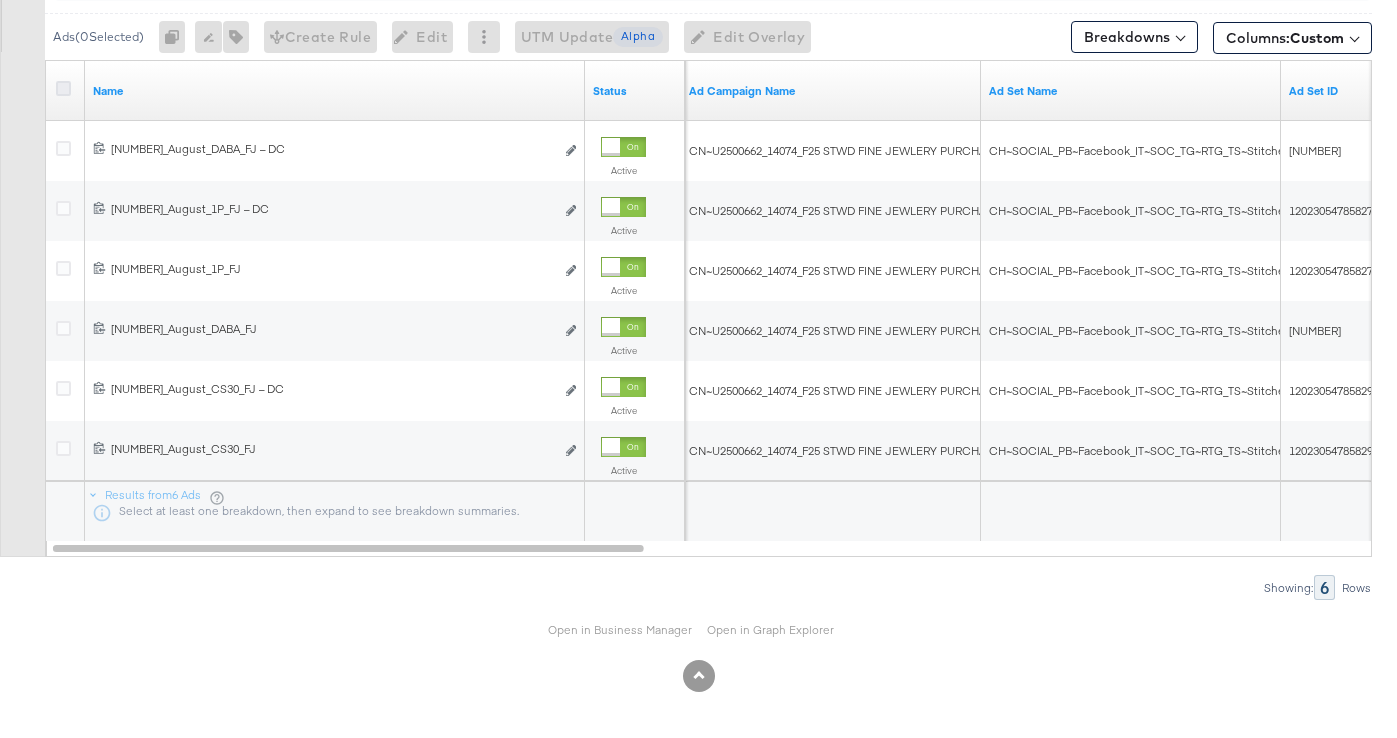 click at bounding box center [63, 88] 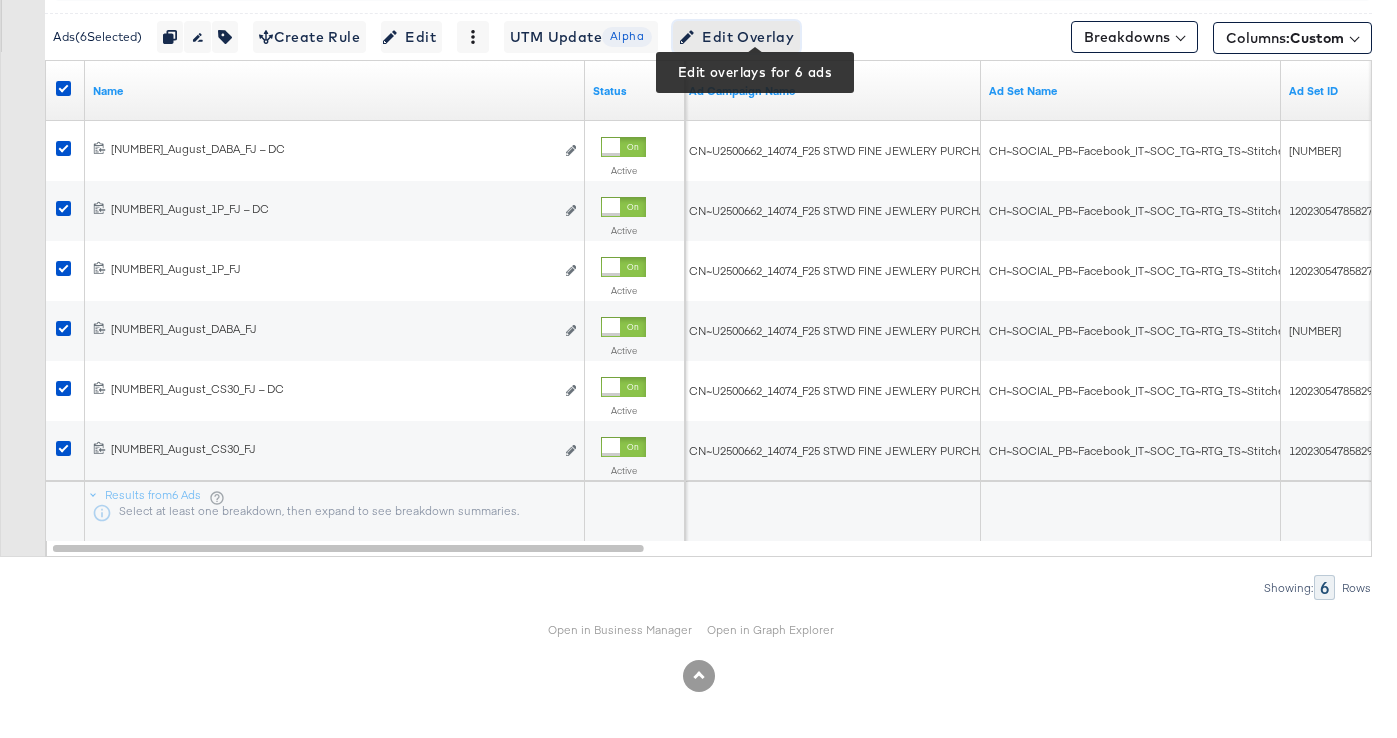 click on "Edit Overlay Edit overlays for 6 ads" at bounding box center [736, 37] 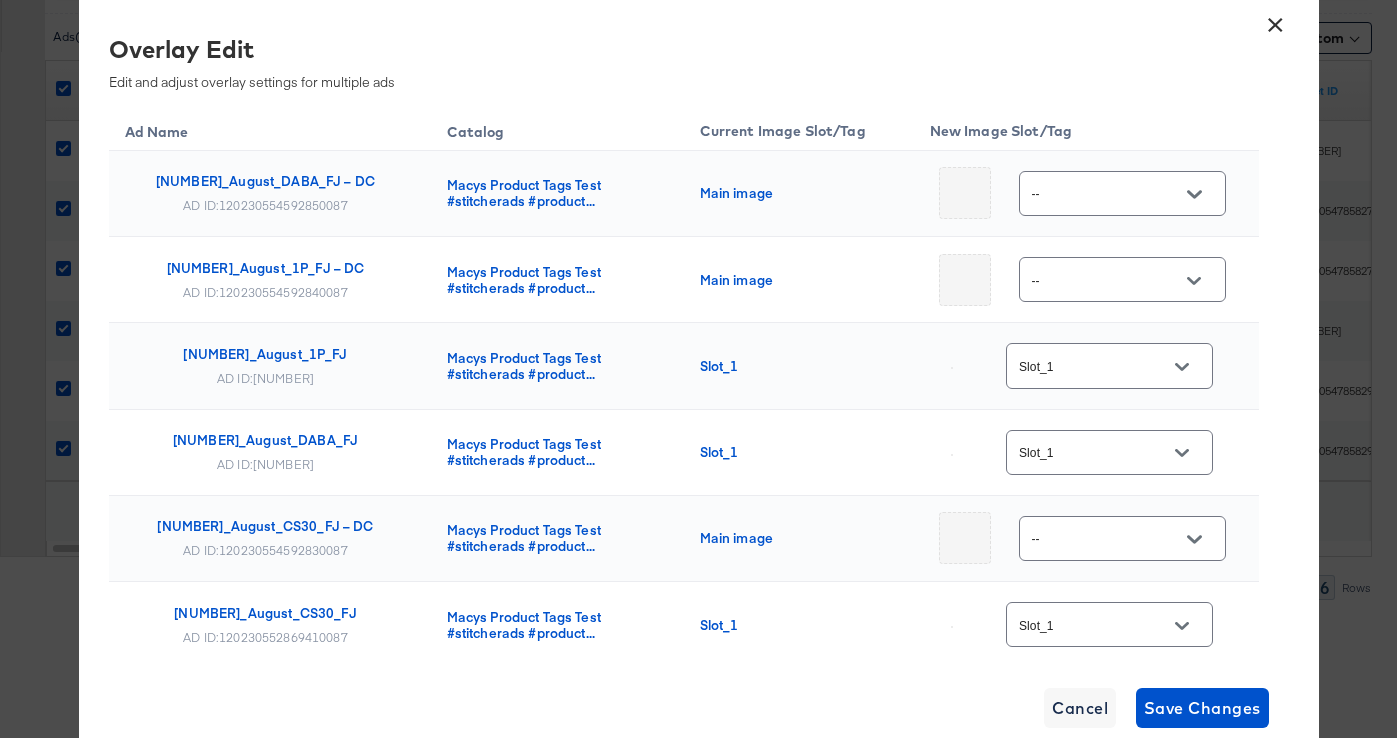 scroll, scrollTop: 112, scrollLeft: 0, axis: vertical 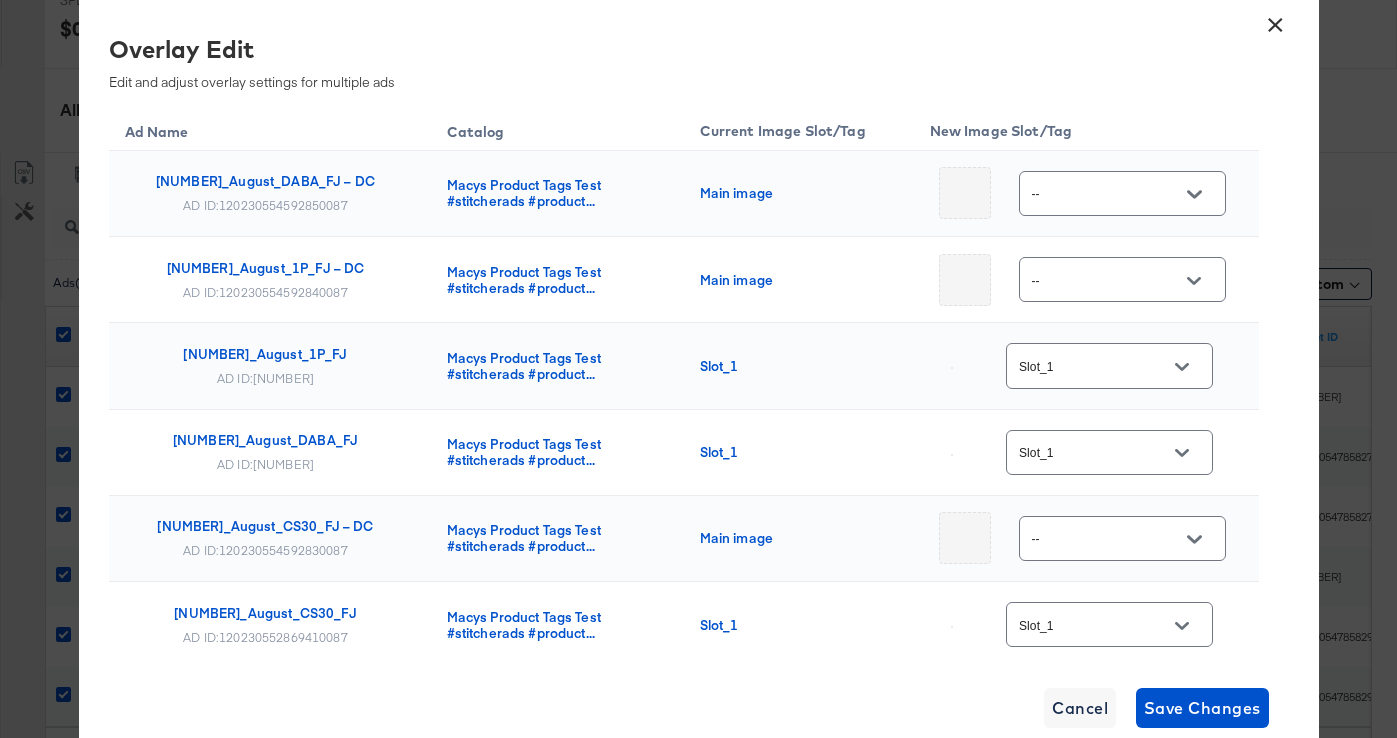click on "--" at bounding box center [1107, 194] 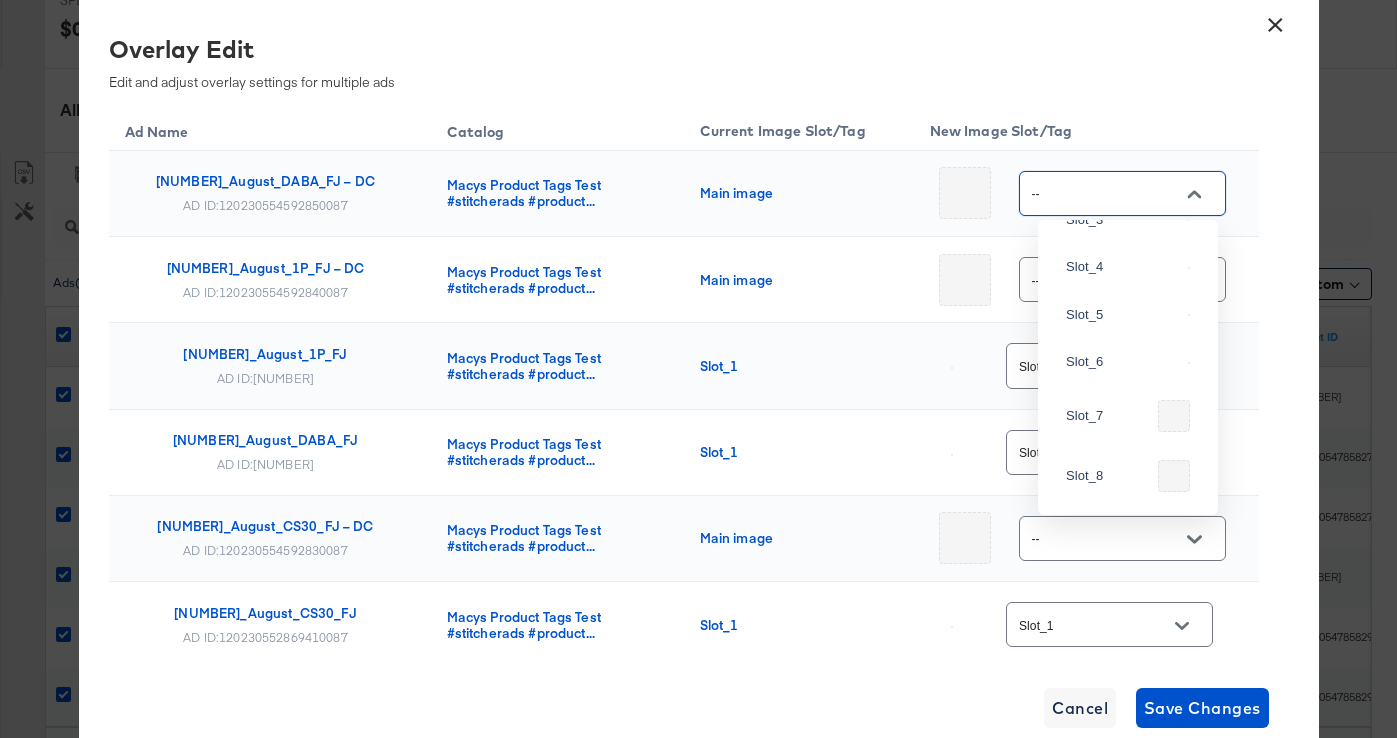 scroll, scrollTop: 187, scrollLeft: 0, axis: vertical 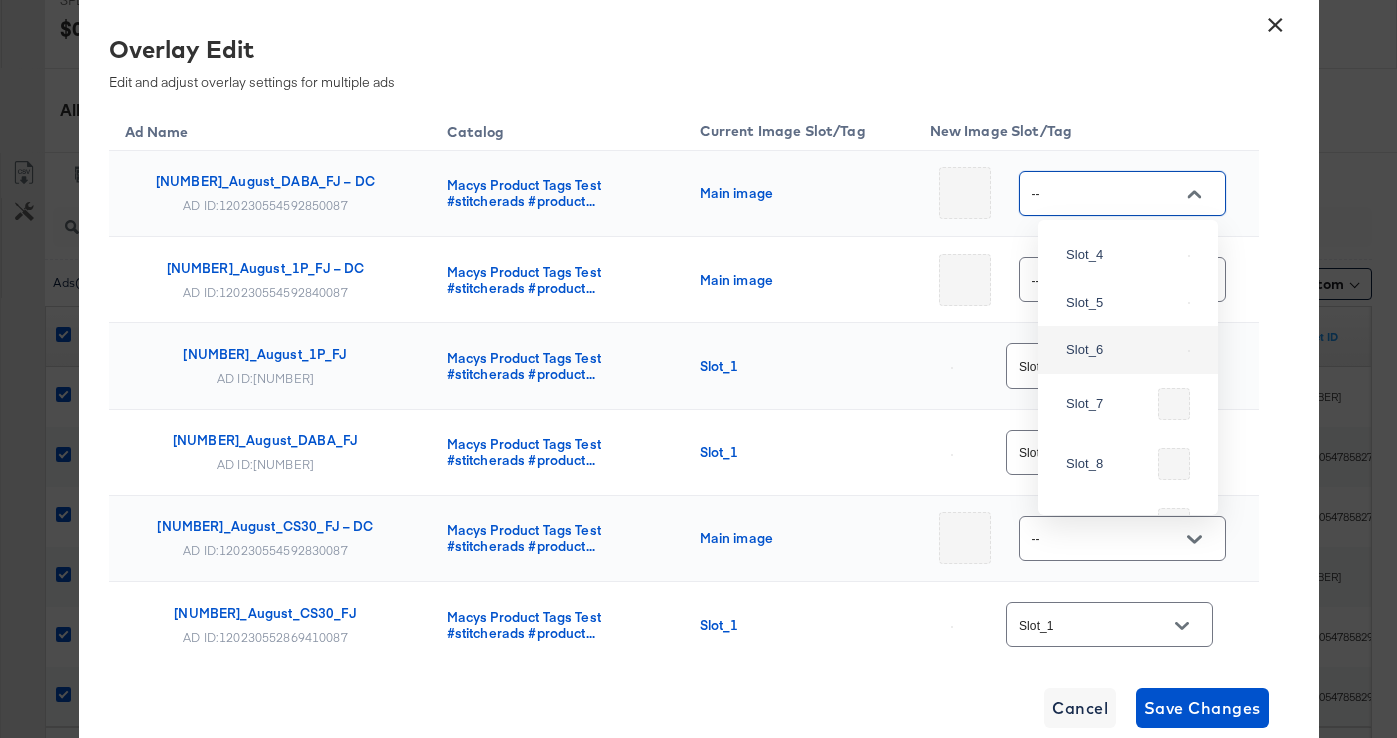 click on "Slot_6" at bounding box center [1128, 350] 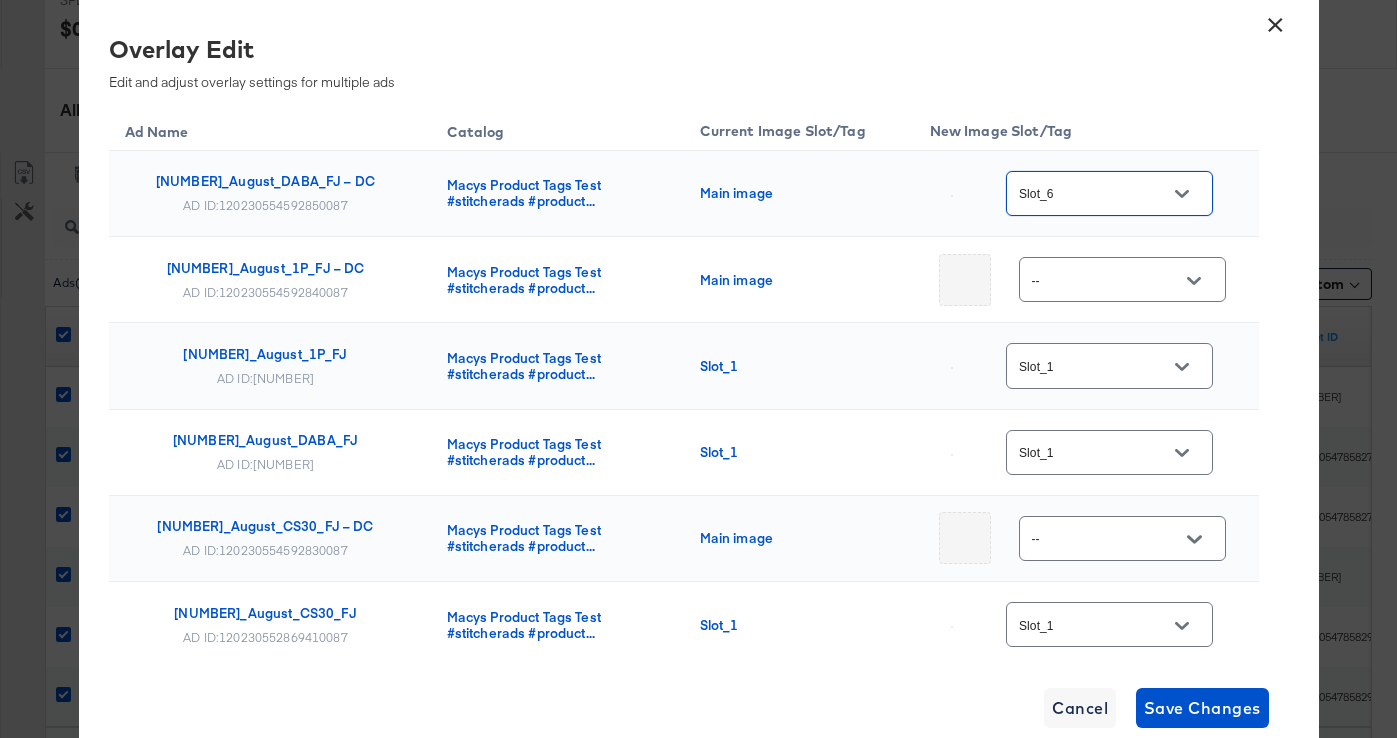 click on "--" at bounding box center (1122, 279) 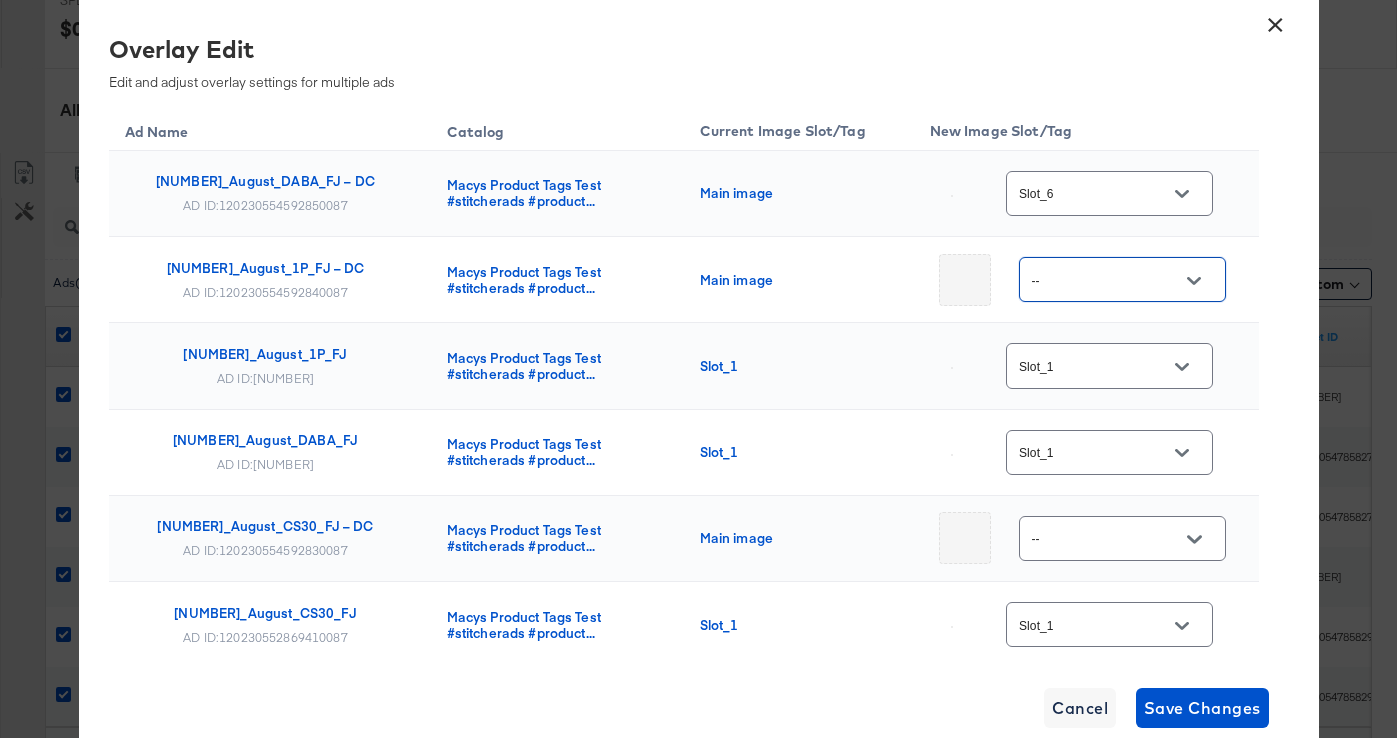 click at bounding box center (1194, 281) 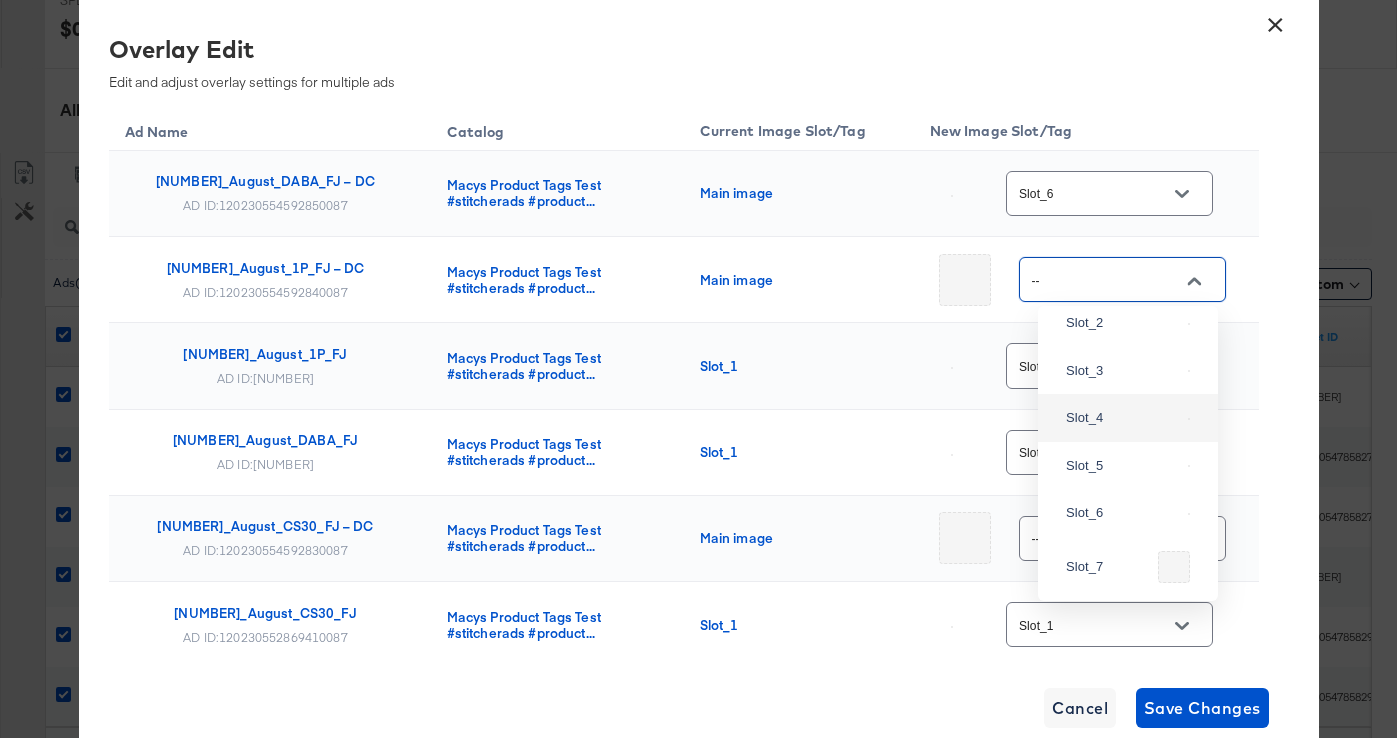 scroll, scrollTop: 187, scrollLeft: 0, axis: vertical 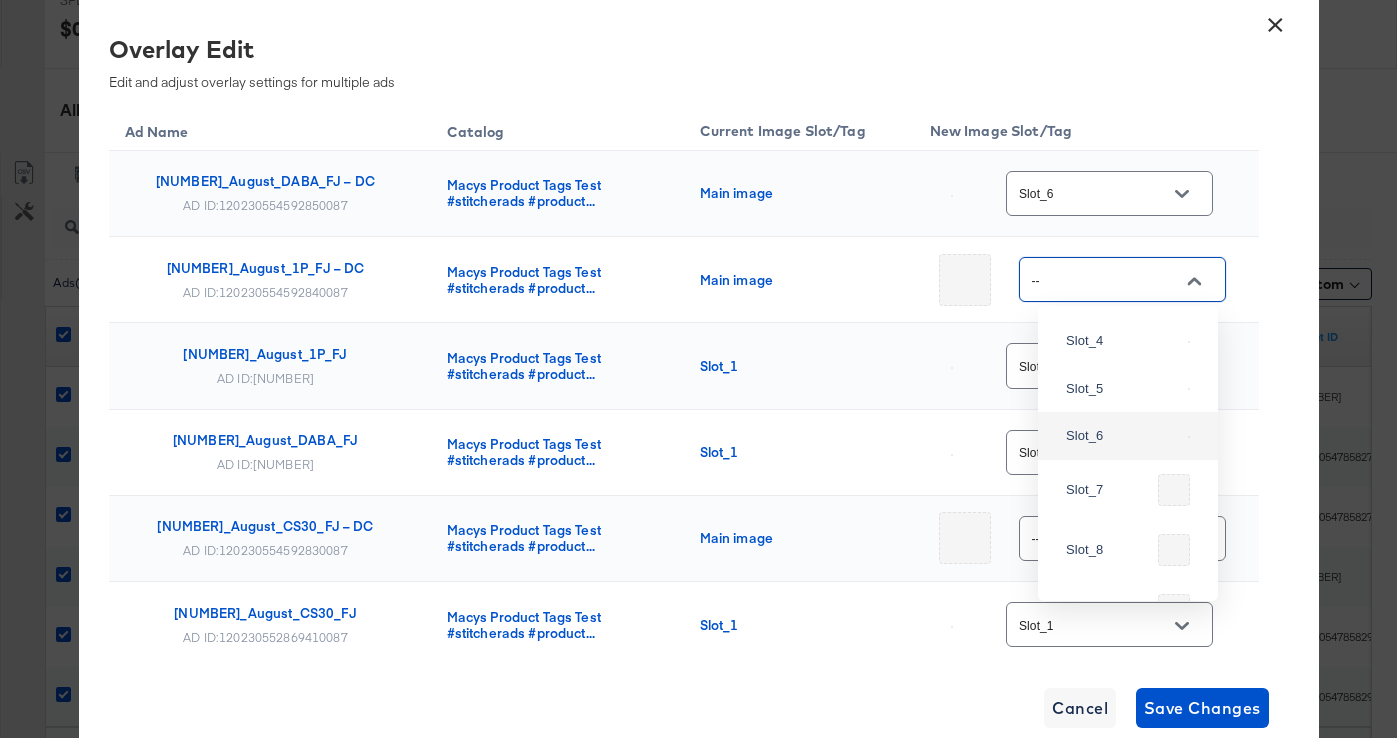 click on "Slot_6" at bounding box center (1123, 436) 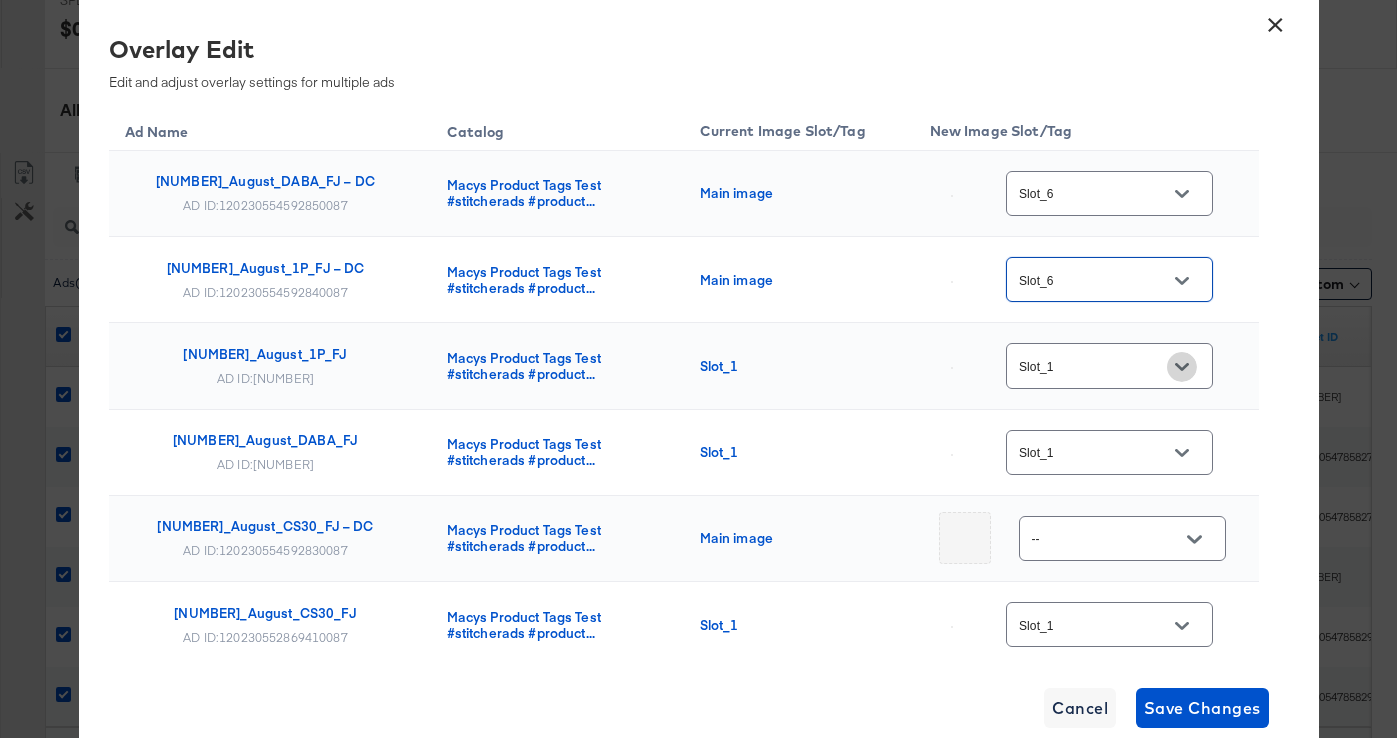 click 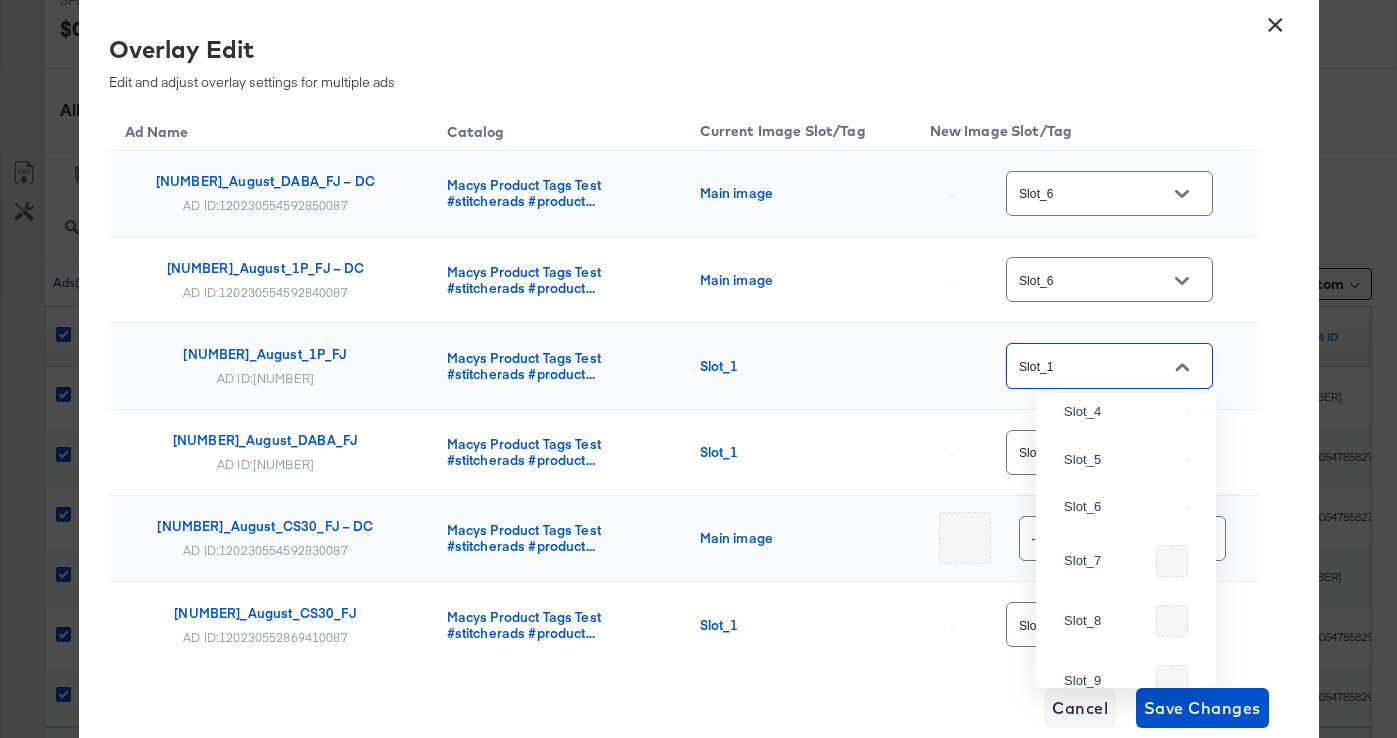 scroll, scrollTop: 220, scrollLeft: 0, axis: vertical 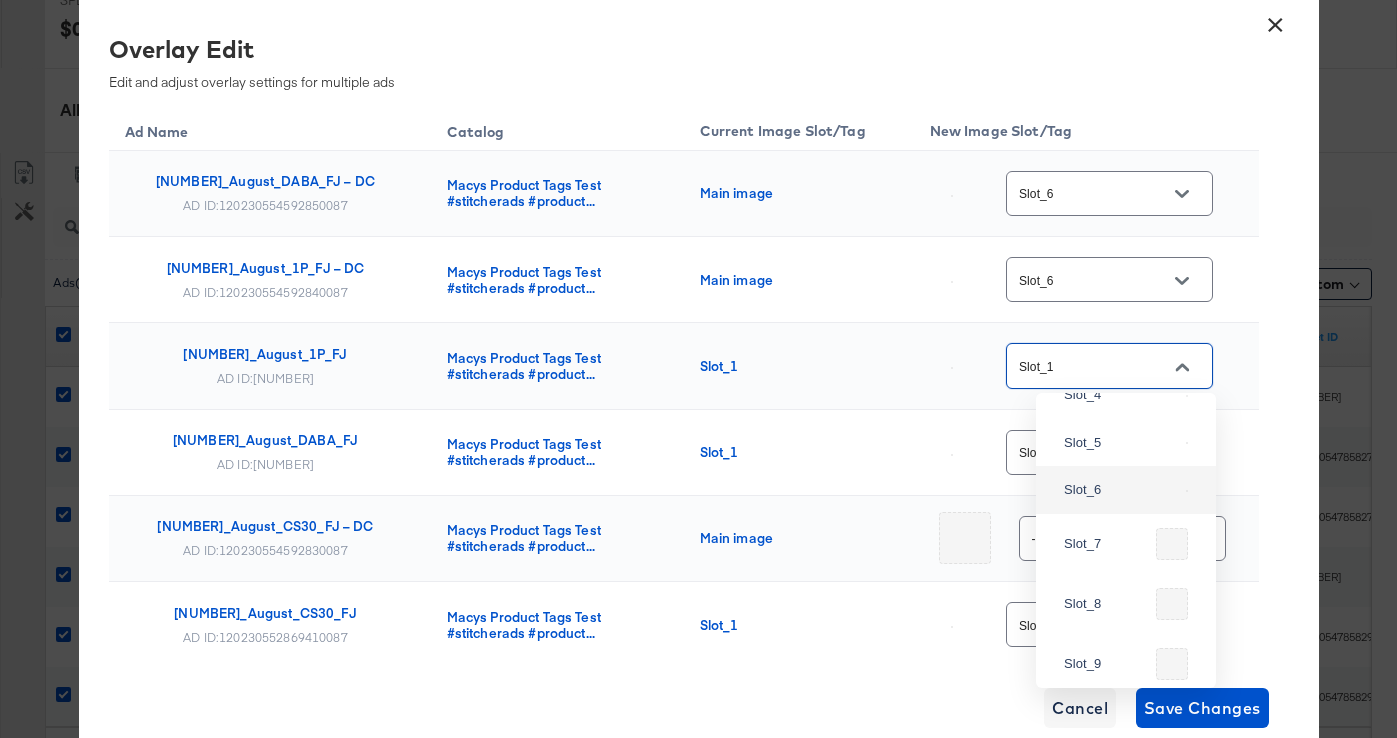 click on "Slot_6" at bounding box center (1126, 490) 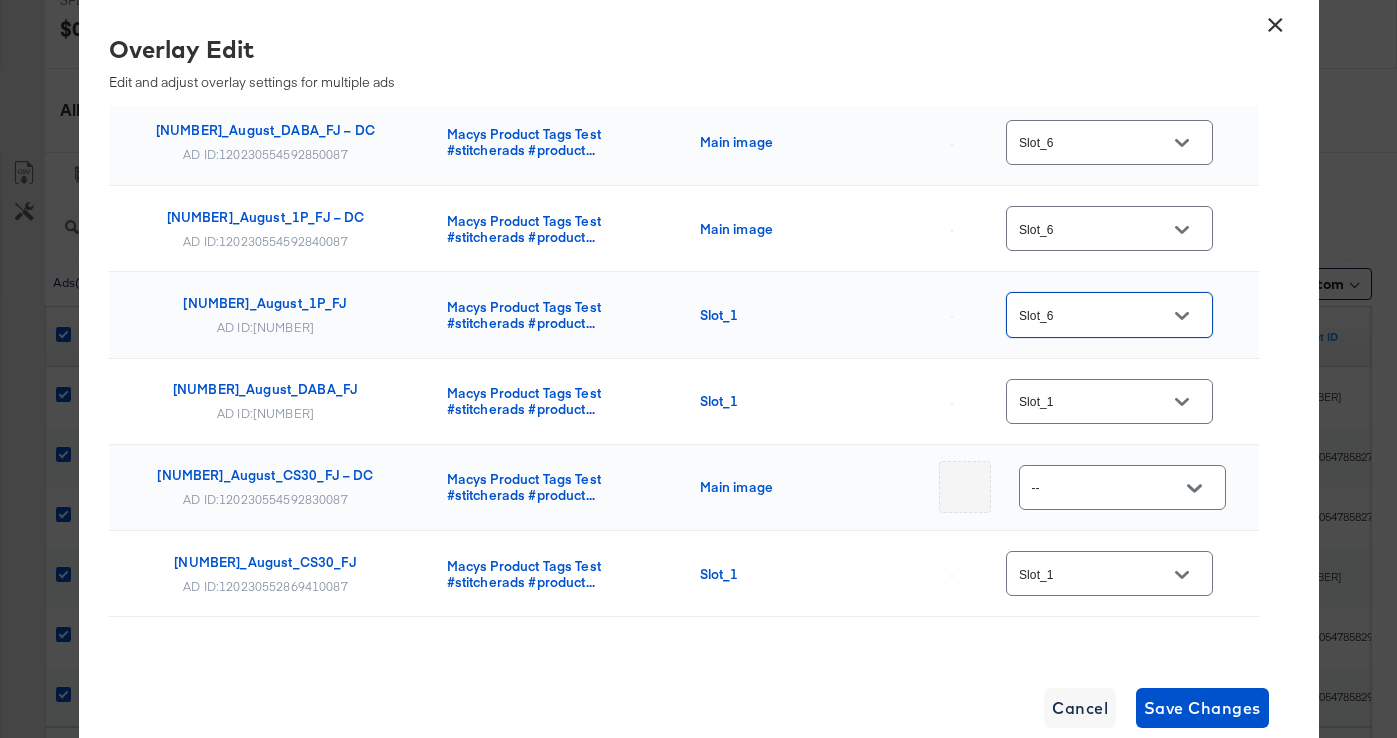 scroll, scrollTop: 91, scrollLeft: 0, axis: vertical 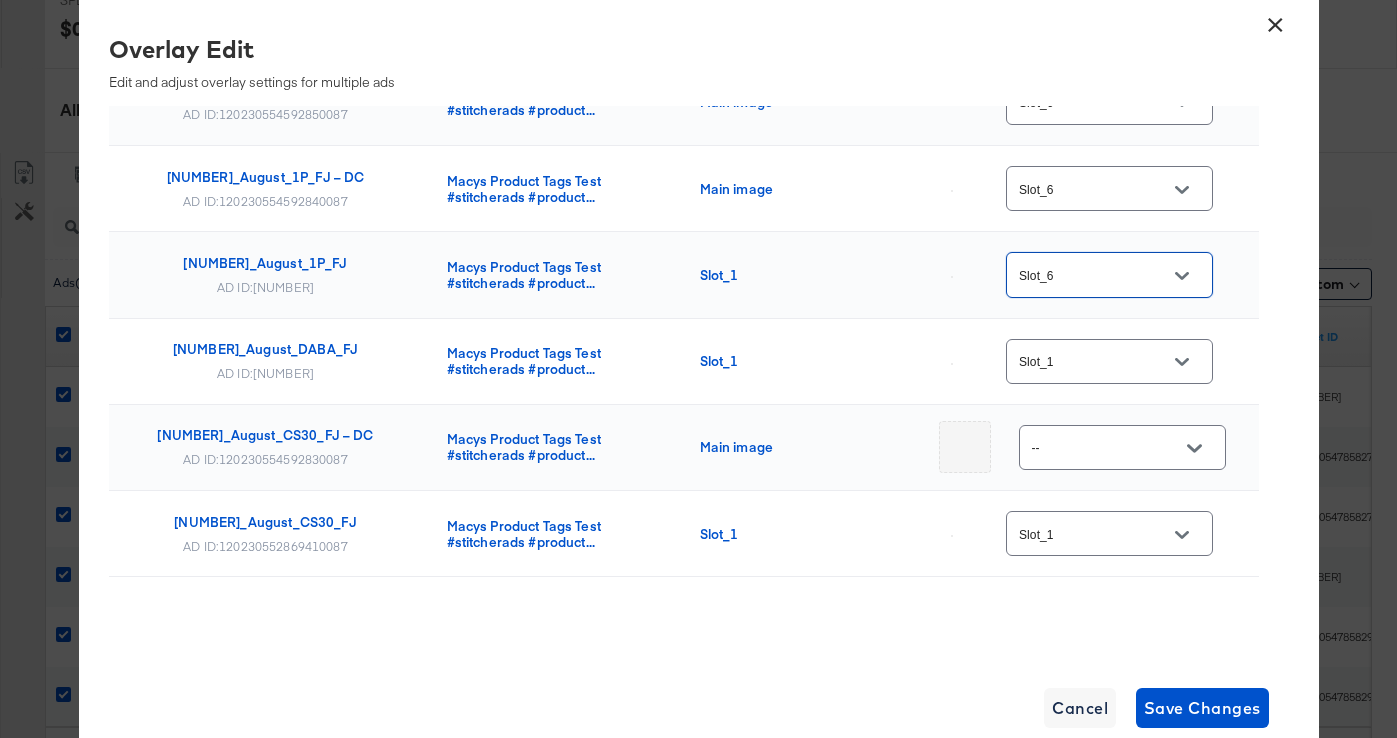 click 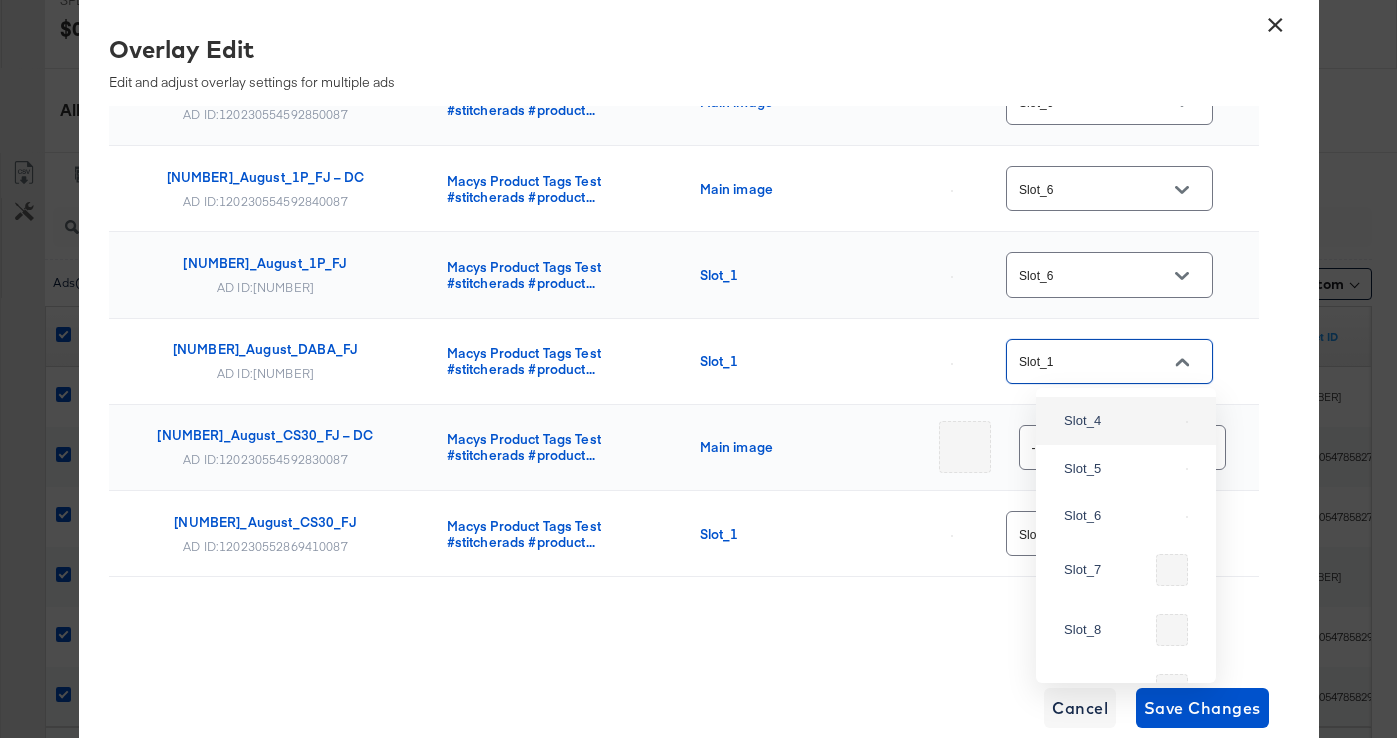 scroll, scrollTop: 205, scrollLeft: 0, axis: vertical 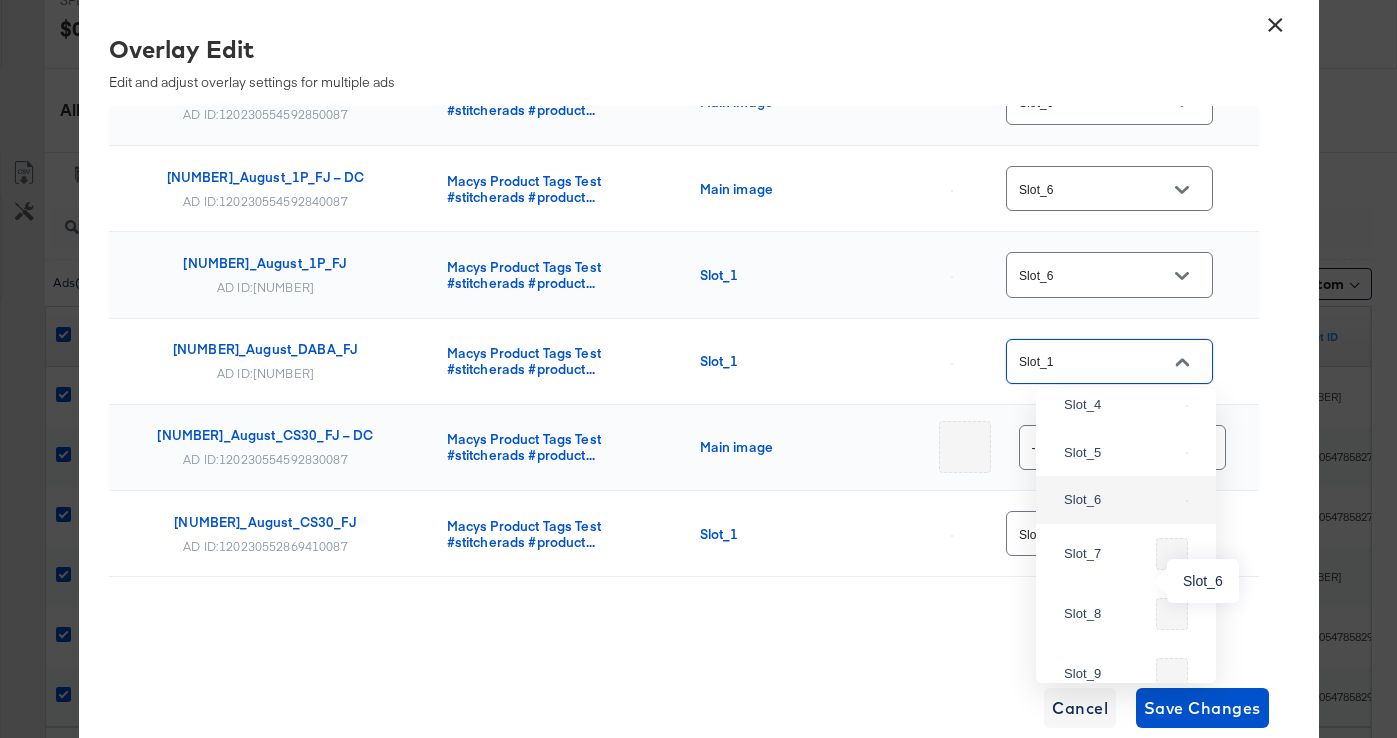 click on "Slot_6" at bounding box center [1121, 500] 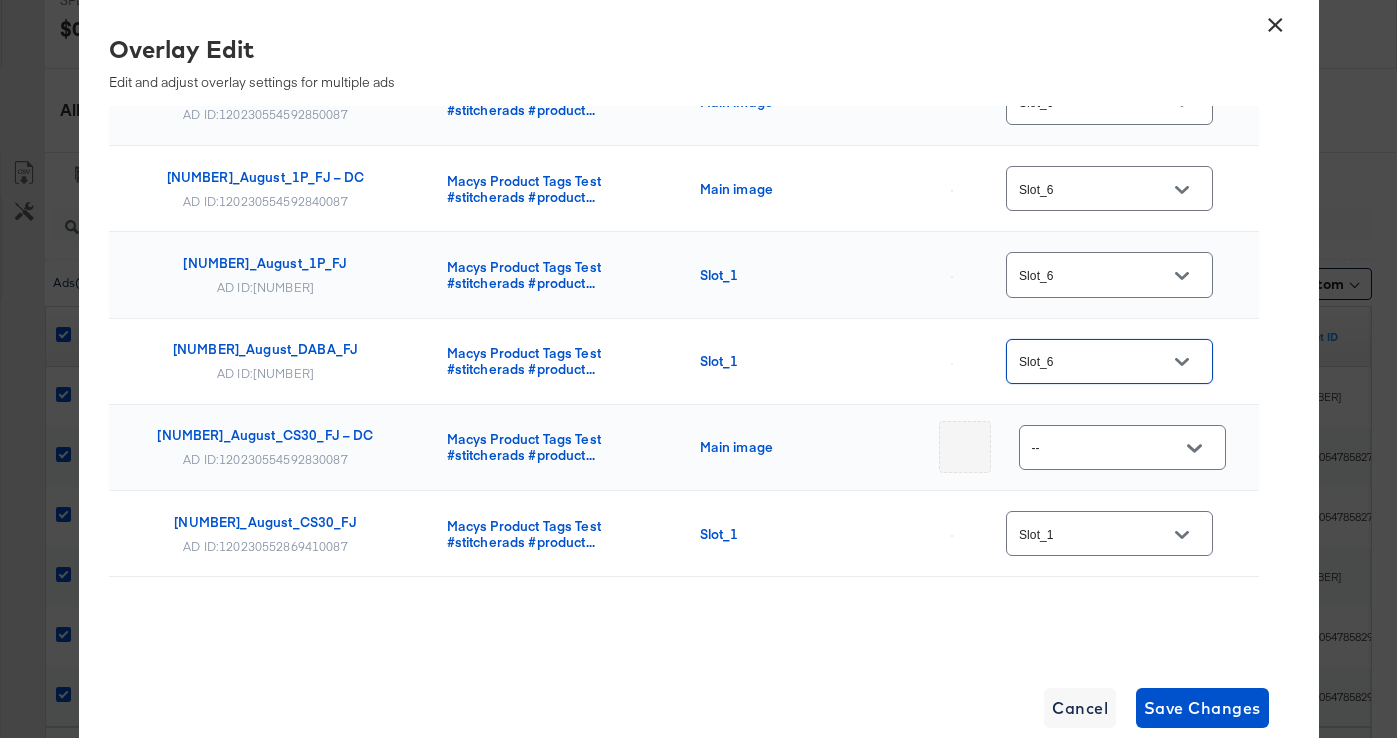 click at bounding box center [1194, 448] 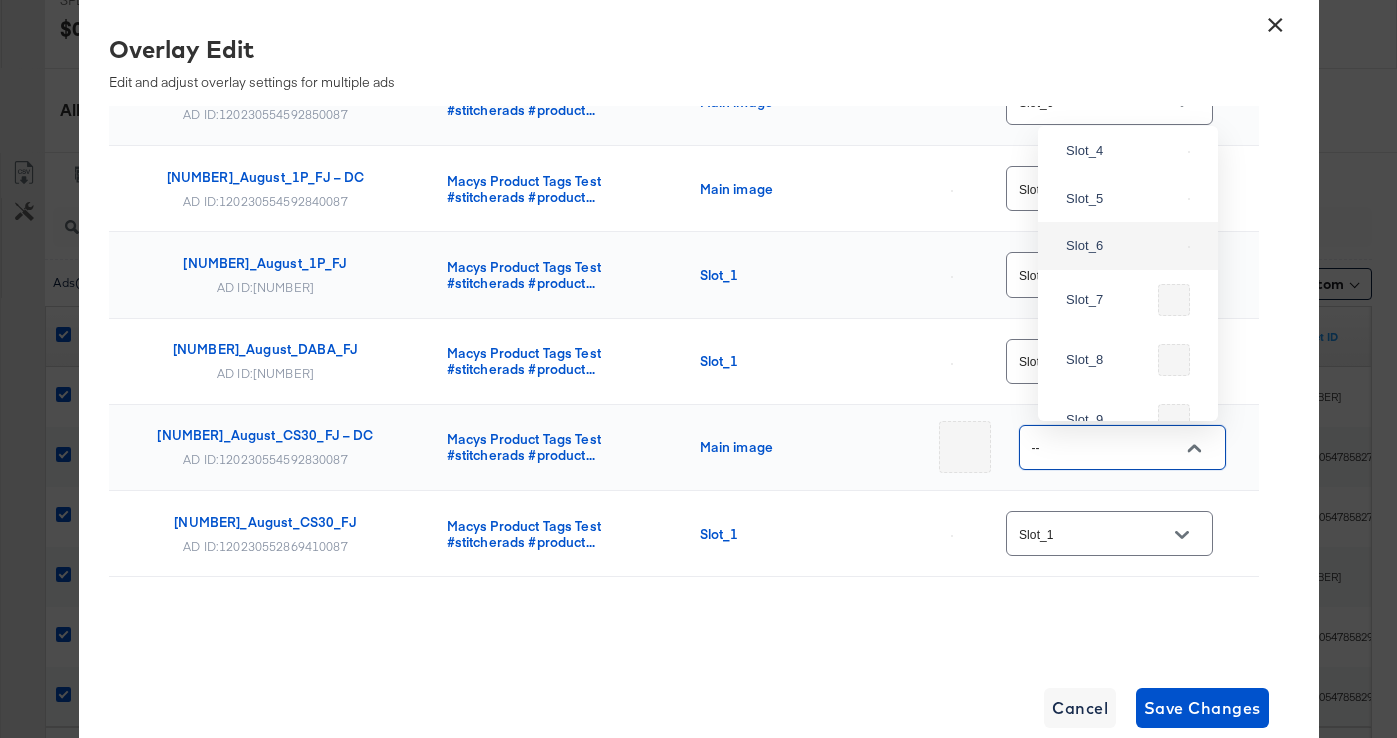 scroll, scrollTop: 213, scrollLeft: 0, axis: vertical 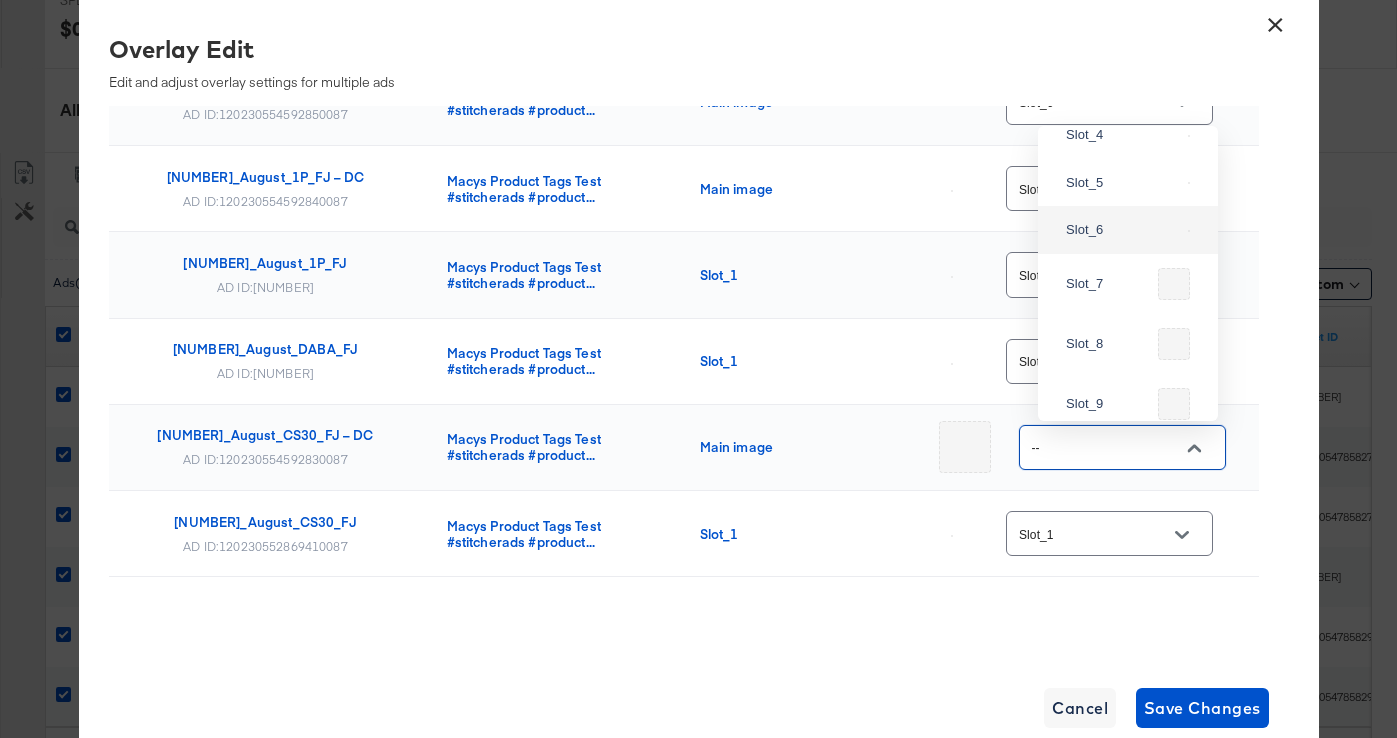 click on "Slot_6" at bounding box center [1123, 230] 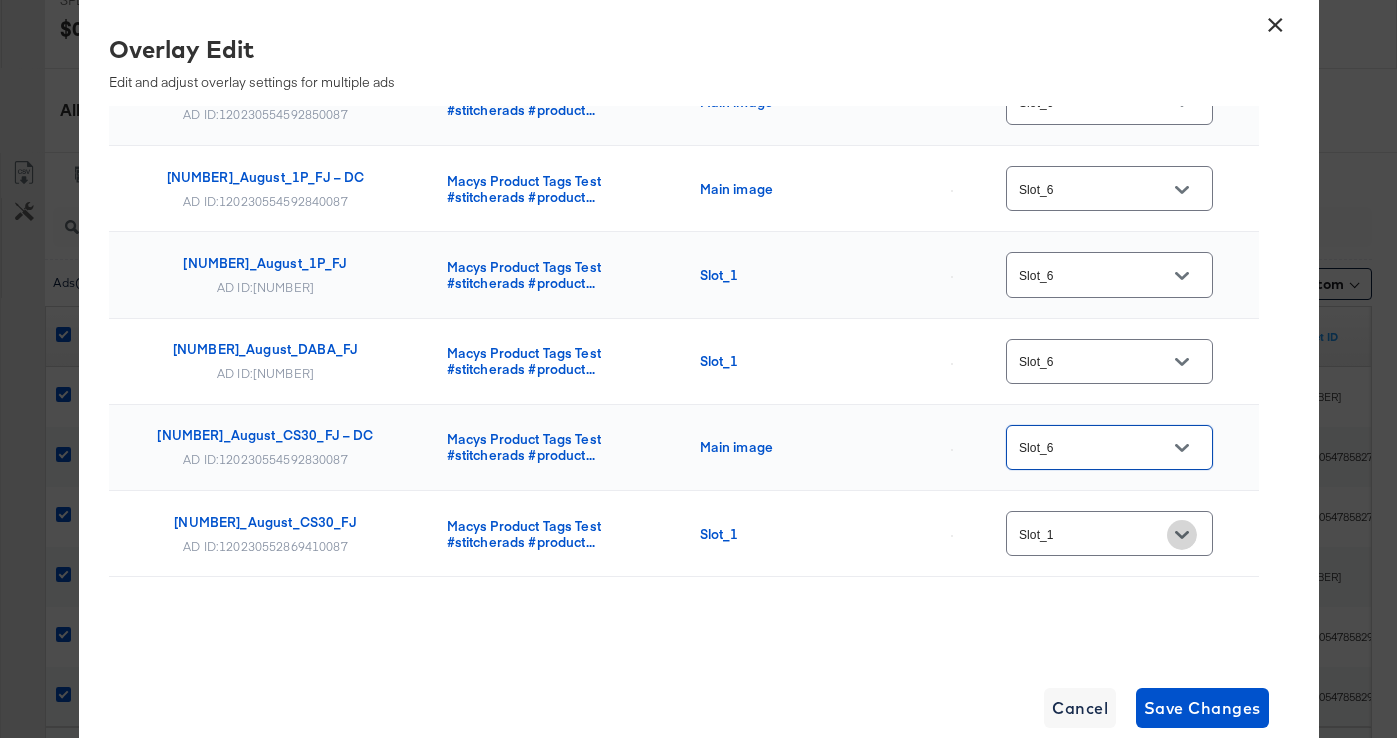 click 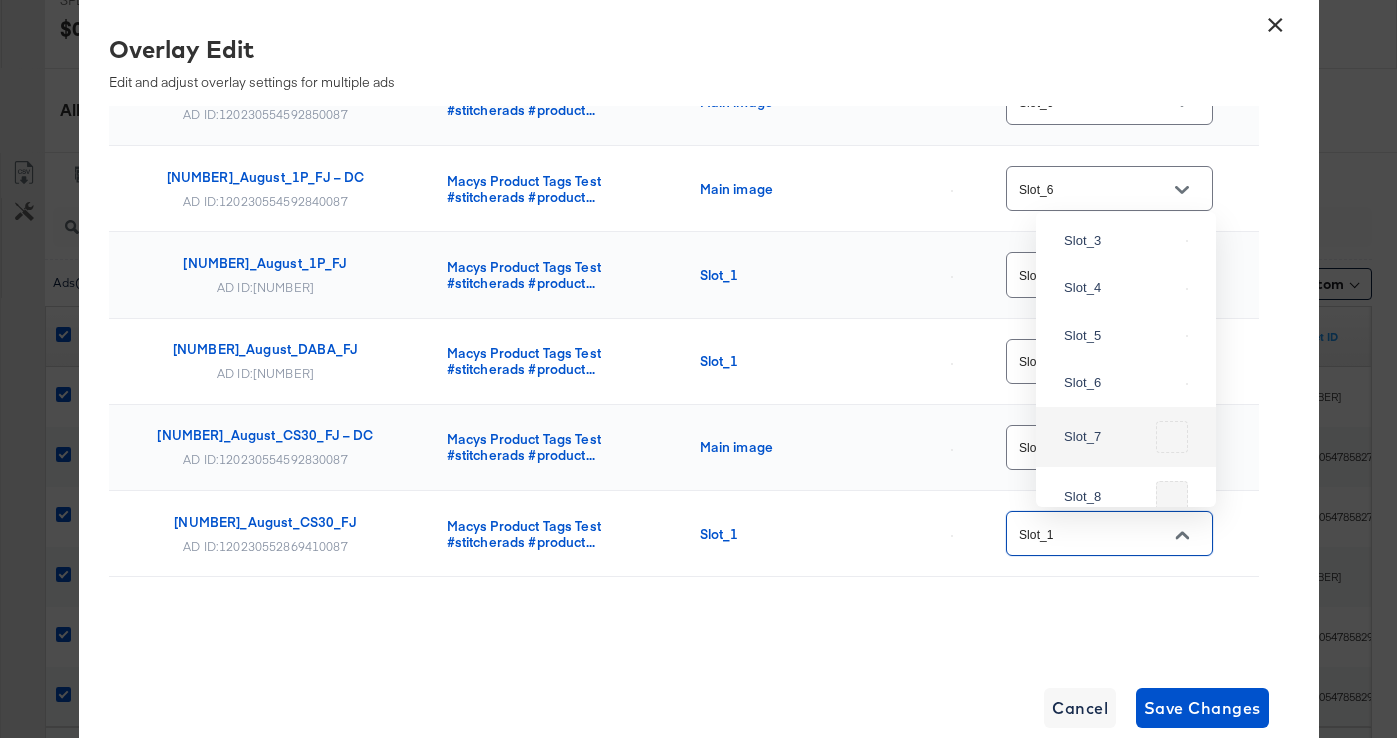 scroll, scrollTop: 186, scrollLeft: 0, axis: vertical 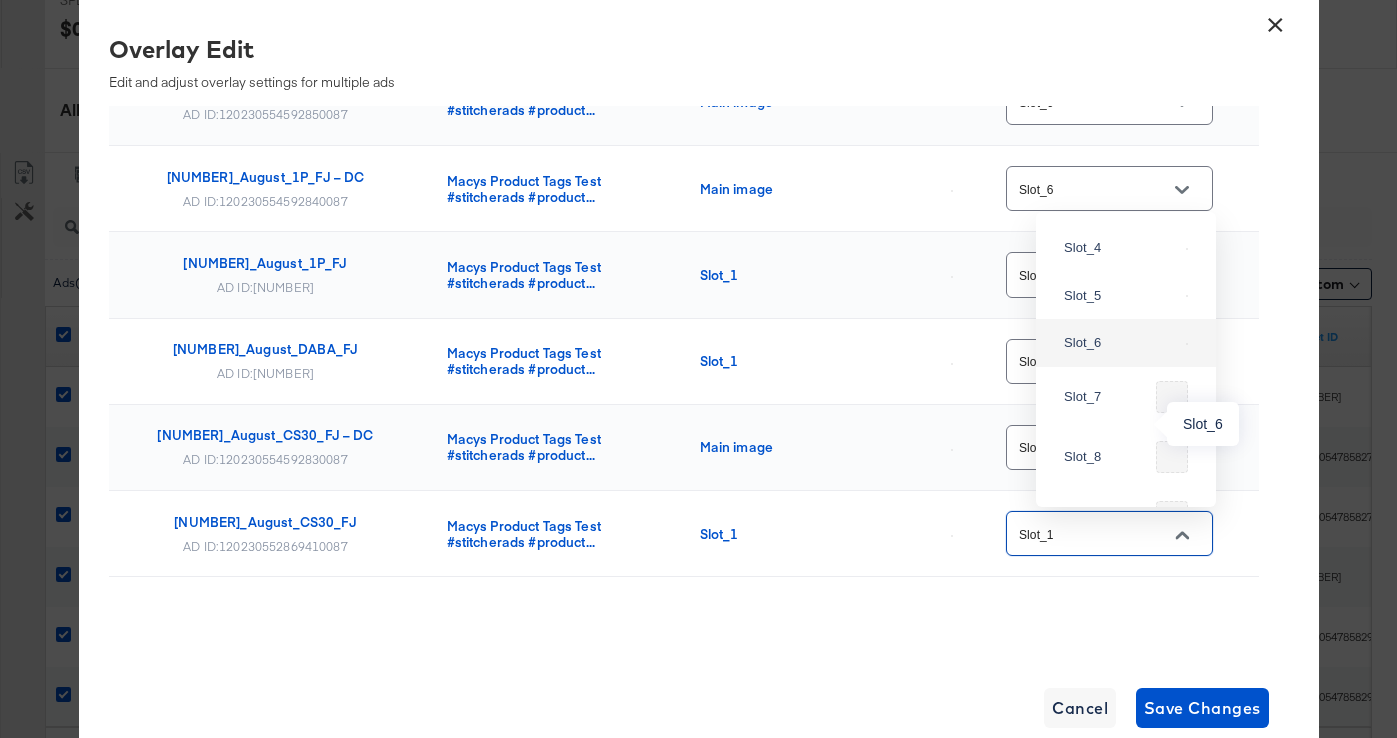 click on "Slot_6" at bounding box center [1121, 343] 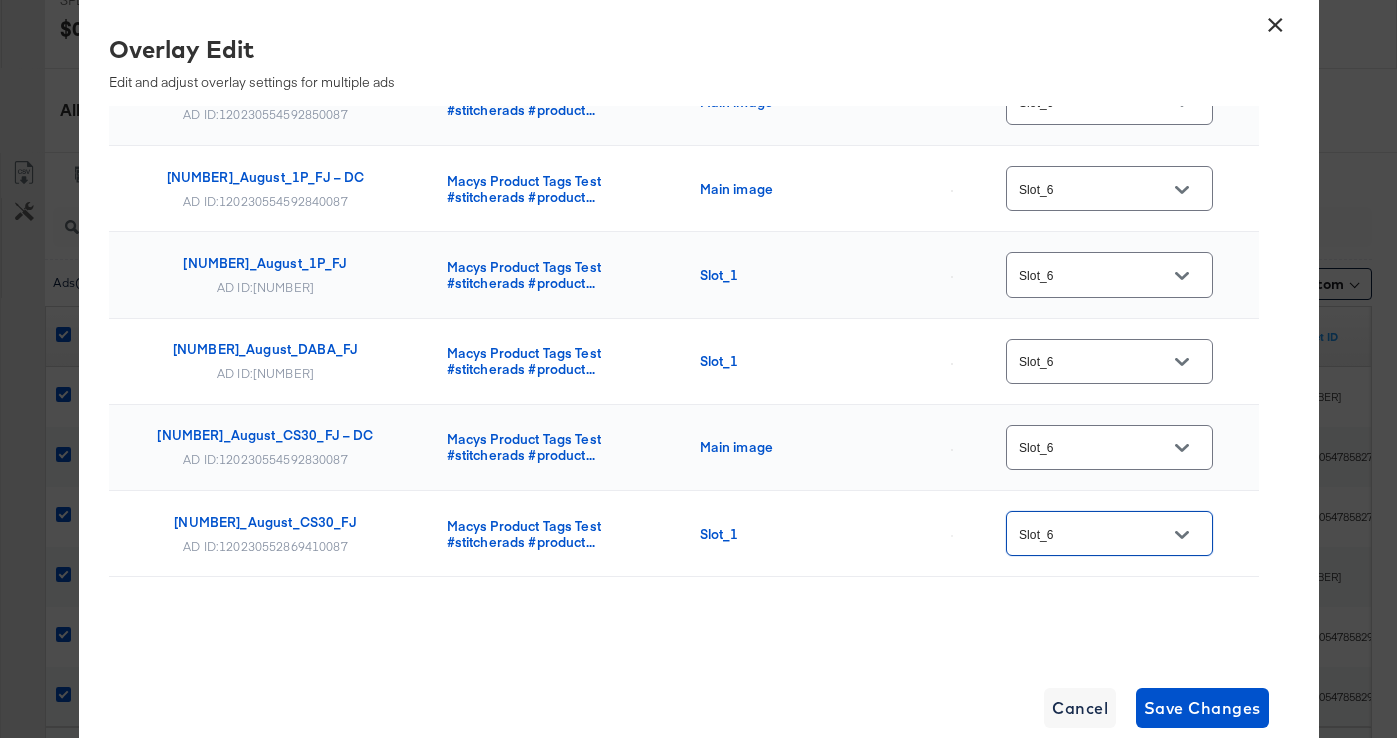click on "Ad Name Catalog Current Image Slot/Tag New Image Slot/Tag 2_August_DABA_FJ – DC AD ID:  120230554592850087 Macys Product Tags Test #stitcherads #product... Main image Slot_6 2_August_1P_FJ – DC AD ID:  120230554592840087 Macys Product Tags Test #stitcherads #product... Main image Slot_6 1_August_1P_FJ AD ID:  120230553652280087 Macys Product Tags Test #stitcherads #product... Slot_1 Slot_6 1_August_DABA_FJ AD ID:  120230553652520087 Macys Product Tags Test #stitcherads #product... Slot_1 Slot_6 2_August_CS30_FJ – DC AD ID:  120230554592830087 Macys Product Tags Test #stitcherads #product... Main image Slot_6 1_August_CS30_FJ AD ID:  120230552869410087 Macys Product Tags Test #stitcherads #product... Slot_1 Slot_6" at bounding box center (684, 346) 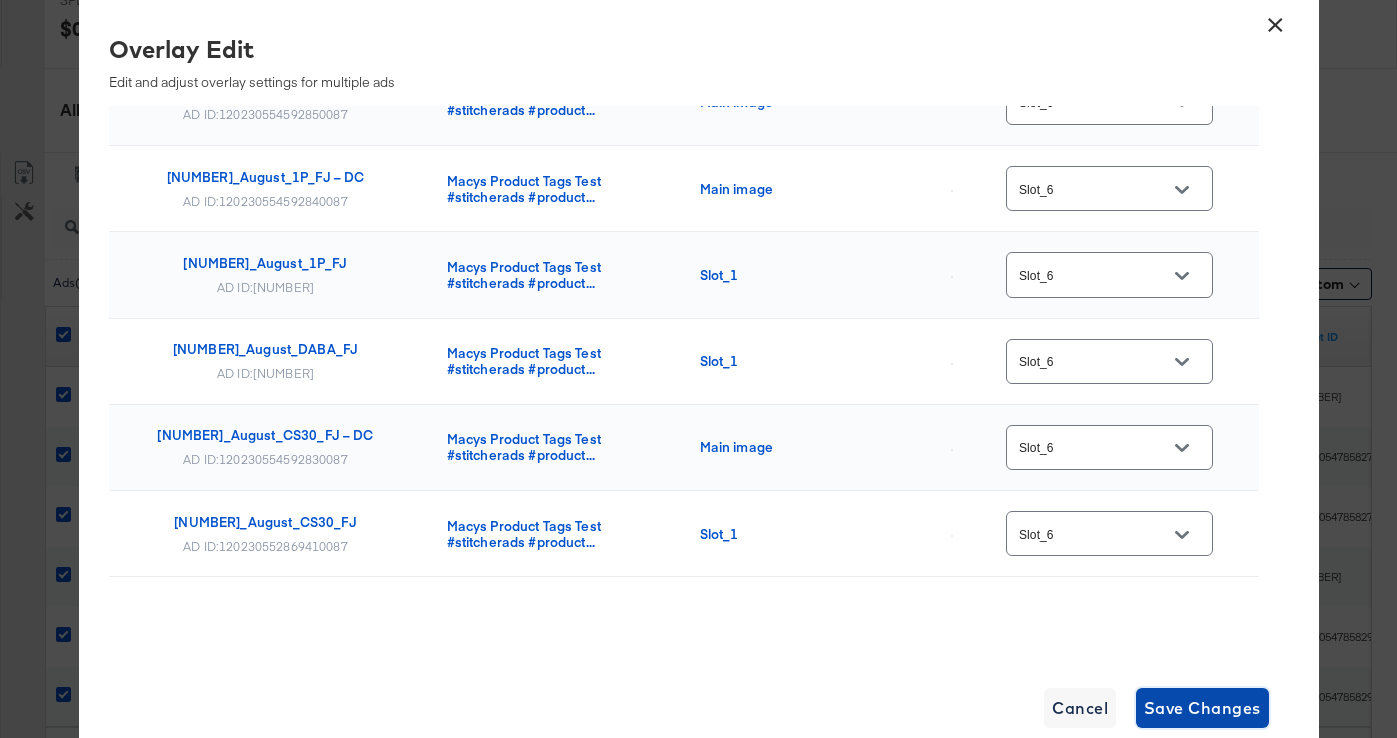 click on "Save Changes" at bounding box center (1202, 708) 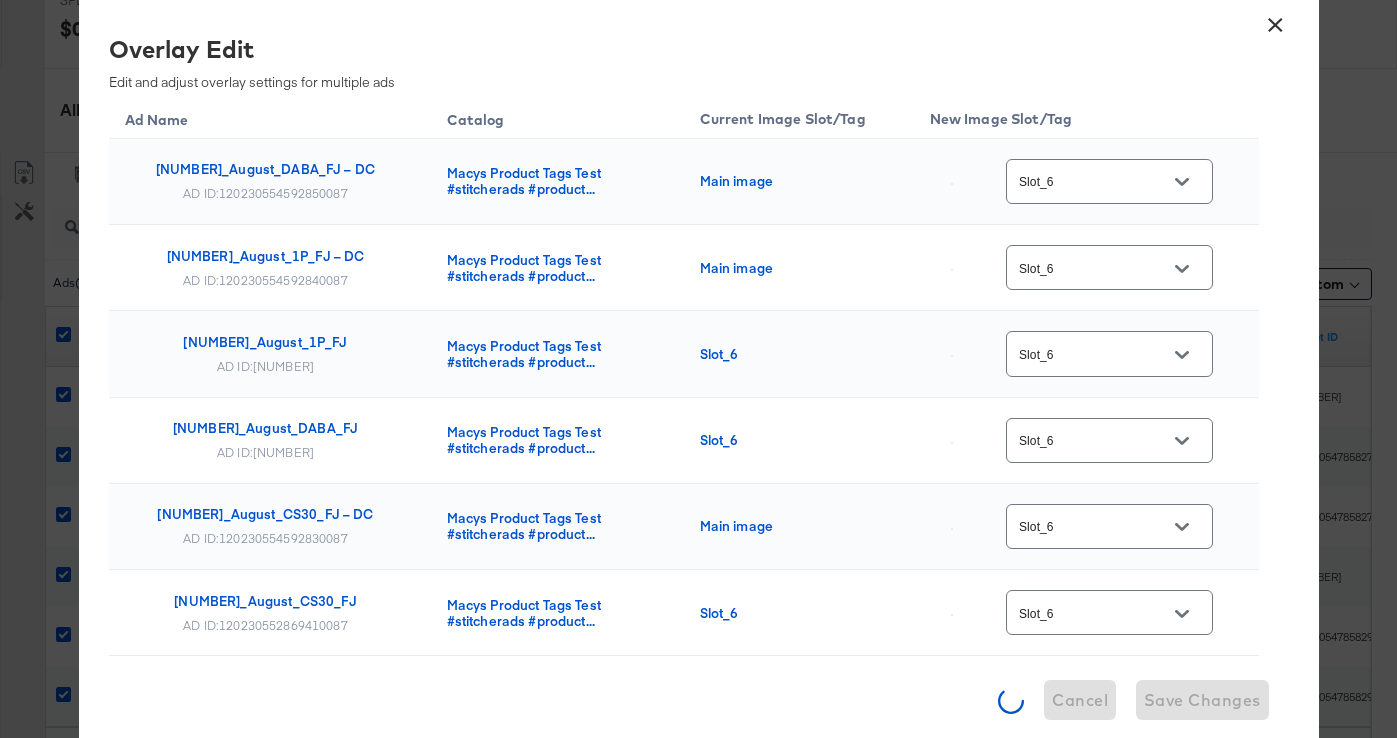 scroll, scrollTop: 0, scrollLeft: 0, axis: both 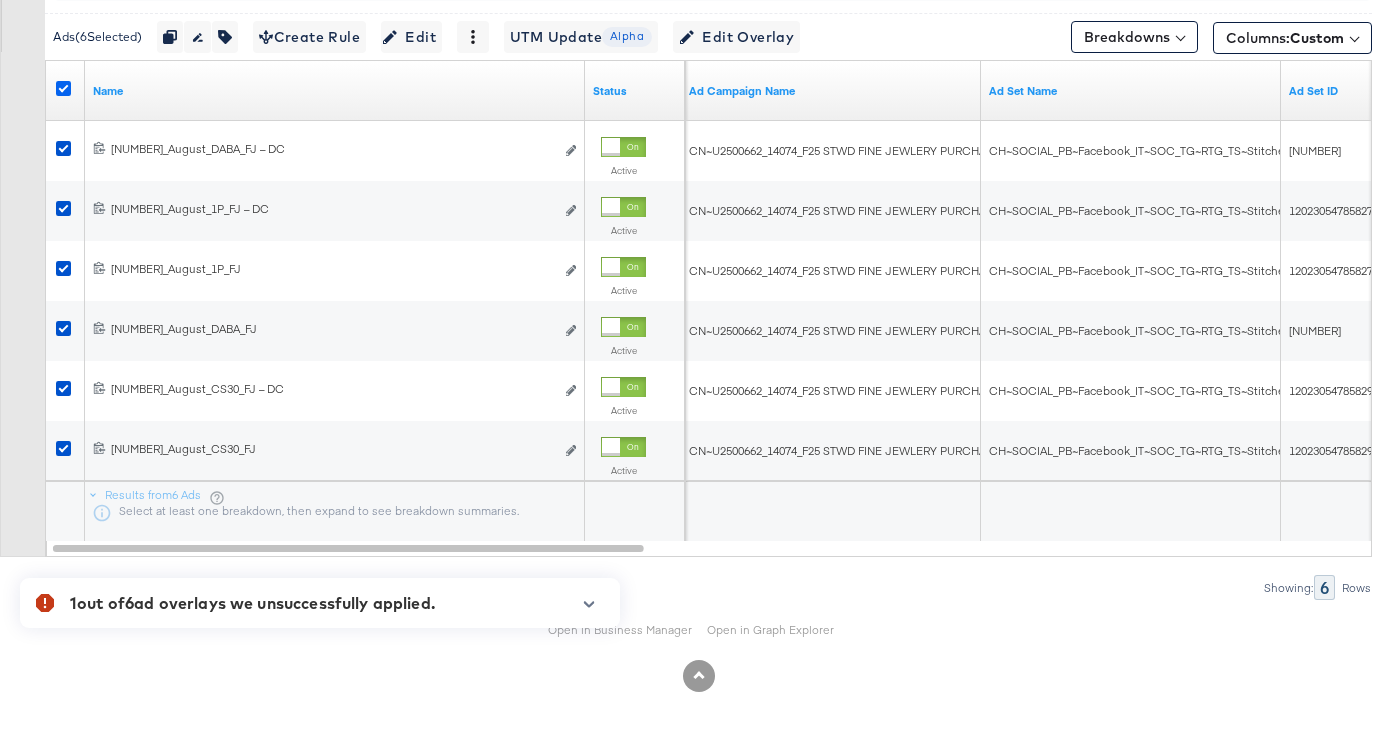 click at bounding box center (63, 88) 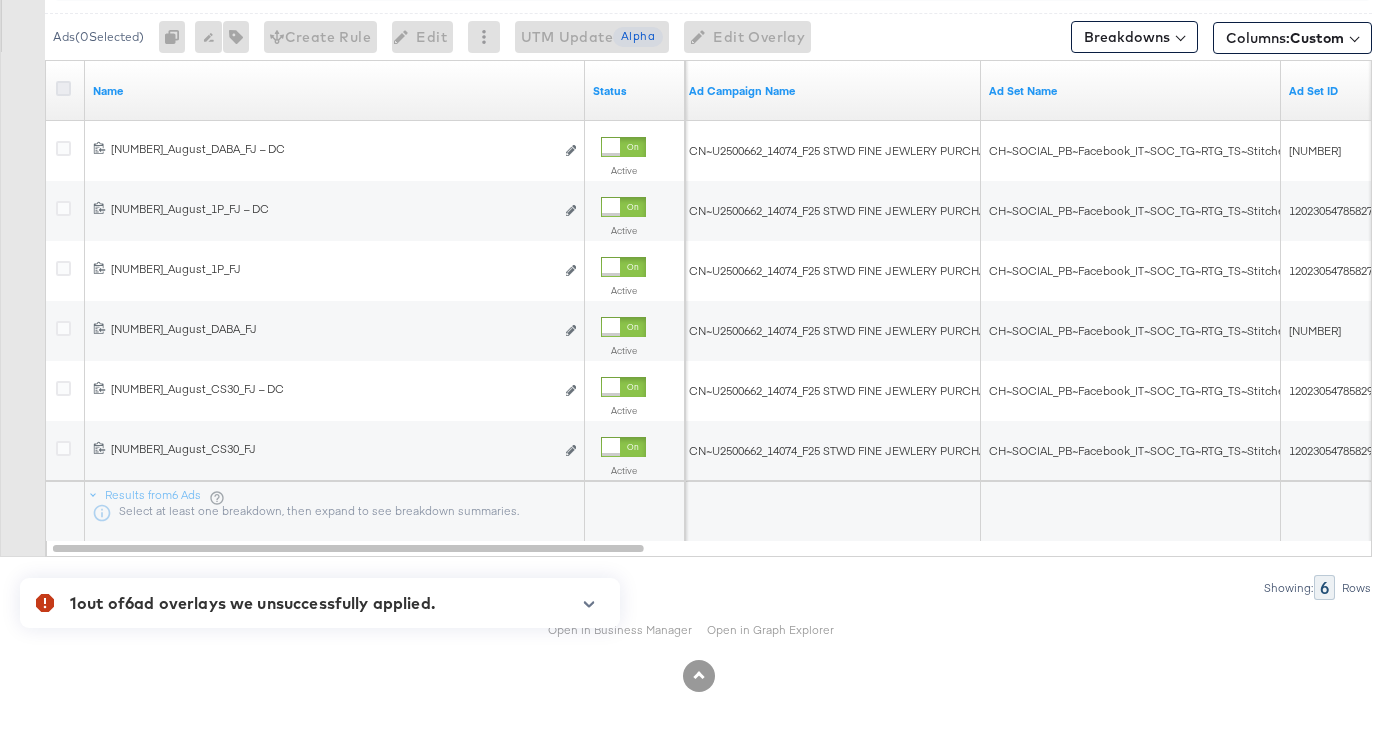 click at bounding box center [63, 88] 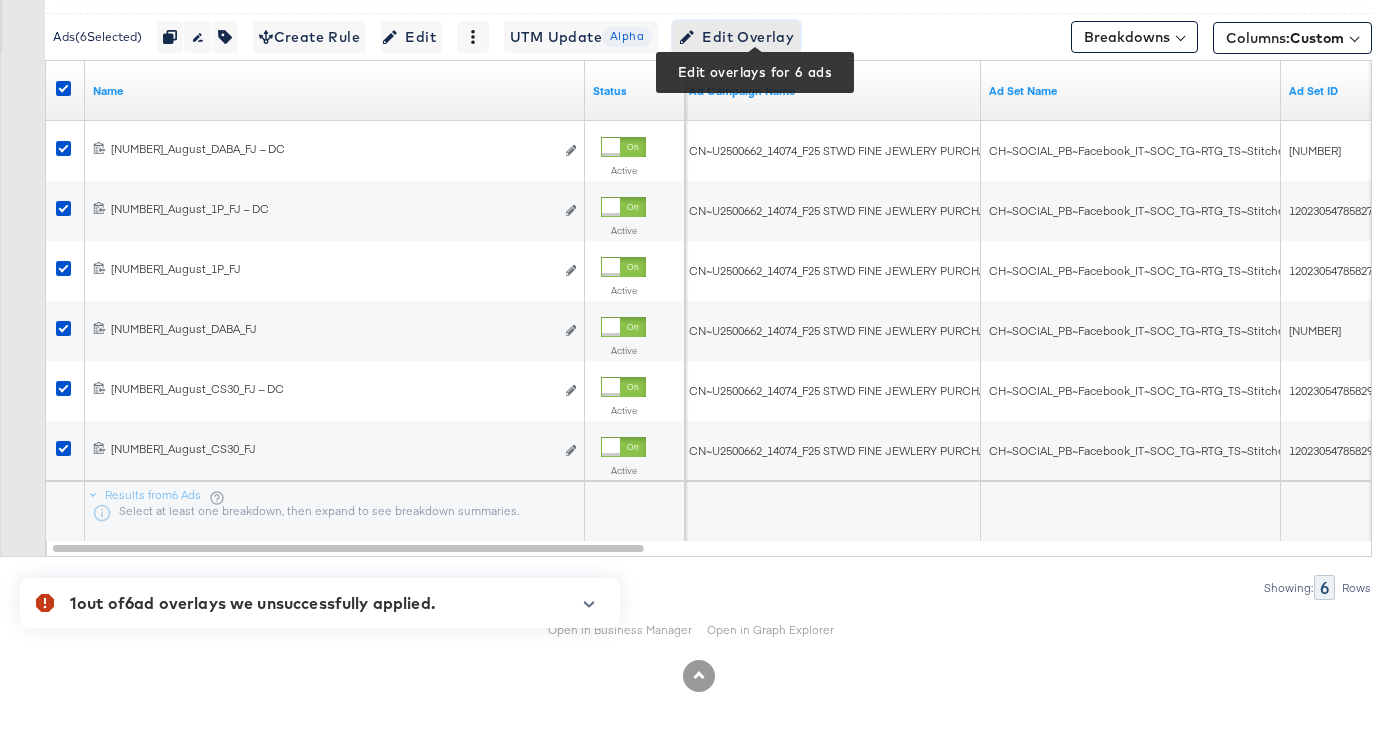 click on "Edit Overlay Edit overlays for 6 ads" at bounding box center [736, 37] 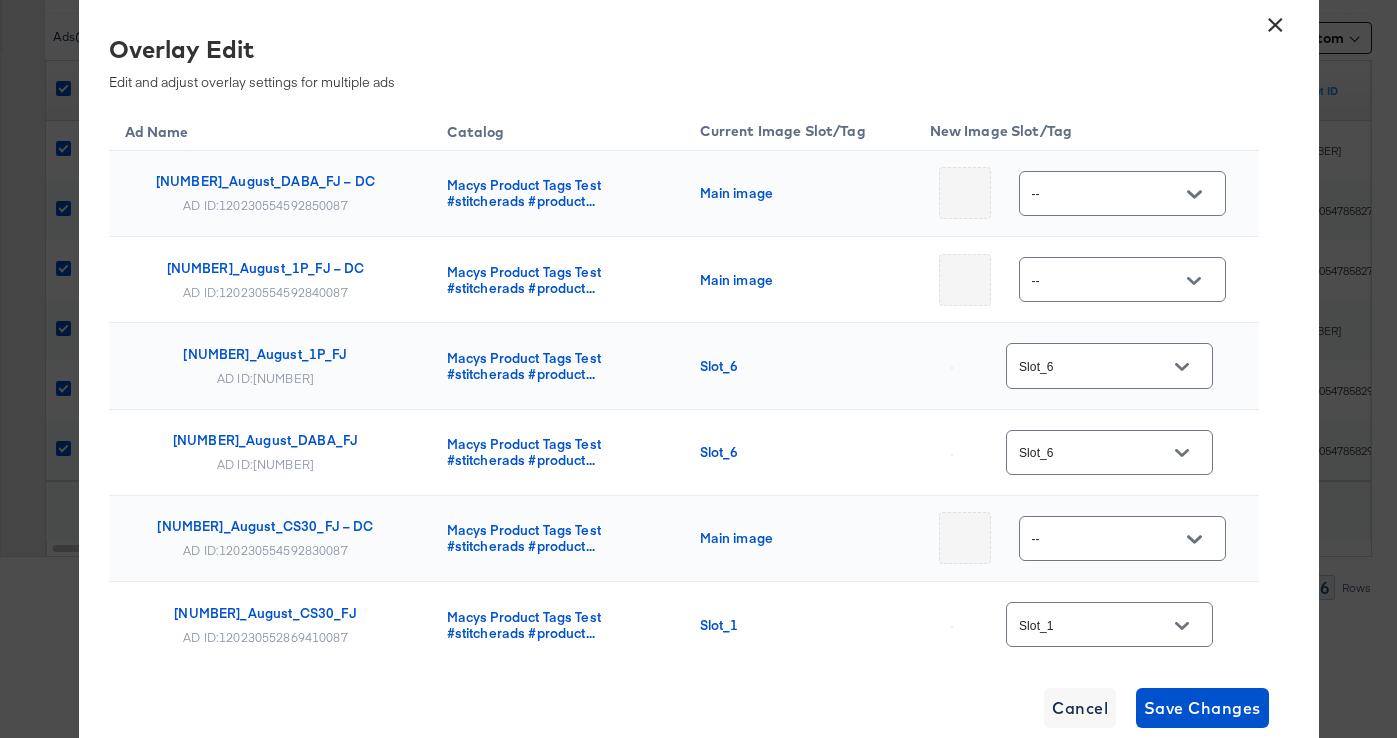 scroll, scrollTop: 112, scrollLeft: 0, axis: vertical 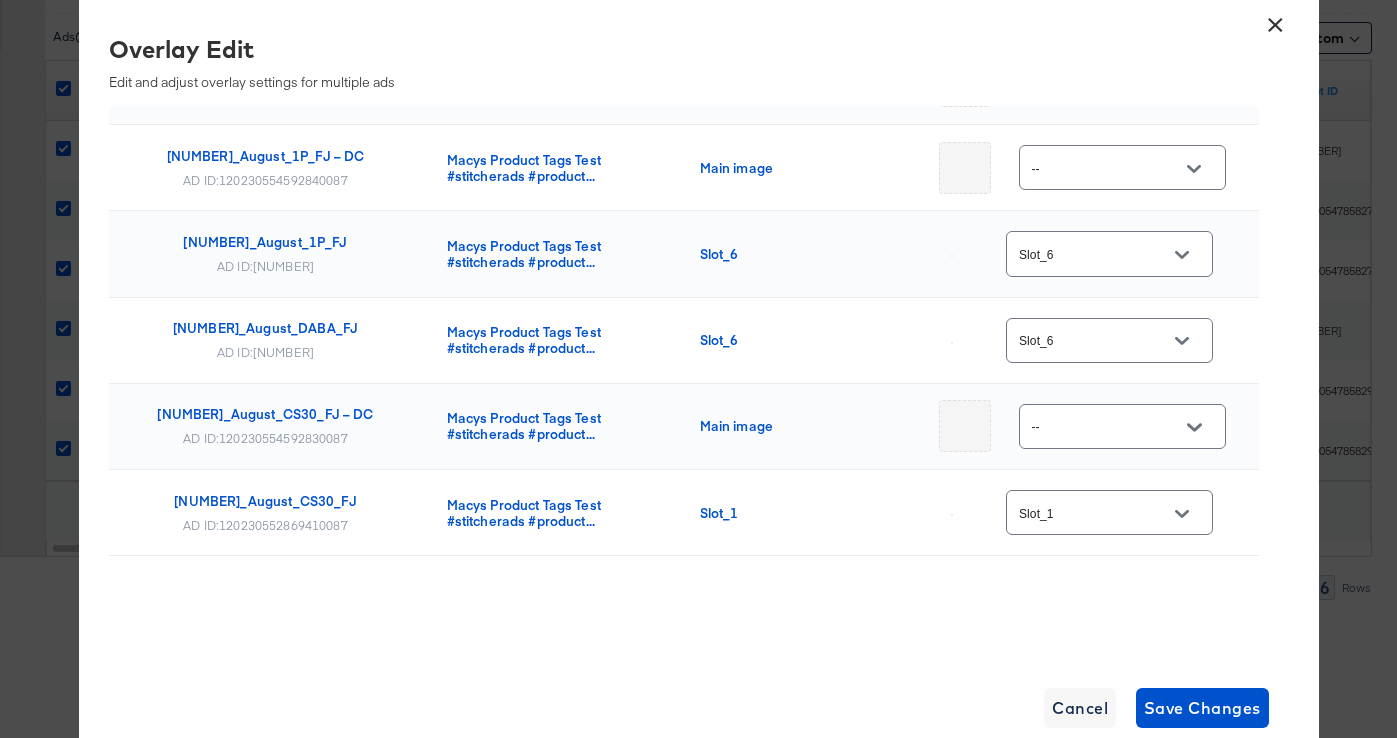 click 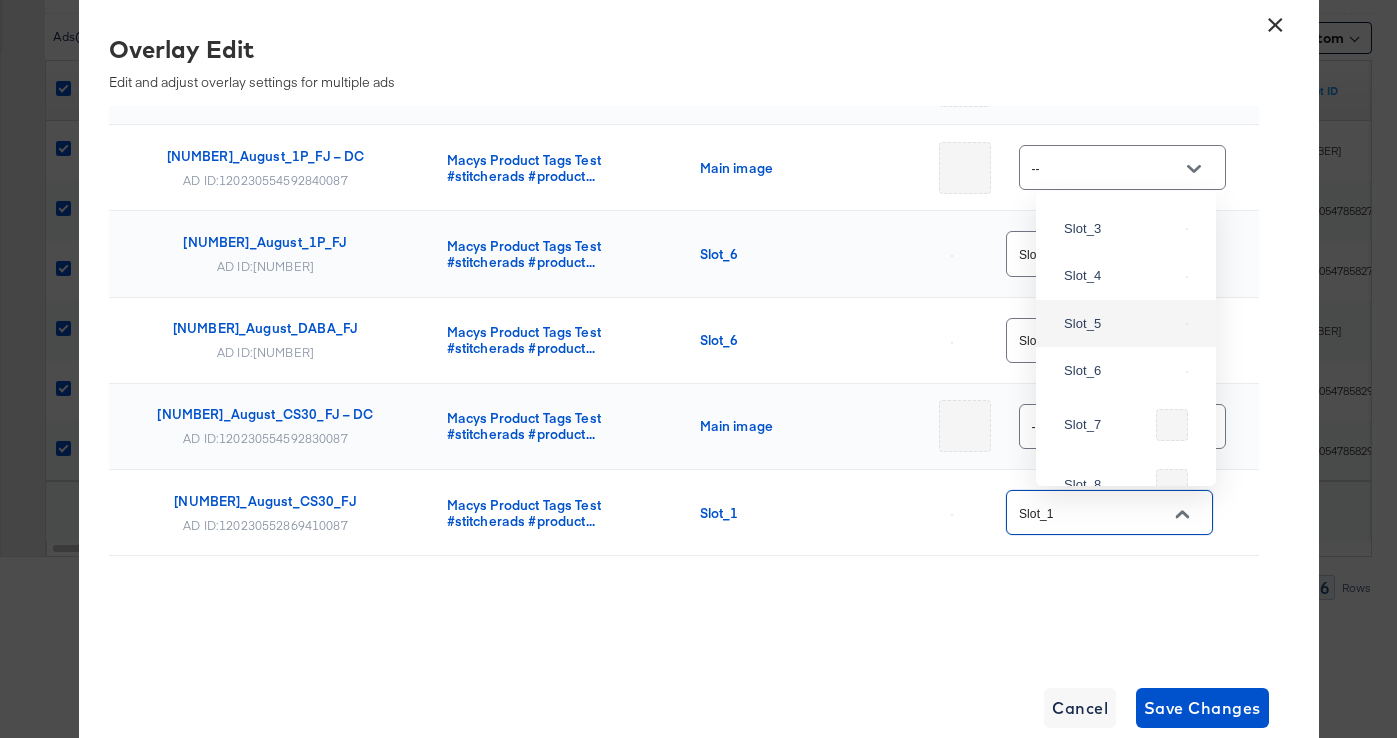 scroll, scrollTop: 170, scrollLeft: 0, axis: vertical 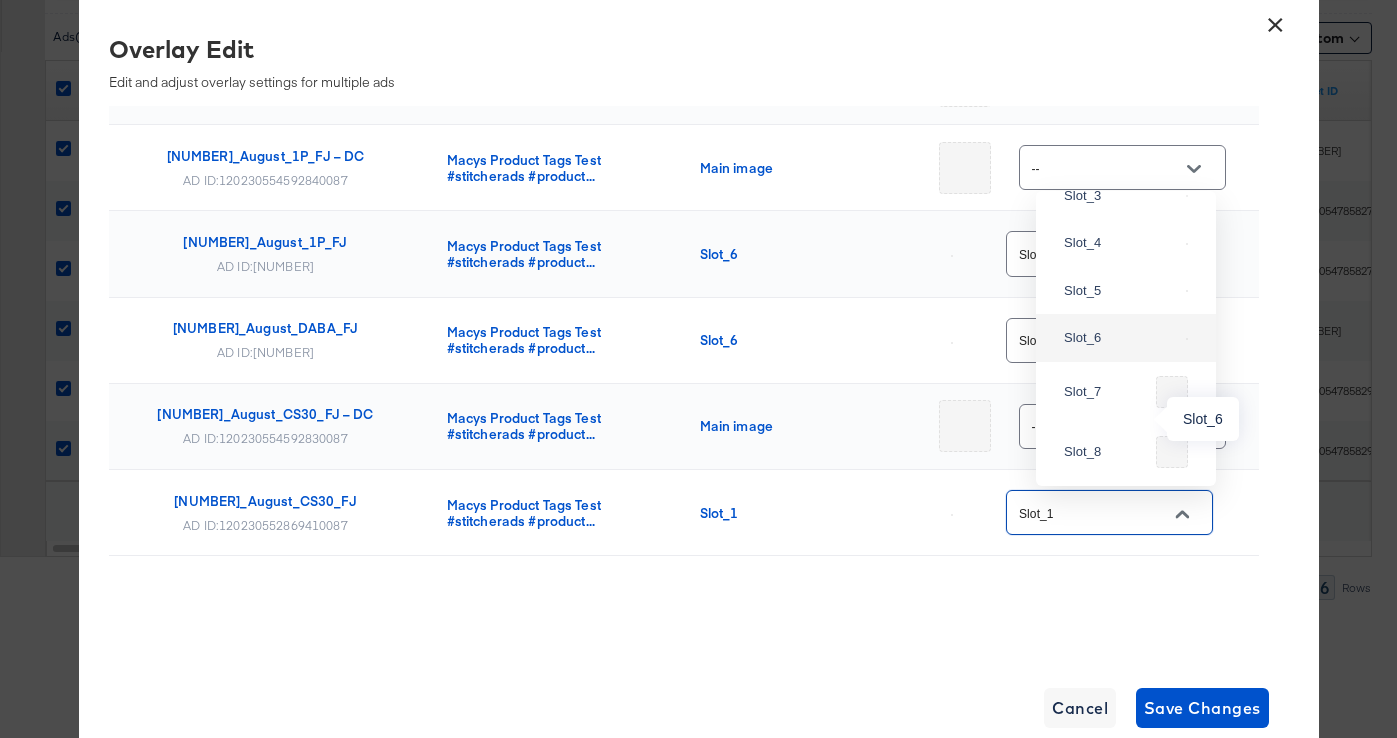 click on "Slot_6" at bounding box center [1121, 338] 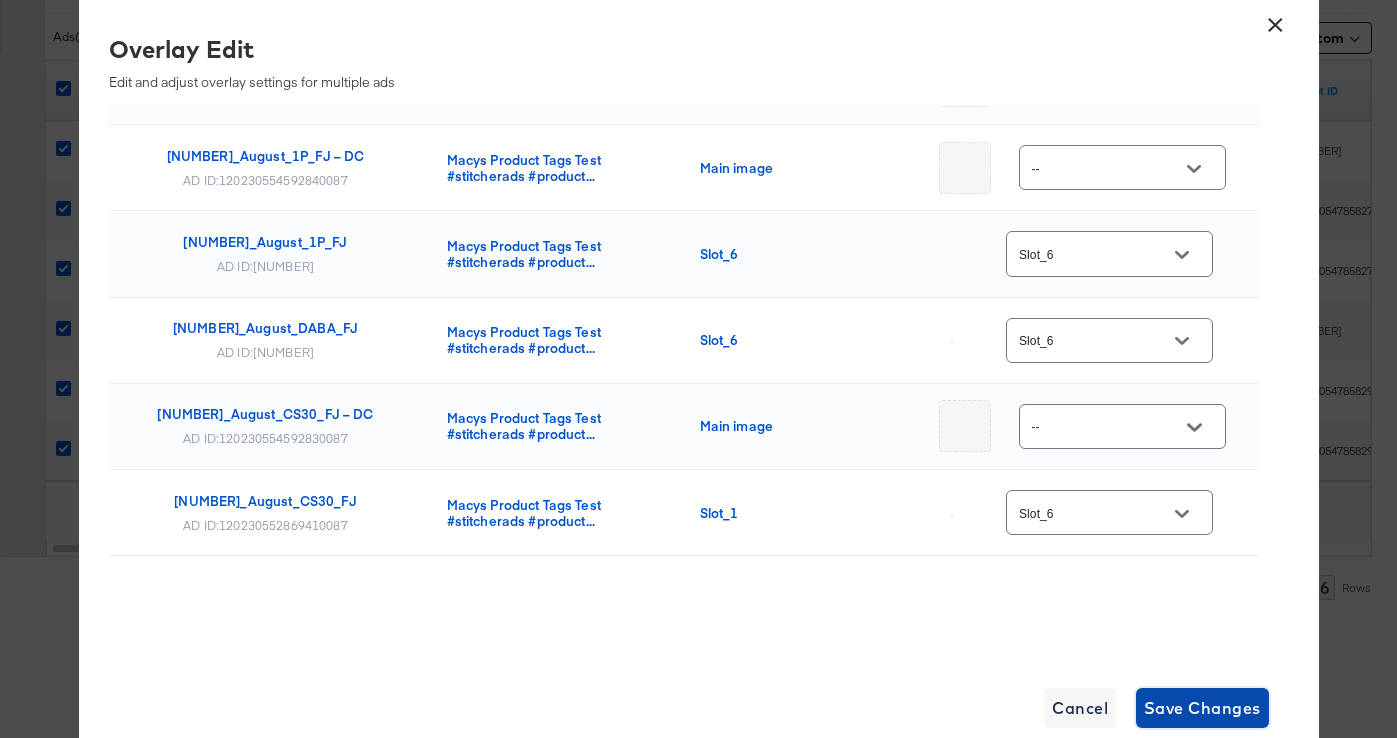 click on "Save Changes" at bounding box center [1202, 708] 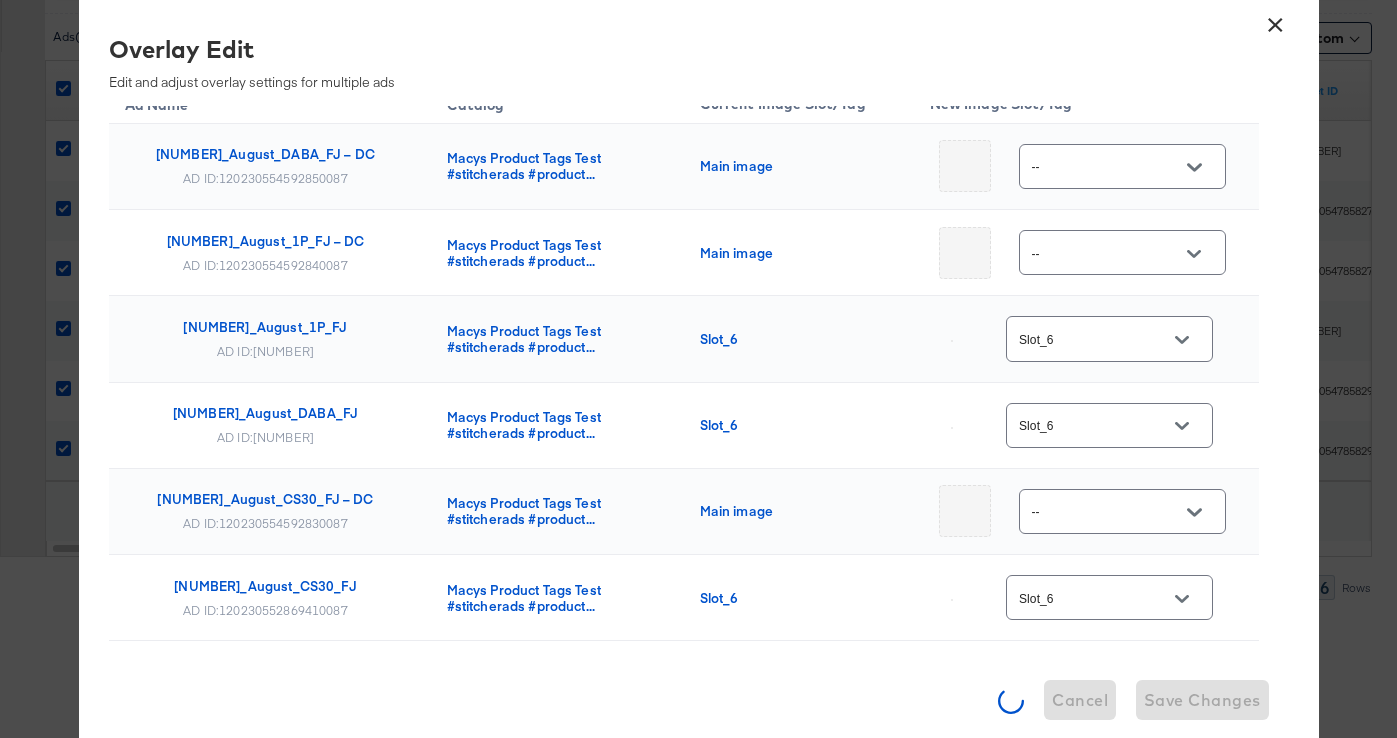 scroll, scrollTop: 0, scrollLeft: 0, axis: both 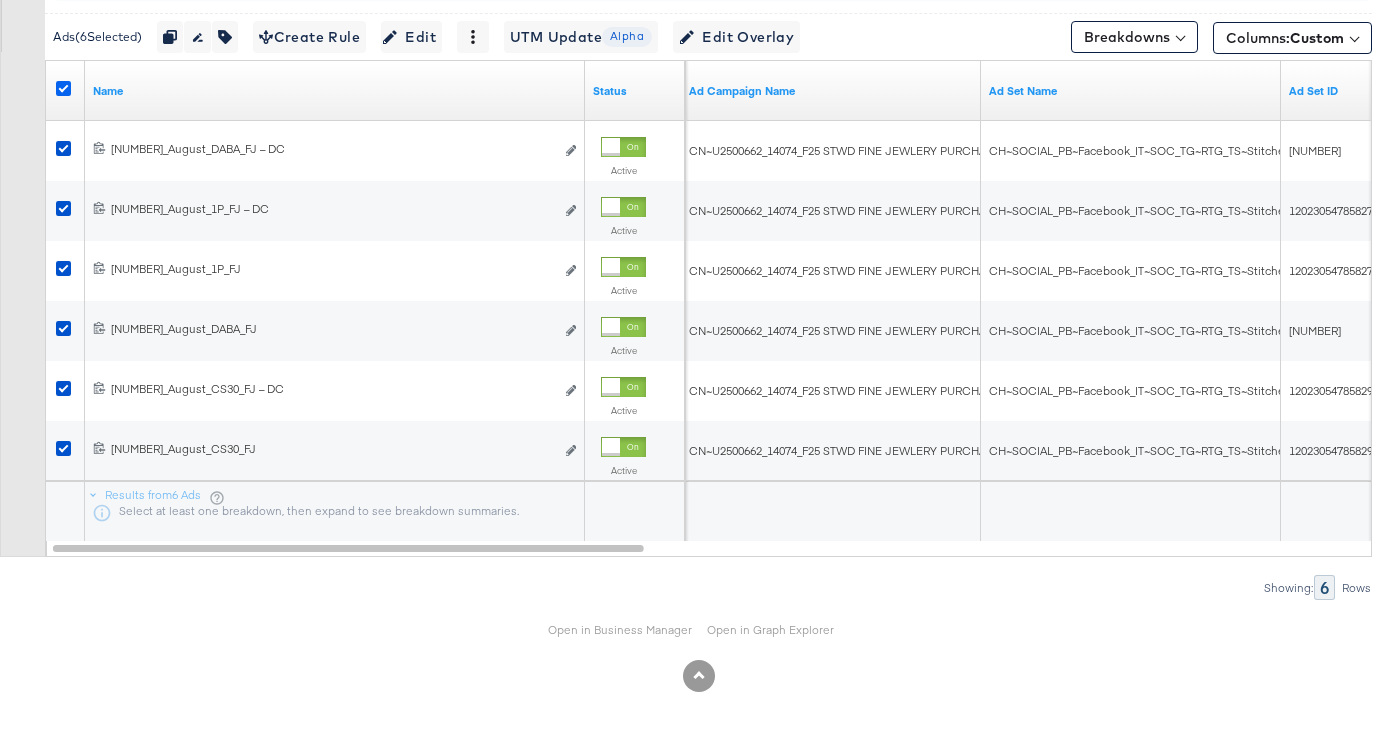 click at bounding box center [63, 88] 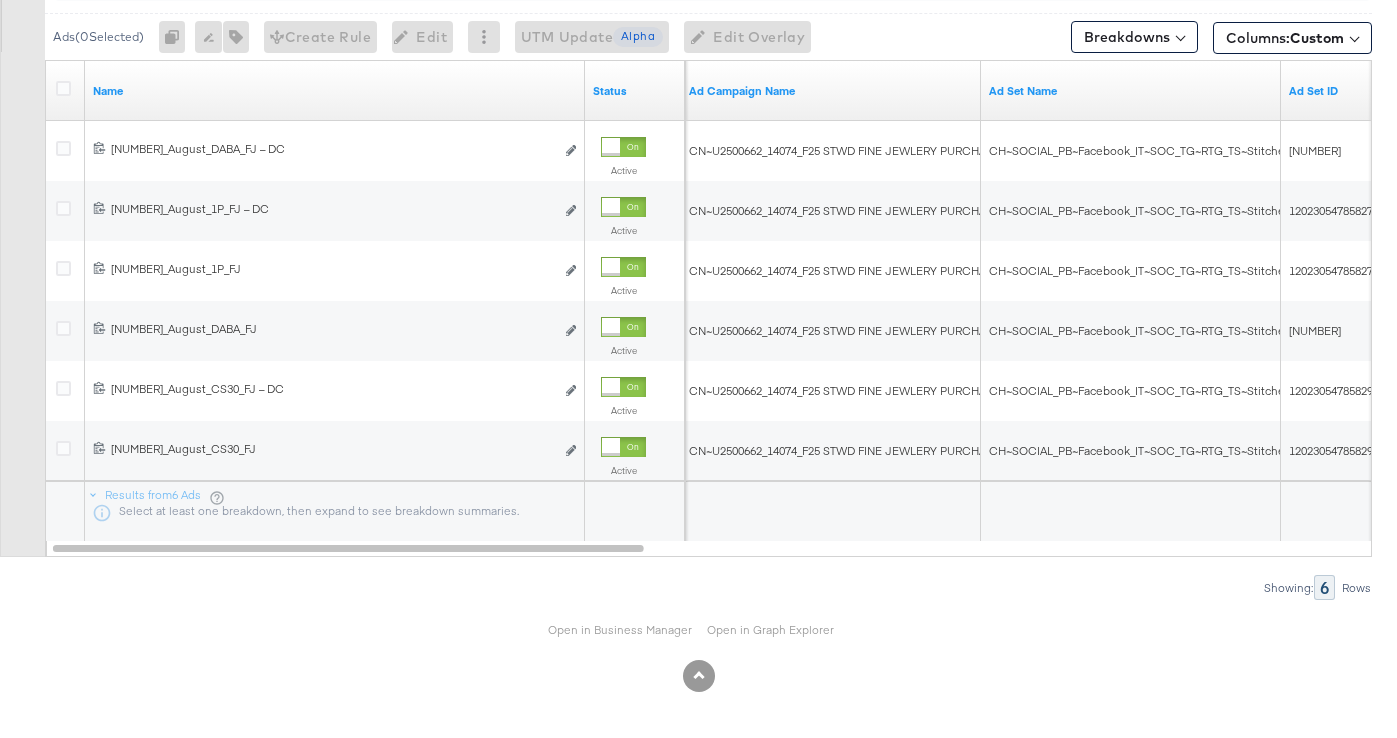 click on "Name" at bounding box center (335, 91) 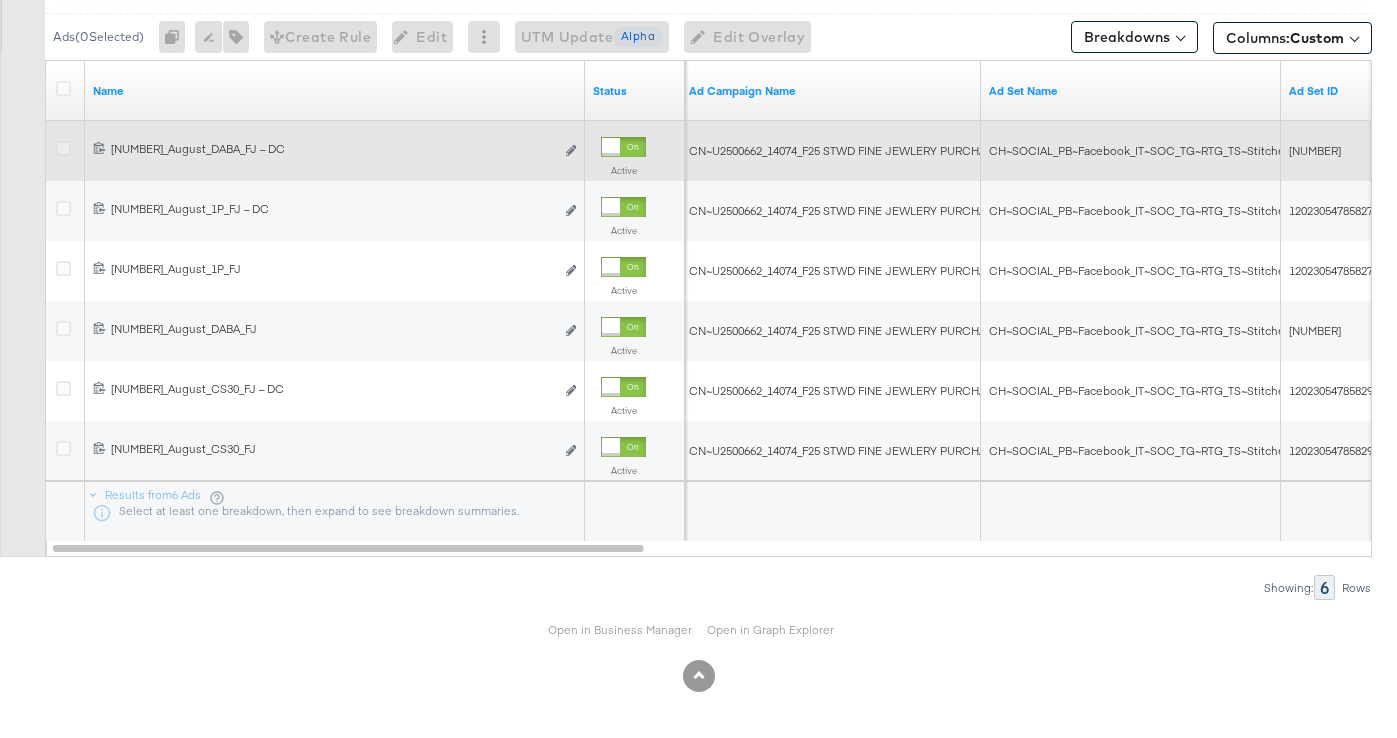 click at bounding box center (63, 148) 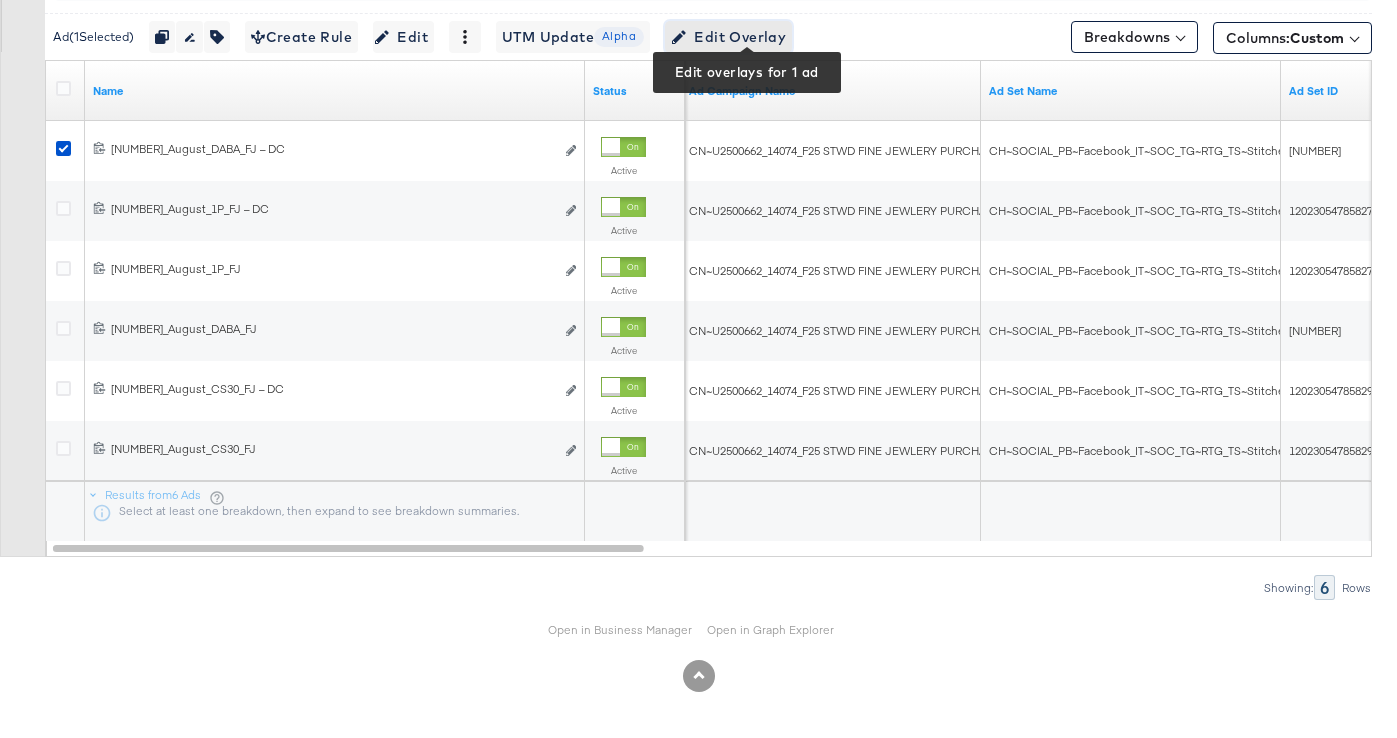 click on "Edit Overlay Edit overlays for 1 ad" at bounding box center (728, 37) 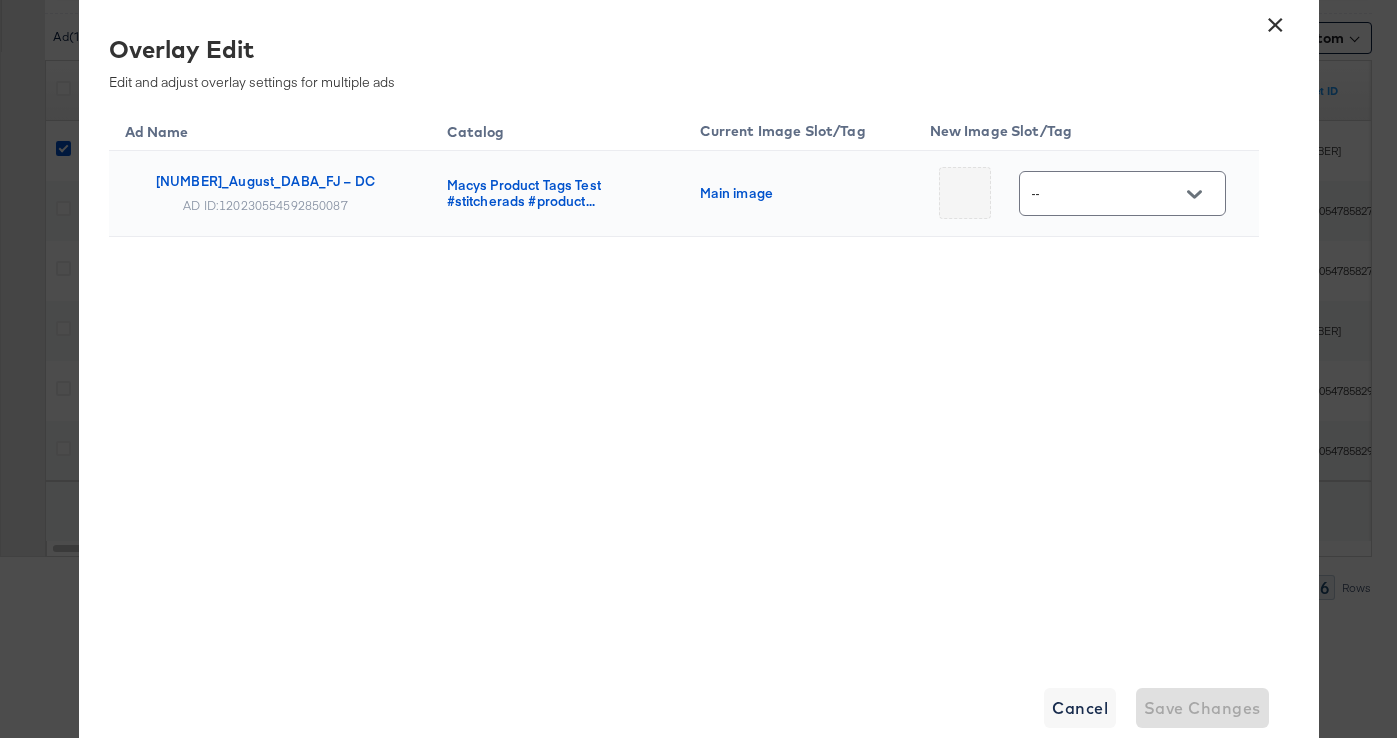 click on "--" at bounding box center [1107, 194] 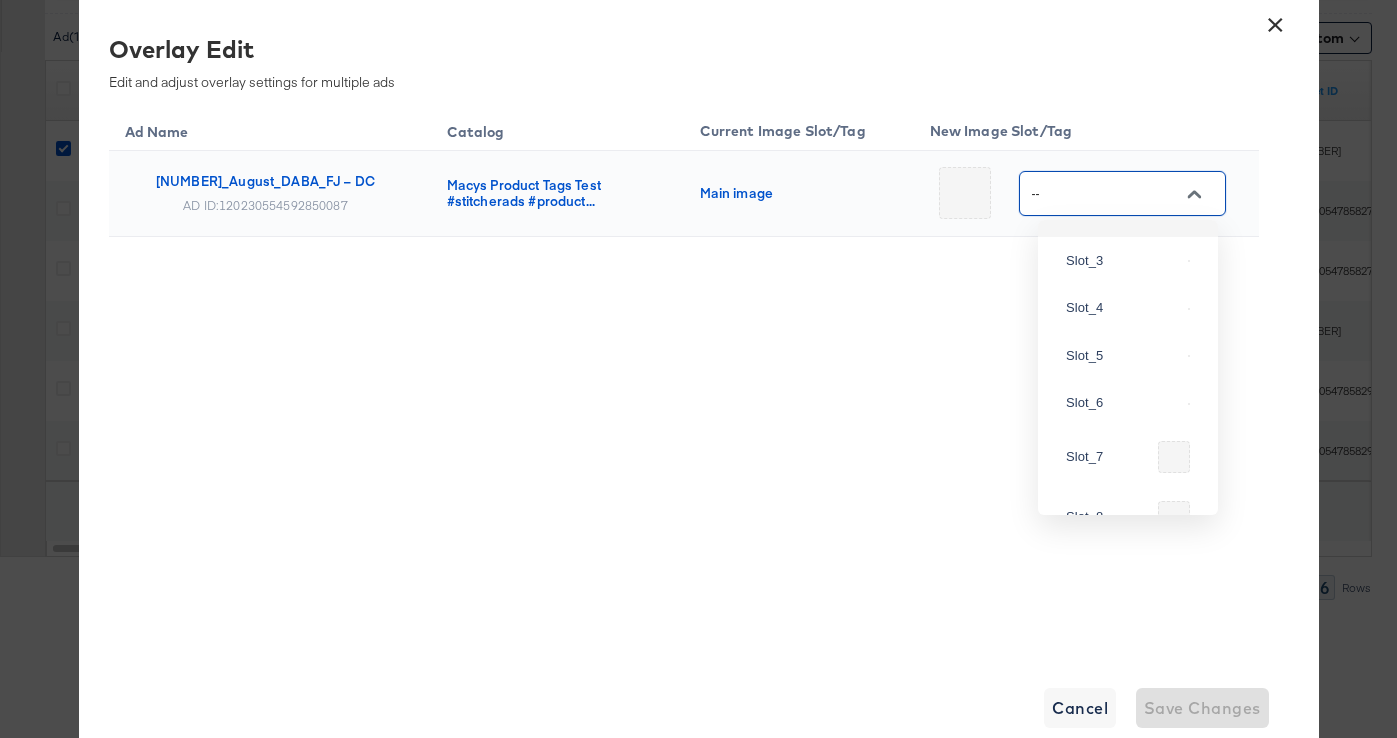 scroll, scrollTop: 152, scrollLeft: 0, axis: vertical 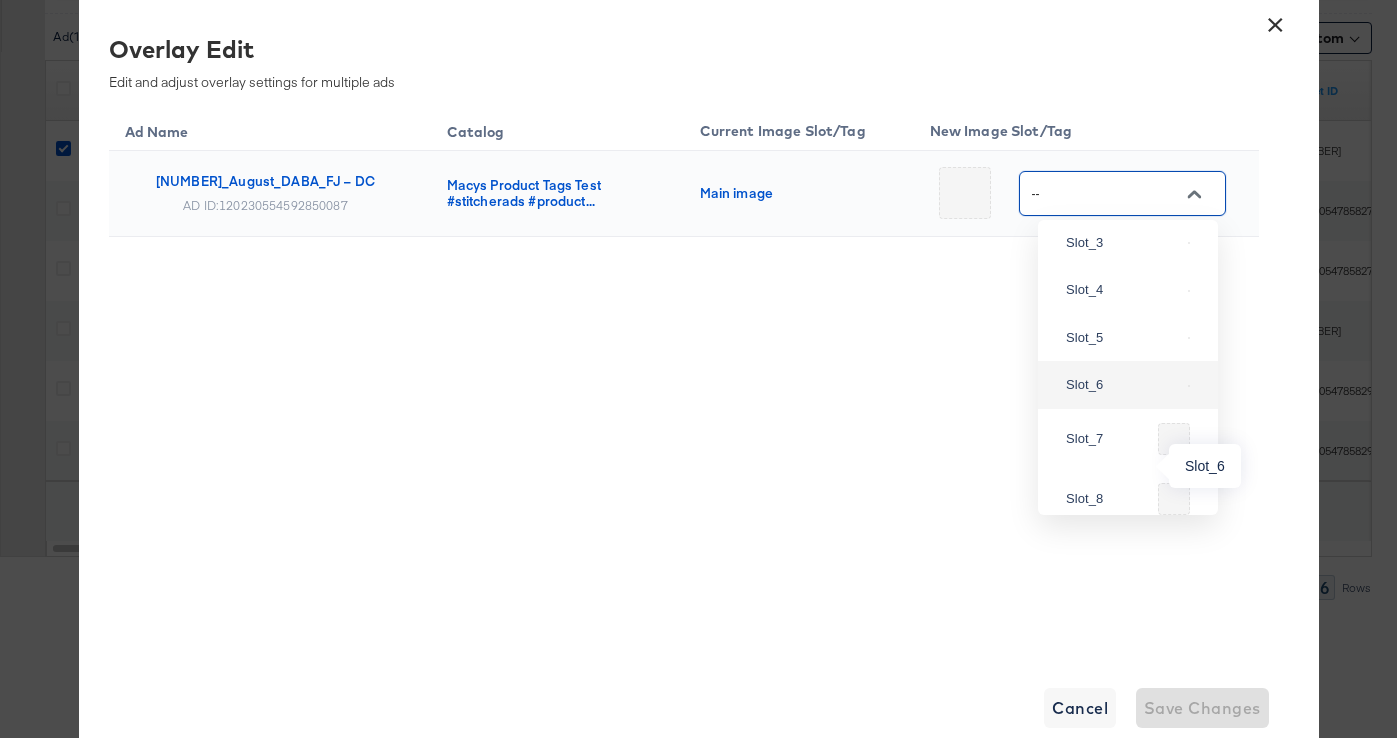 click on "Slot_6" at bounding box center (1123, 385) 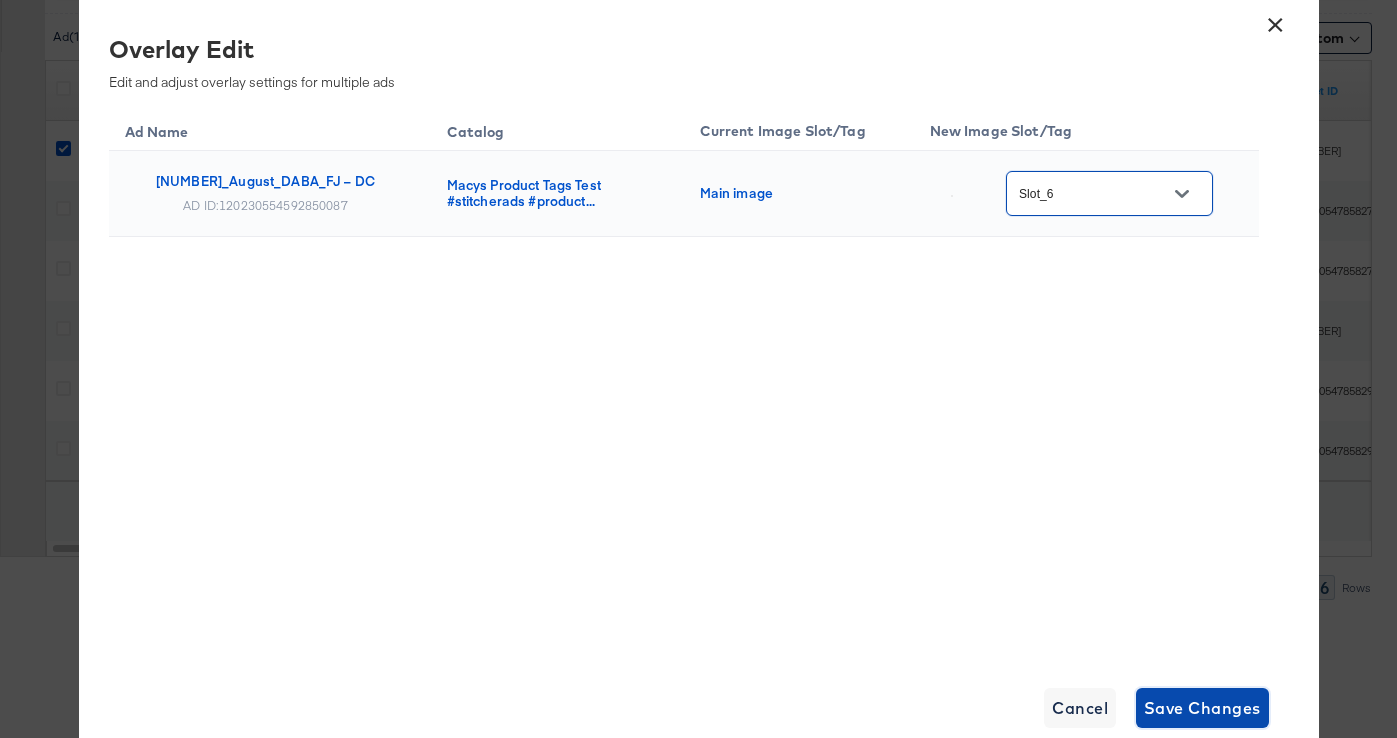 click on "Save Changes" at bounding box center [1202, 708] 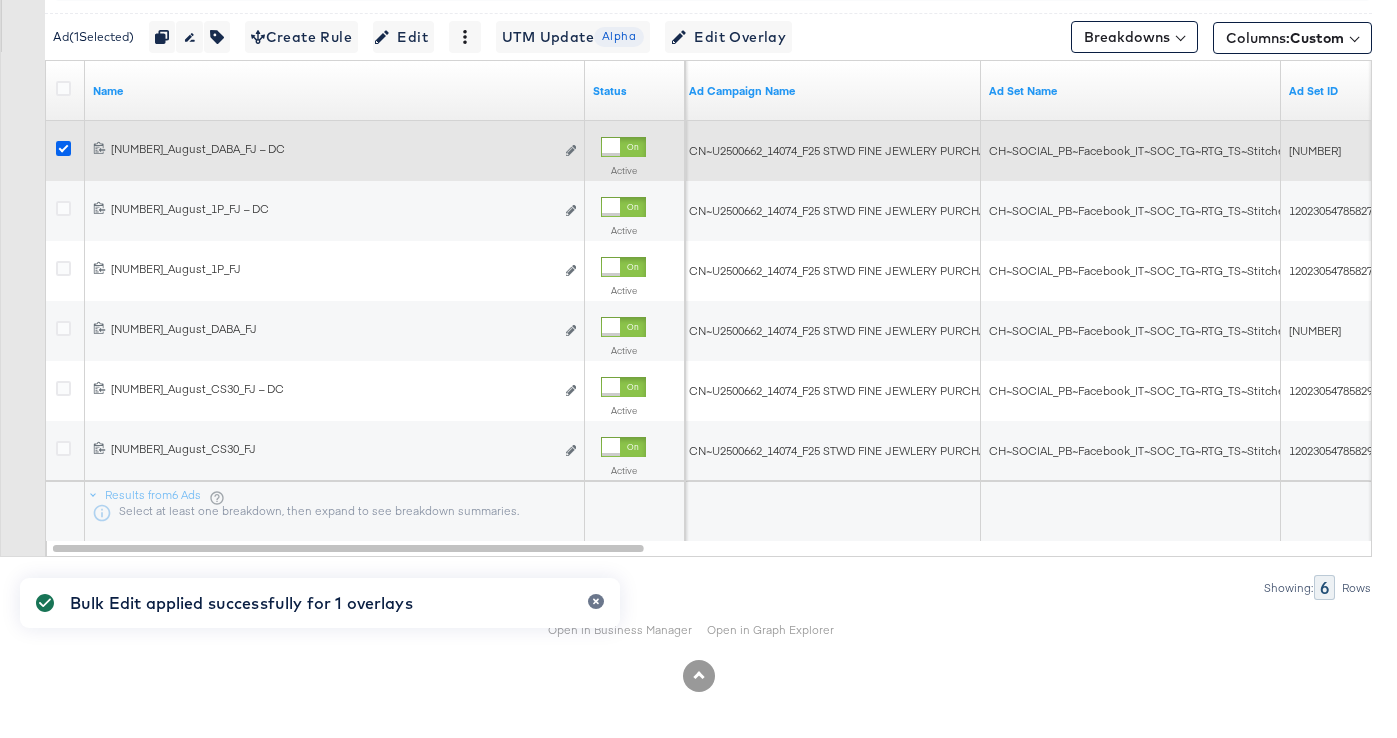 click at bounding box center (63, 148) 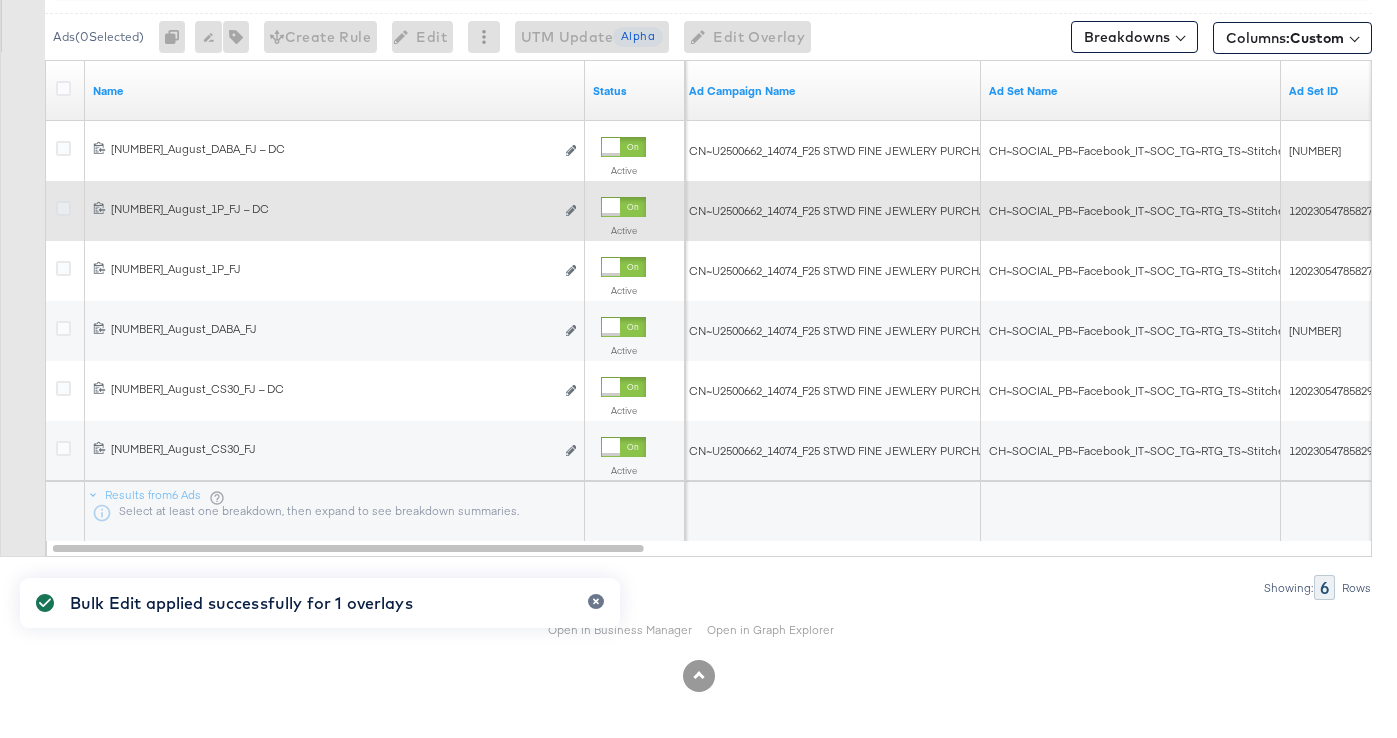 click at bounding box center [63, 208] 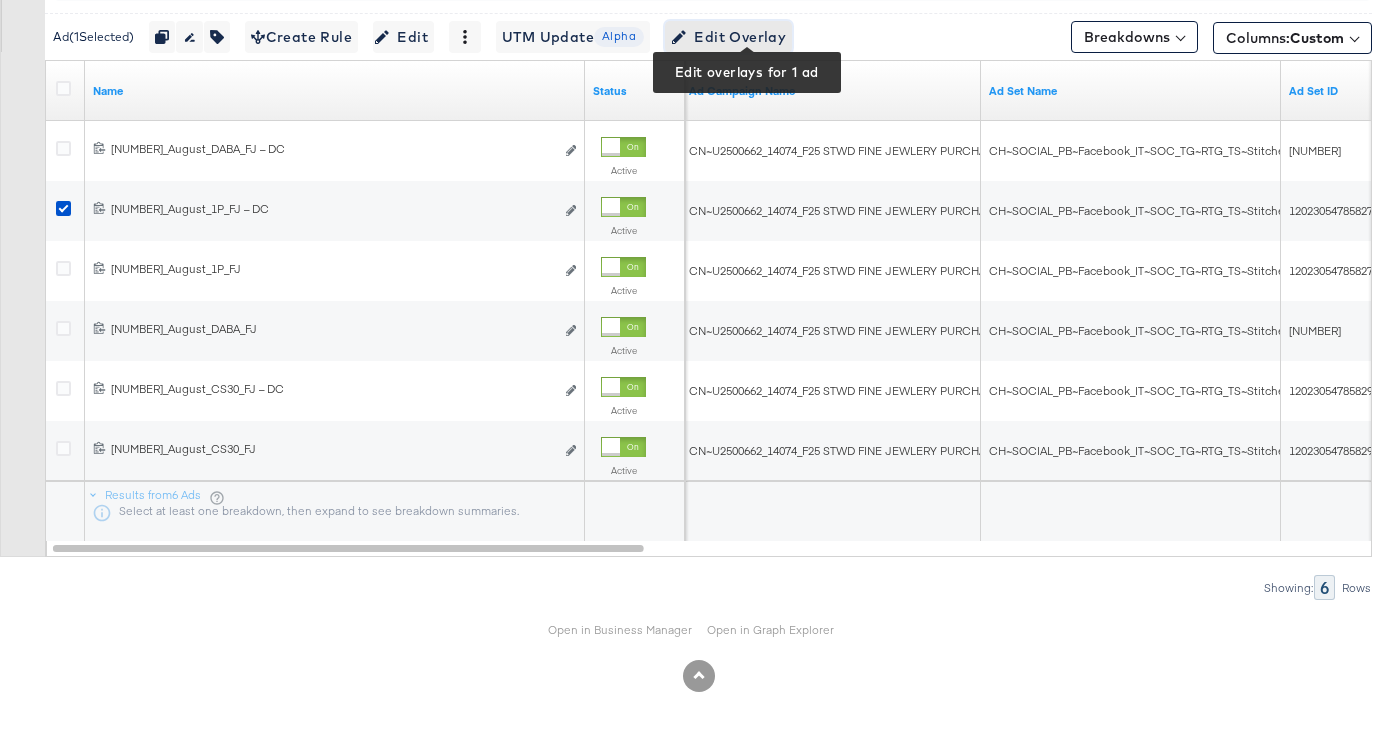 click on "Edit Overlay Edit overlays for 1 ad" at bounding box center (728, 37) 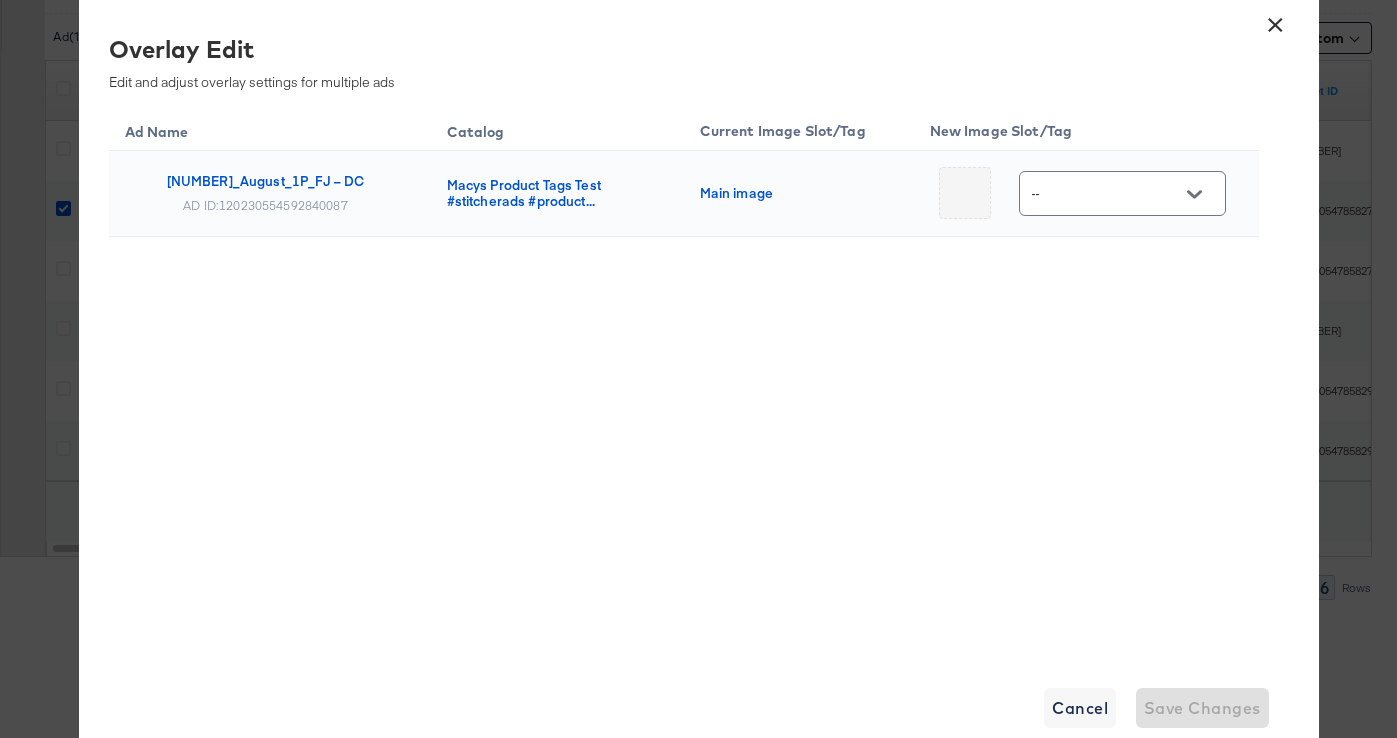 click on "--" at bounding box center [1122, 193] 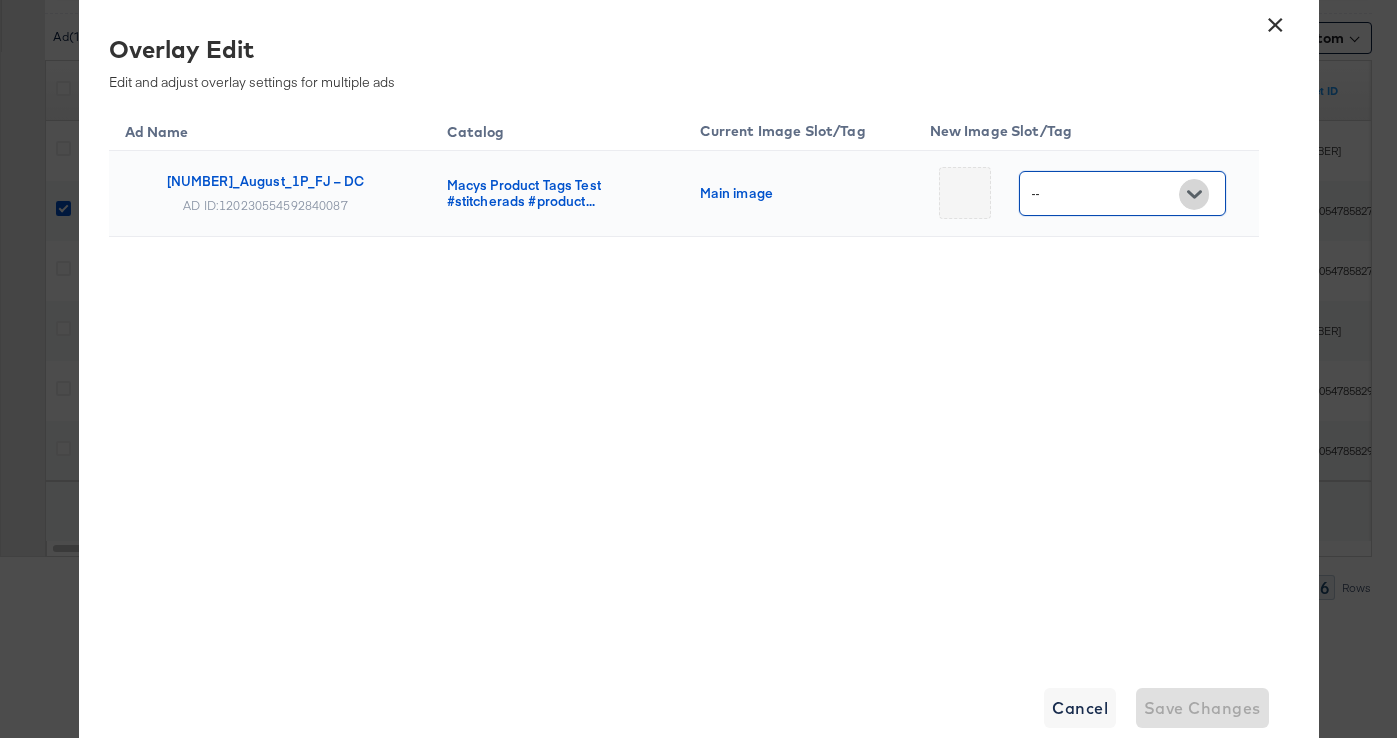 click at bounding box center (1194, 194) 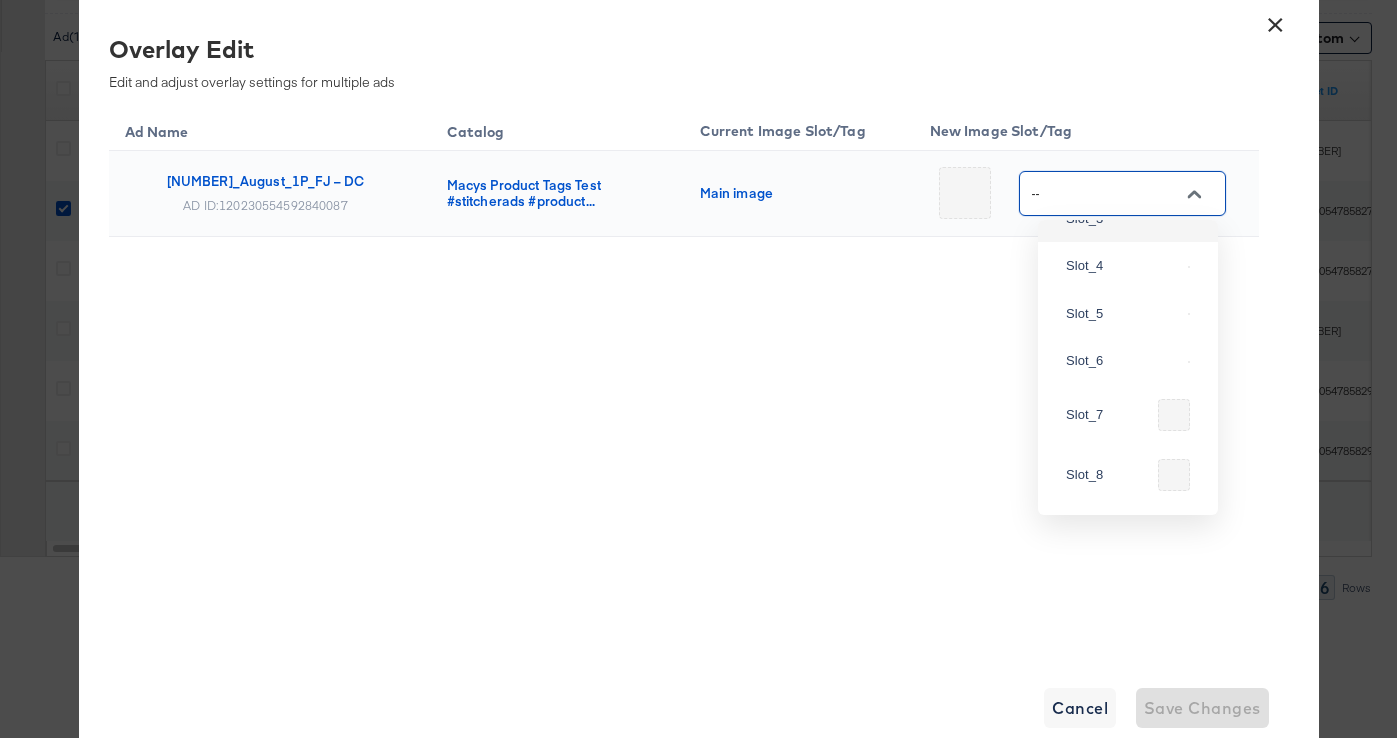 scroll, scrollTop: 188, scrollLeft: 0, axis: vertical 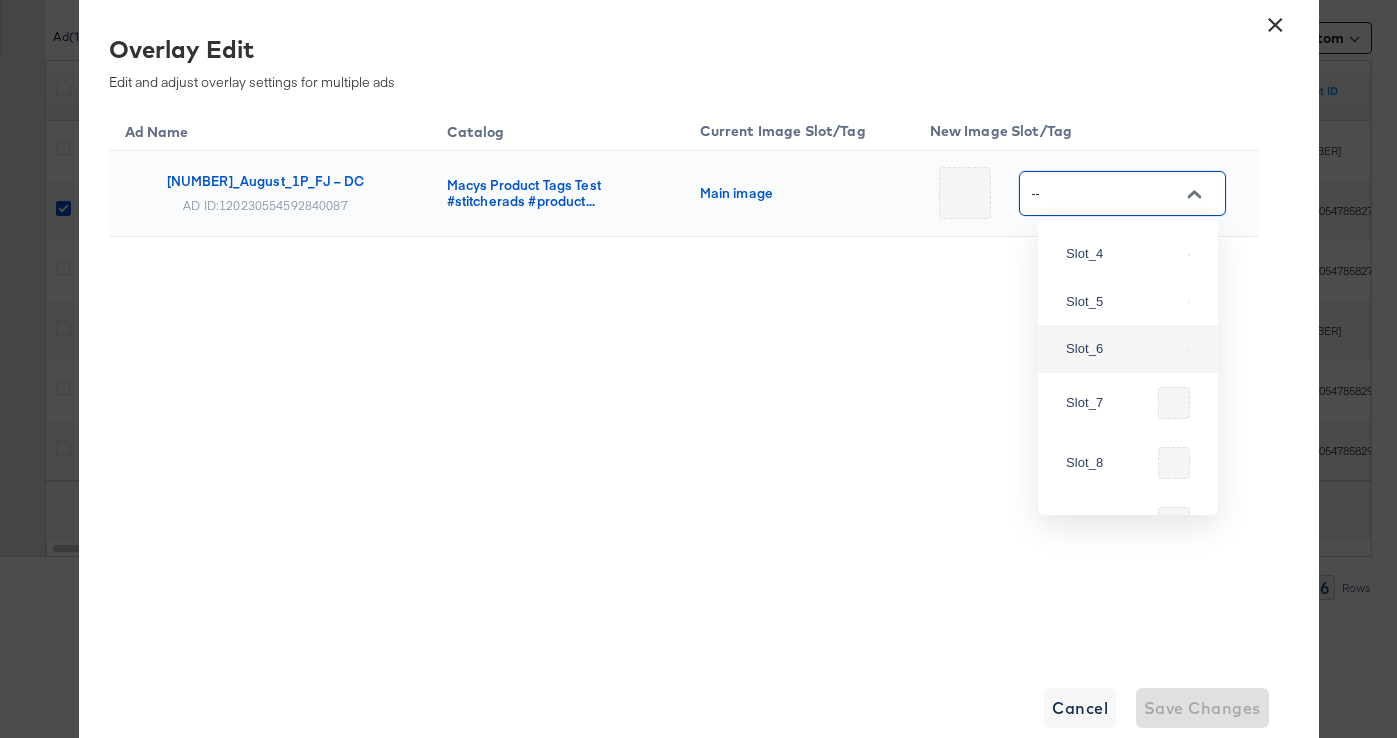 click on "Slot_6" at bounding box center [1123, 349] 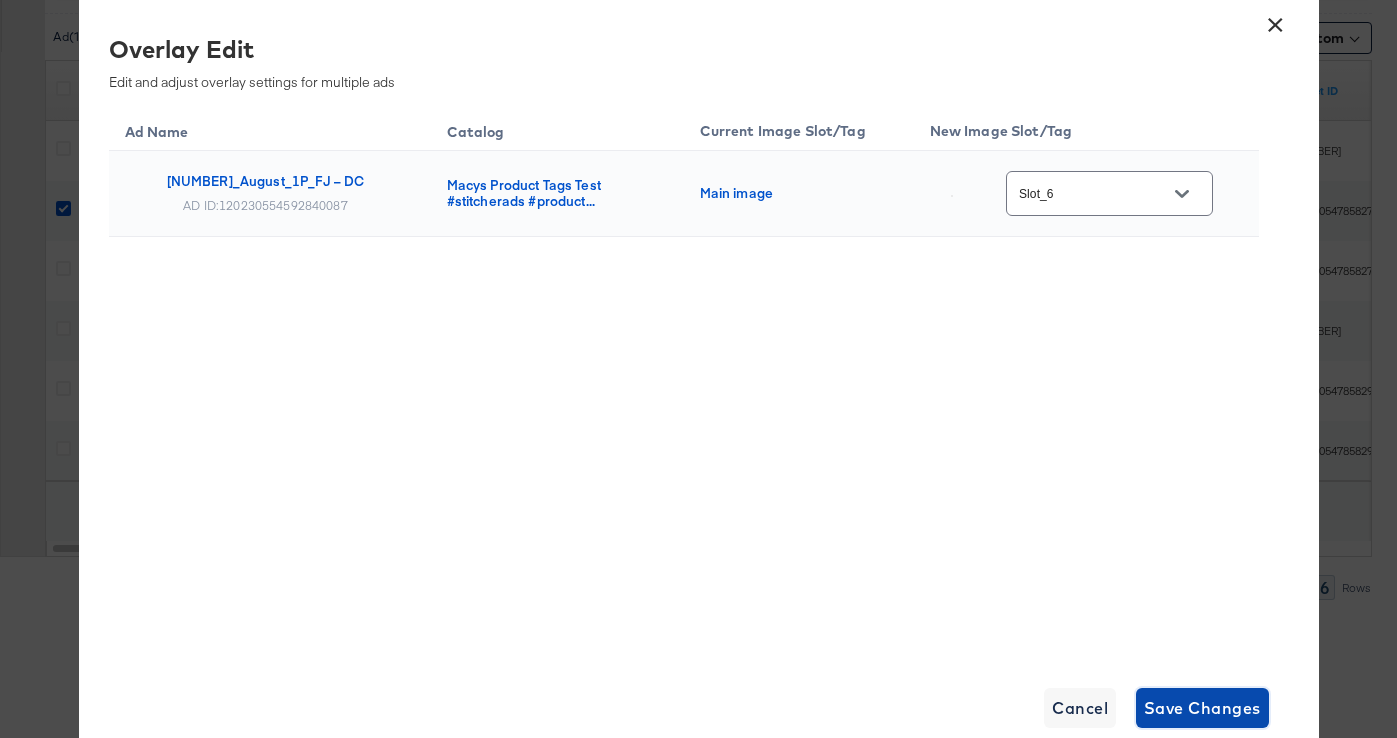 click on "Save Changes" at bounding box center (1202, 708) 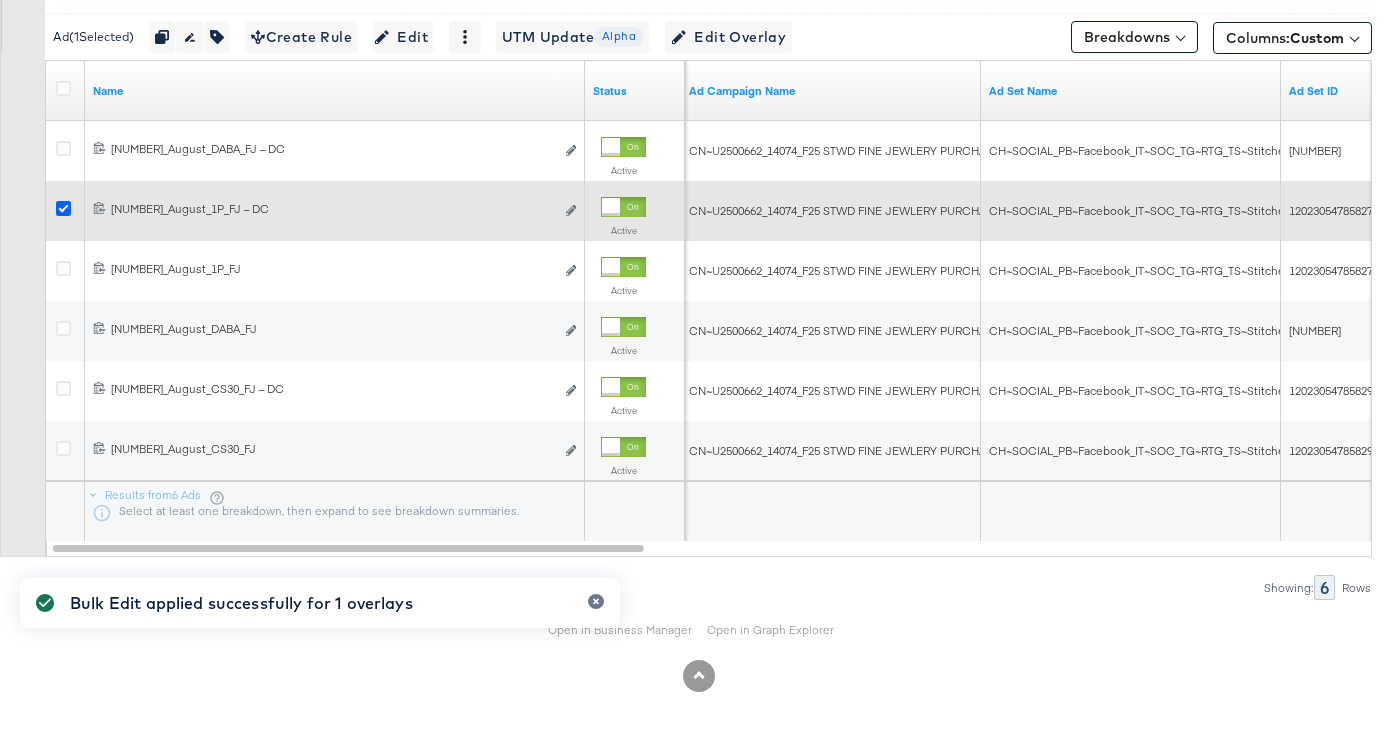 click at bounding box center (63, 208) 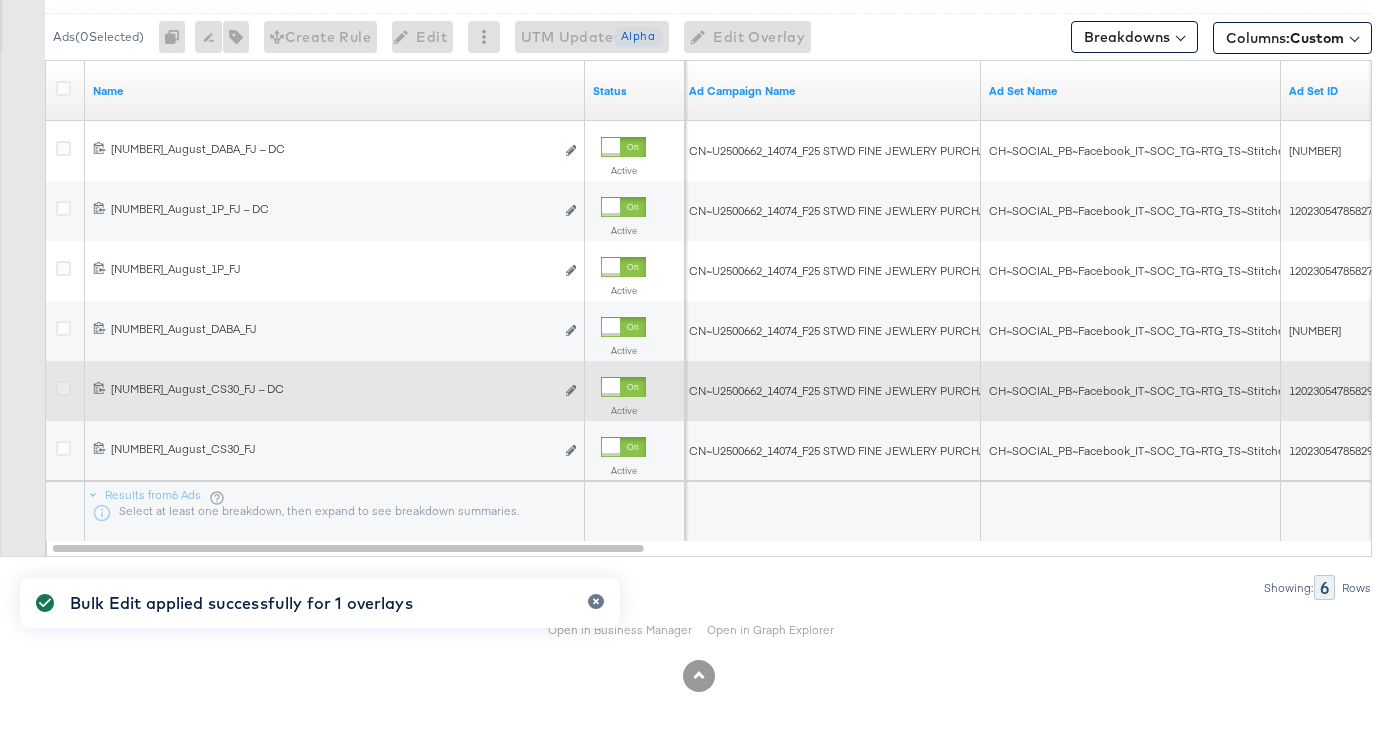 click at bounding box center (63, 388) 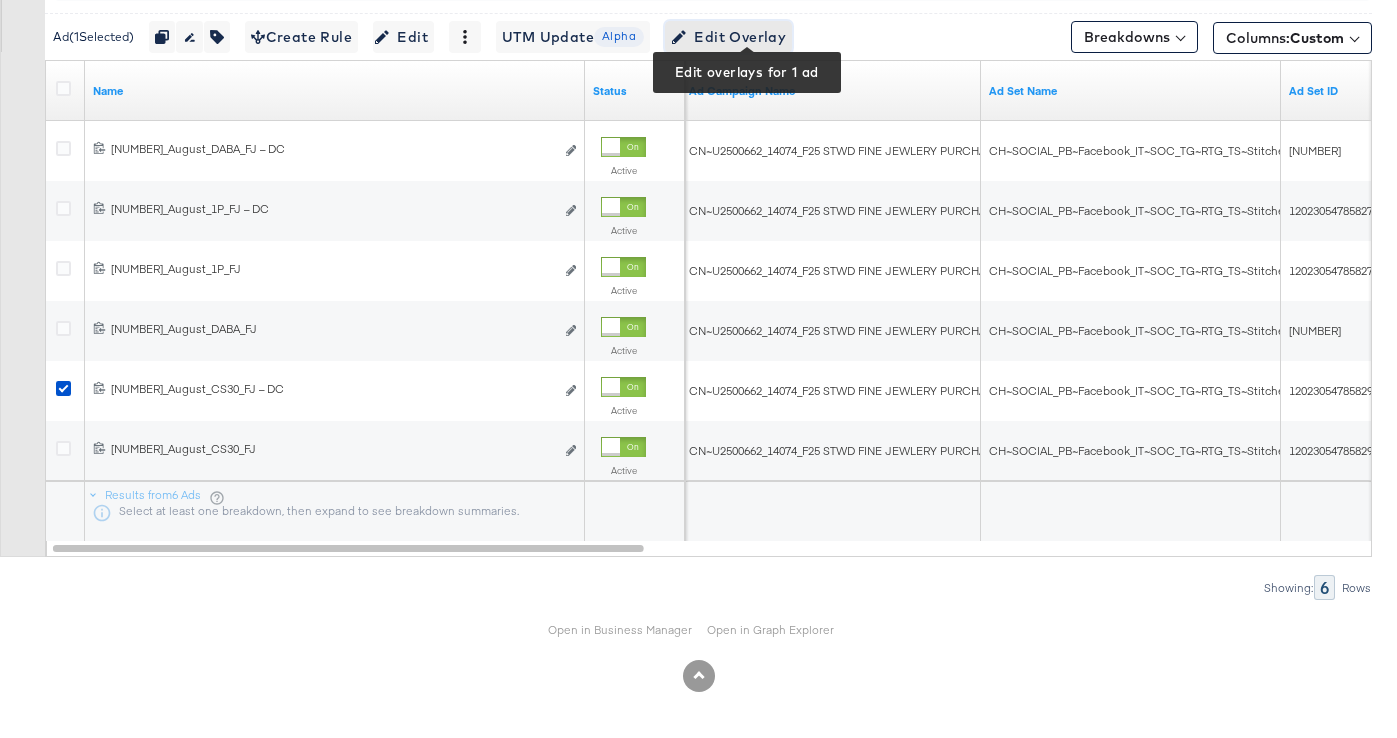 click on "Edit Overlay Edit overlays for 1 ad" at bounding box center [728, 37] 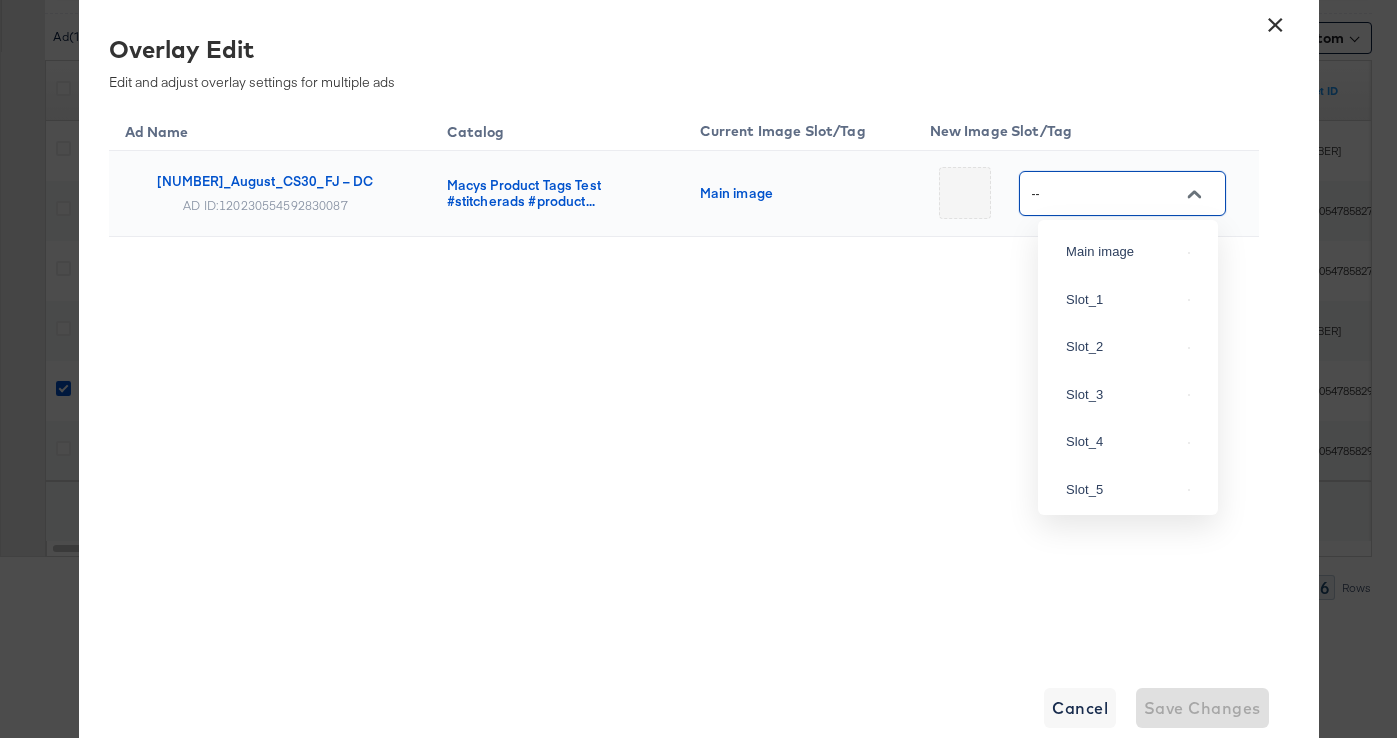 click on "--" at bounding box center [1107, 194] 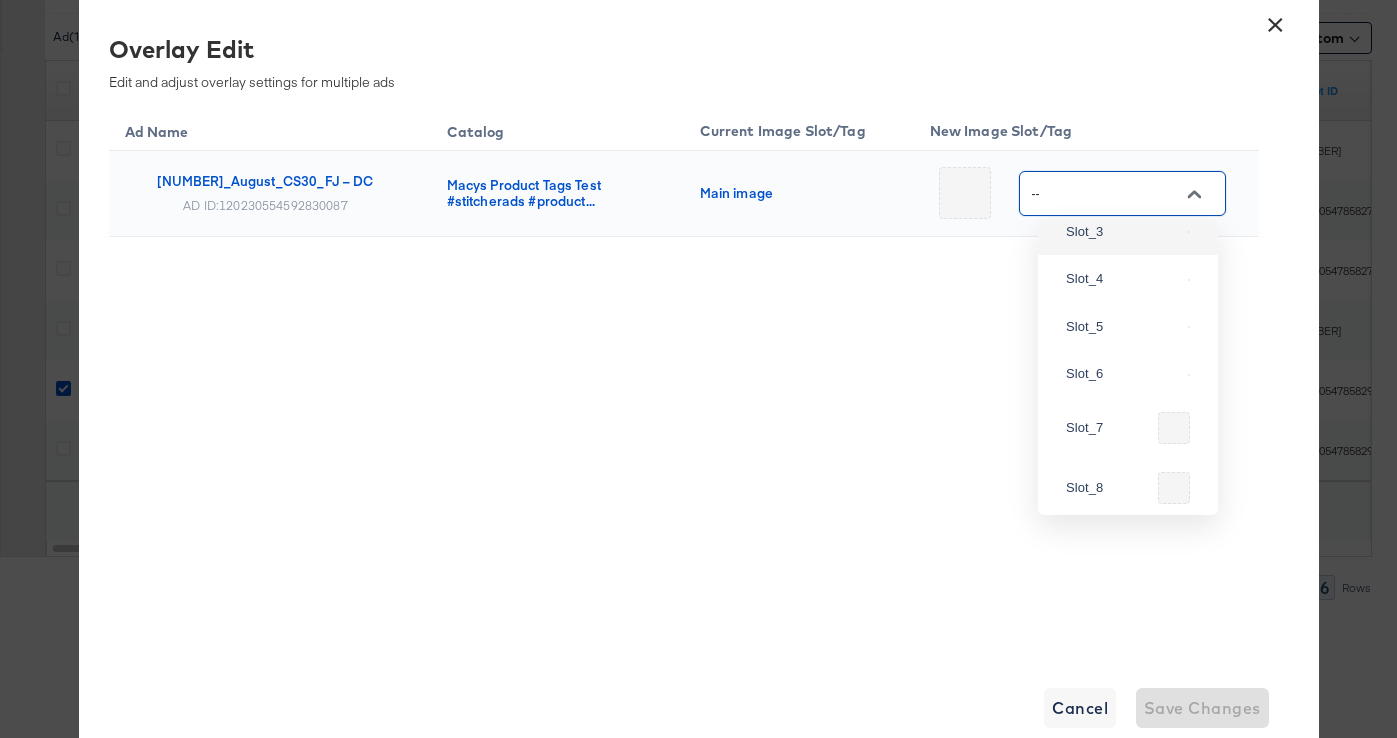 scroll, scrollTop: 167, scrollLeft: 0, axis: vertical 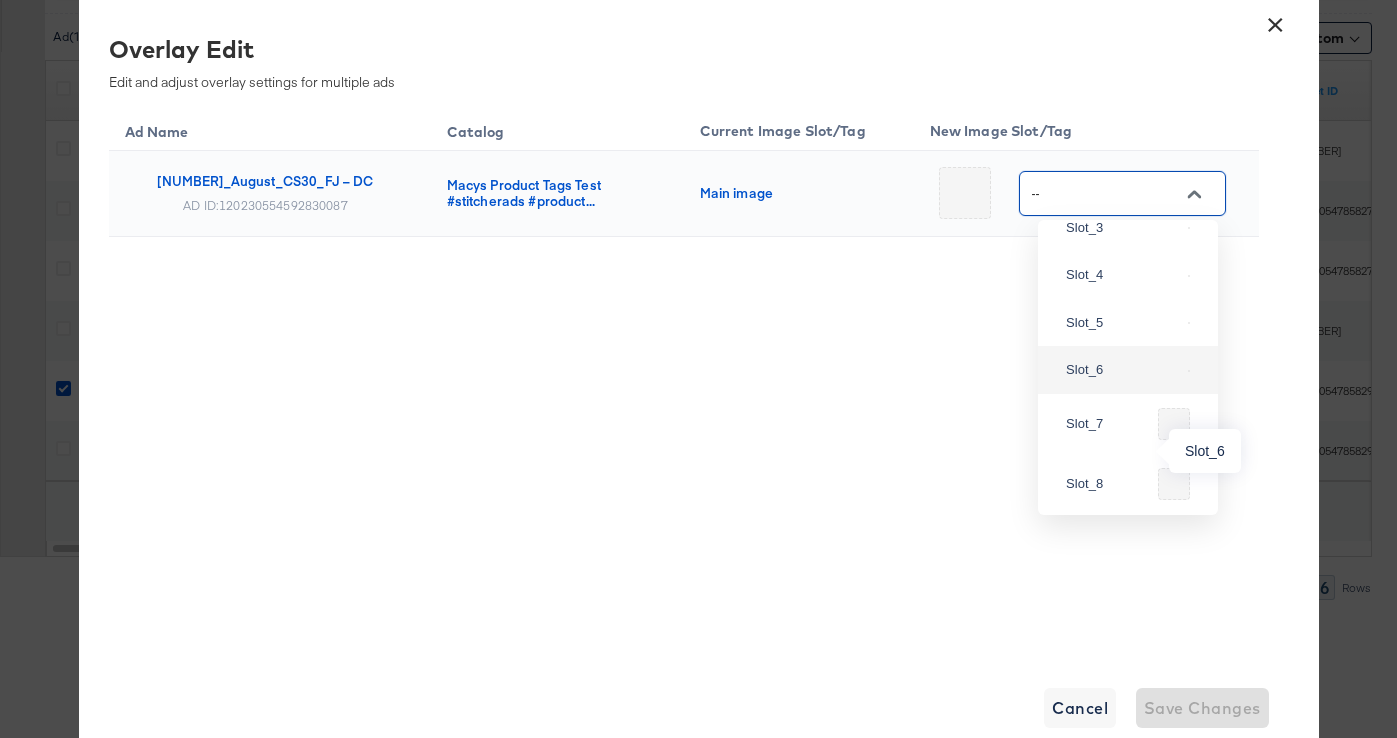 click on "Slot_6" at bounding box center [1123, 370] 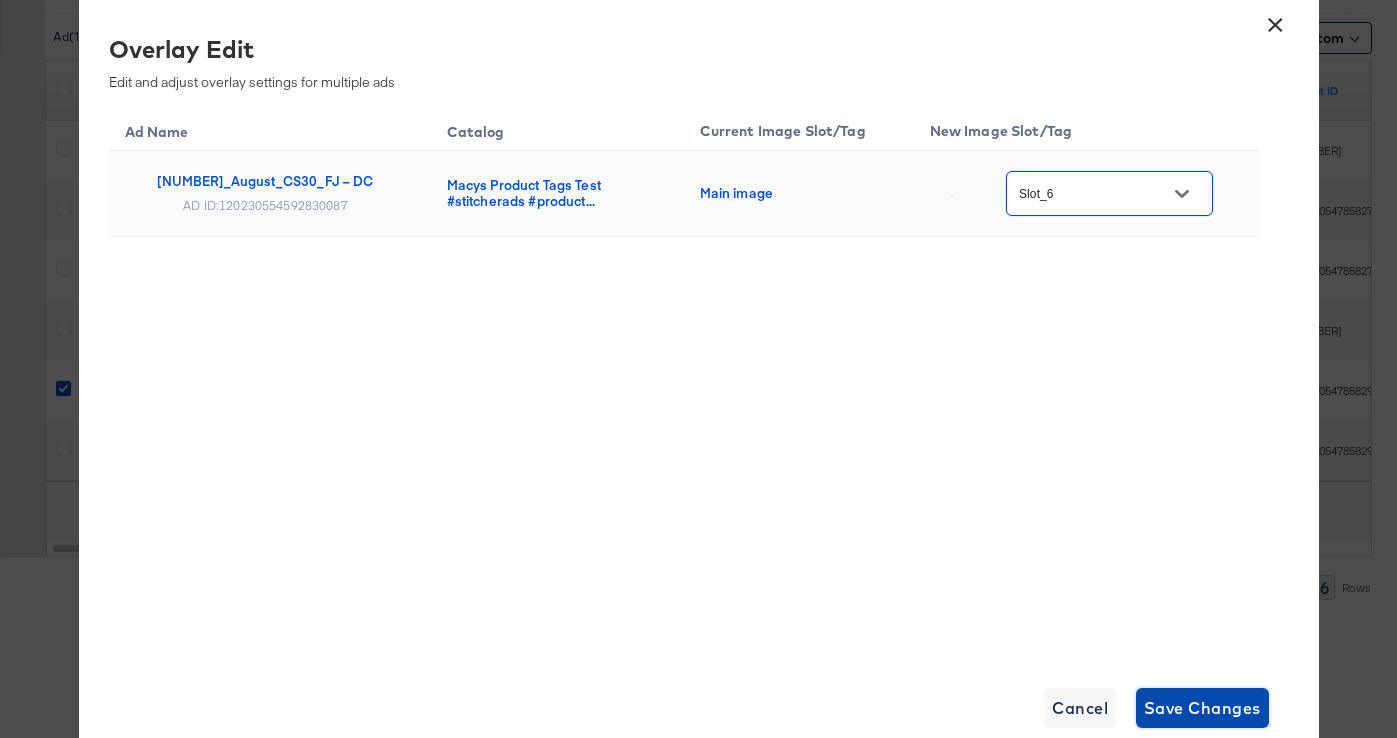 click on "Save Changes" at bounding box center [1202, 708] 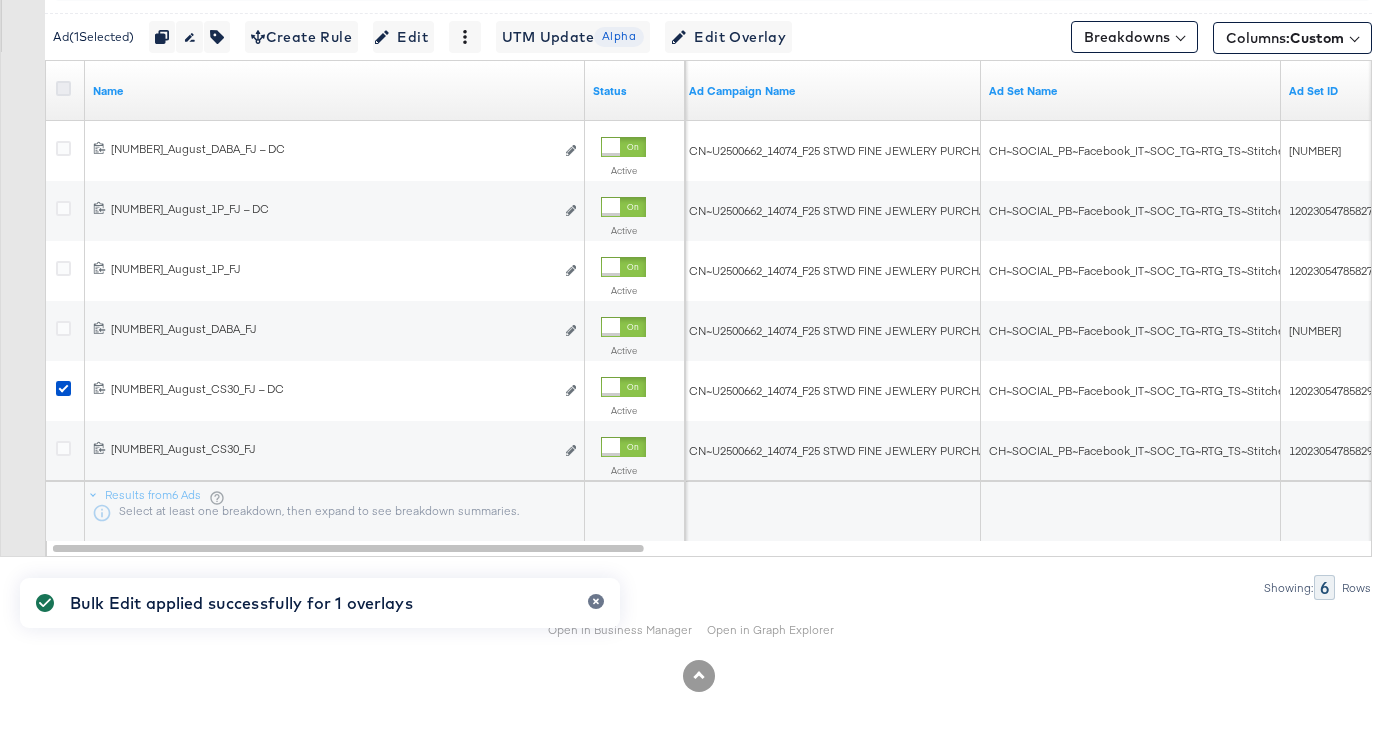 click at bounding box center [63, 88] 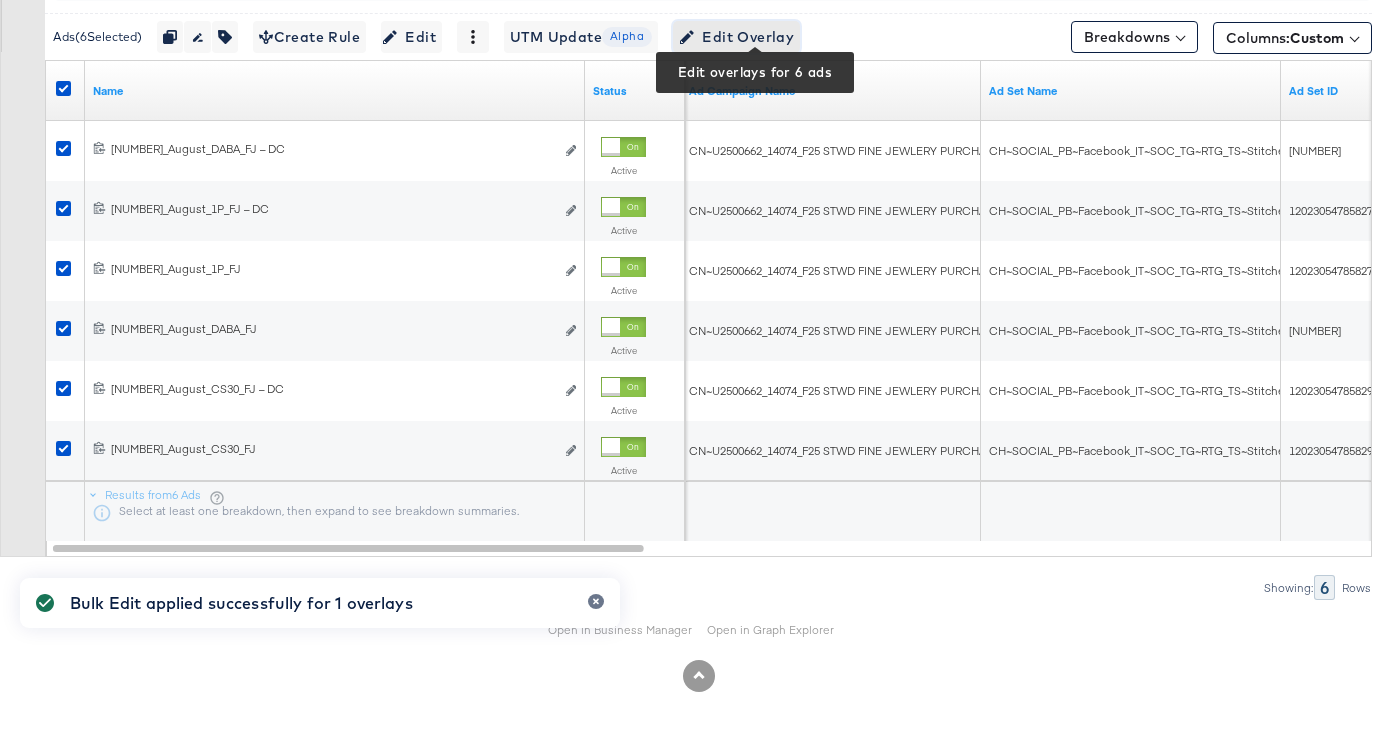 click on "Edit Overlay Edit overlays for 6 ads" at bounding box center [736, 37] 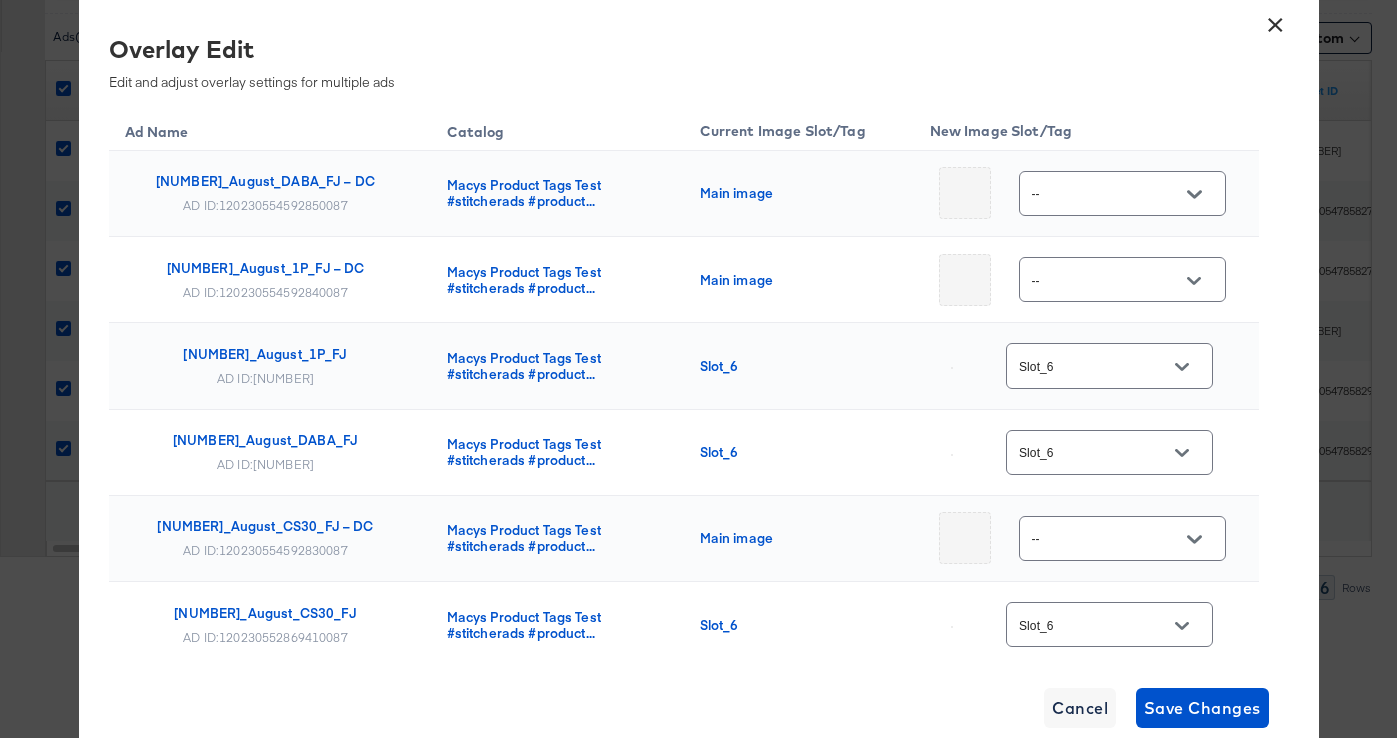 click on "×" at bounding box center (1276, 20) 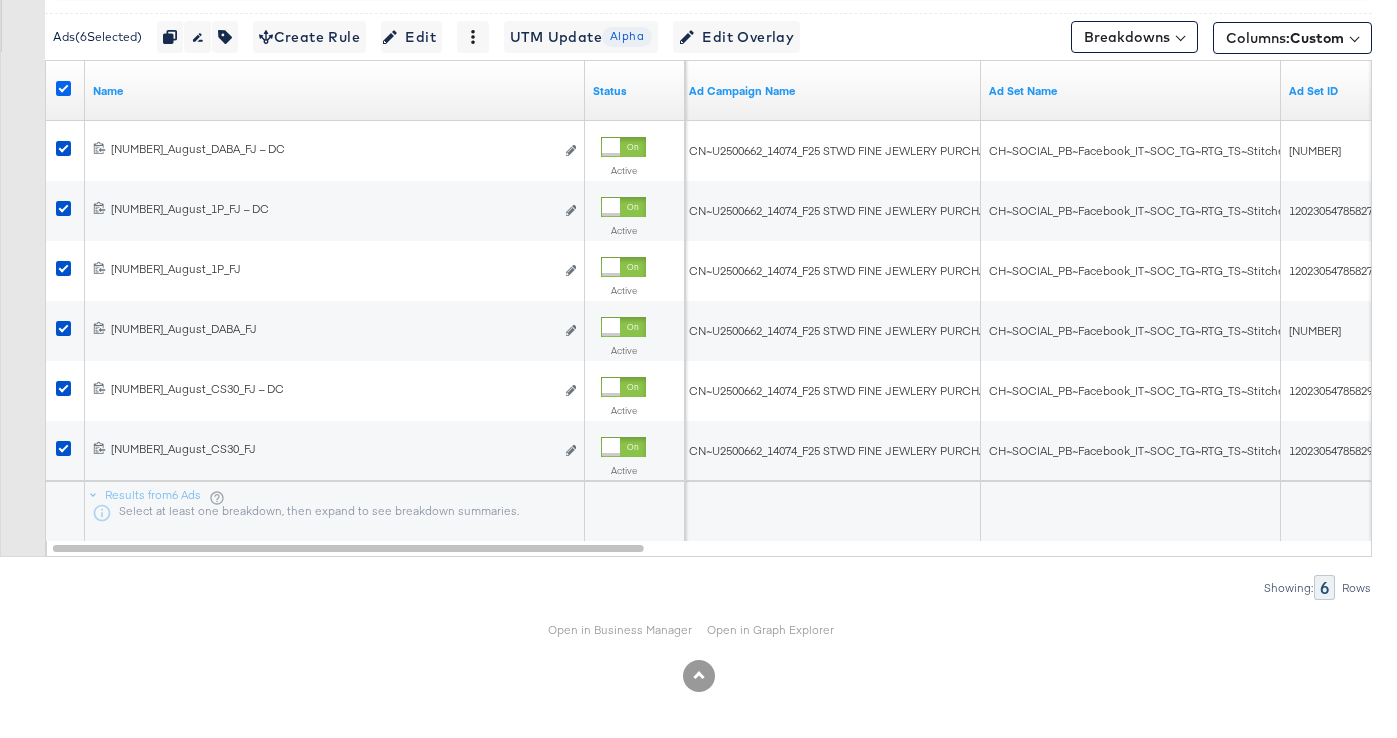 click at bounding box center (63, 88) 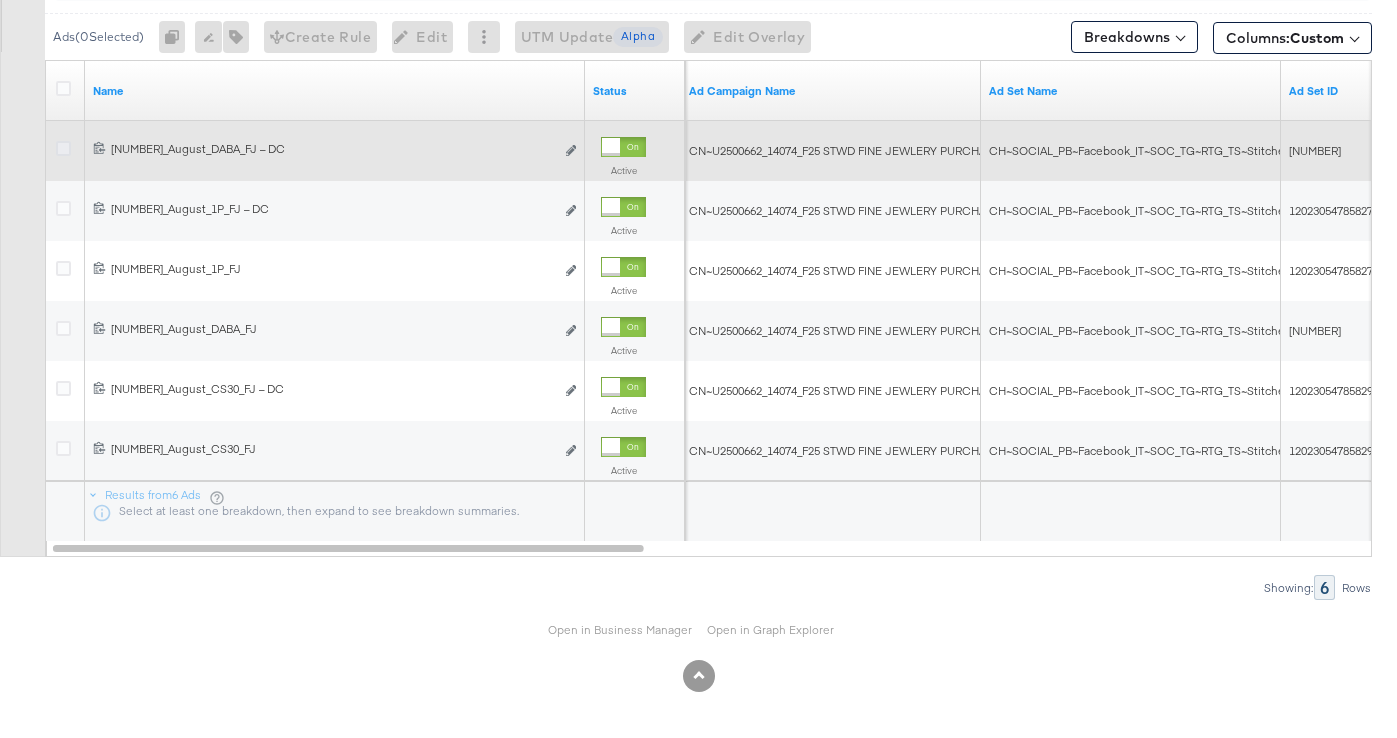 click at bounding box center [63, 148] 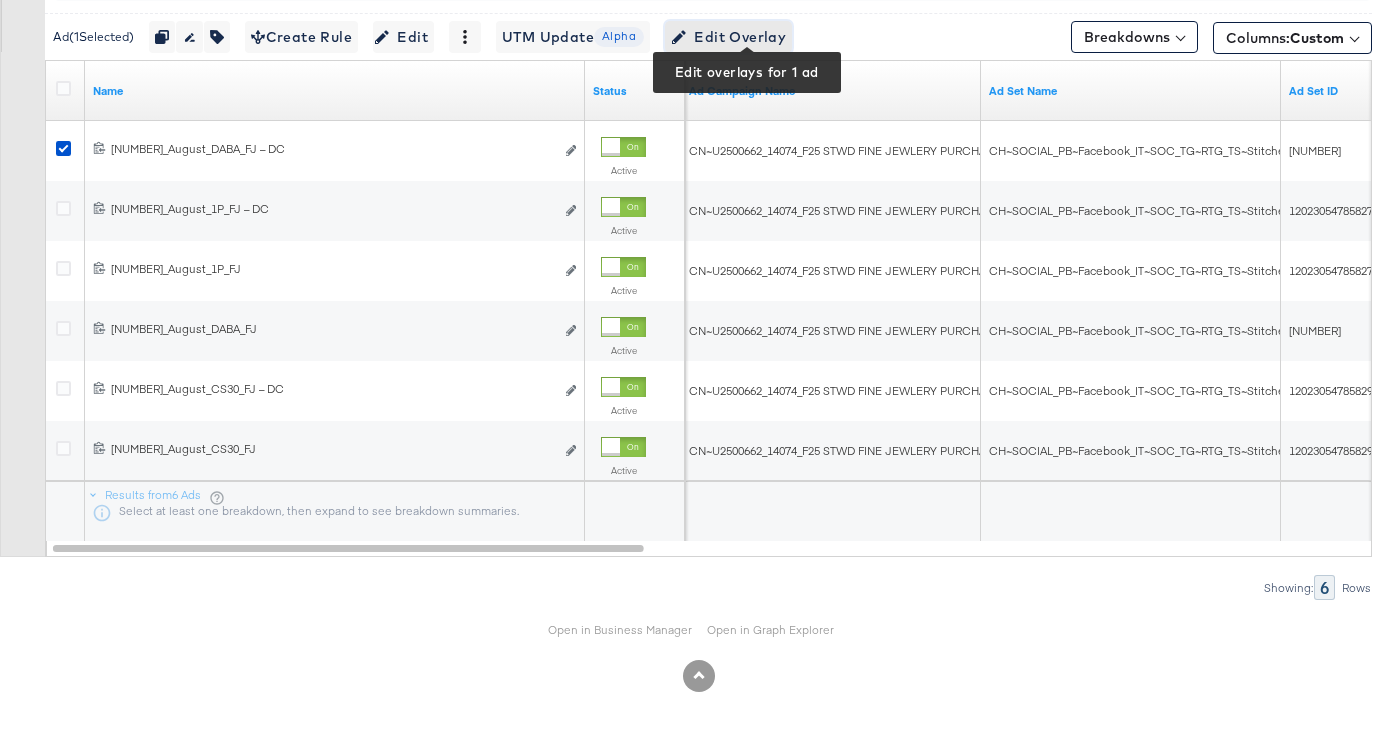 click on "Edit Overlay Edit overlays for 1 ad" at bounding box center [728, 37] 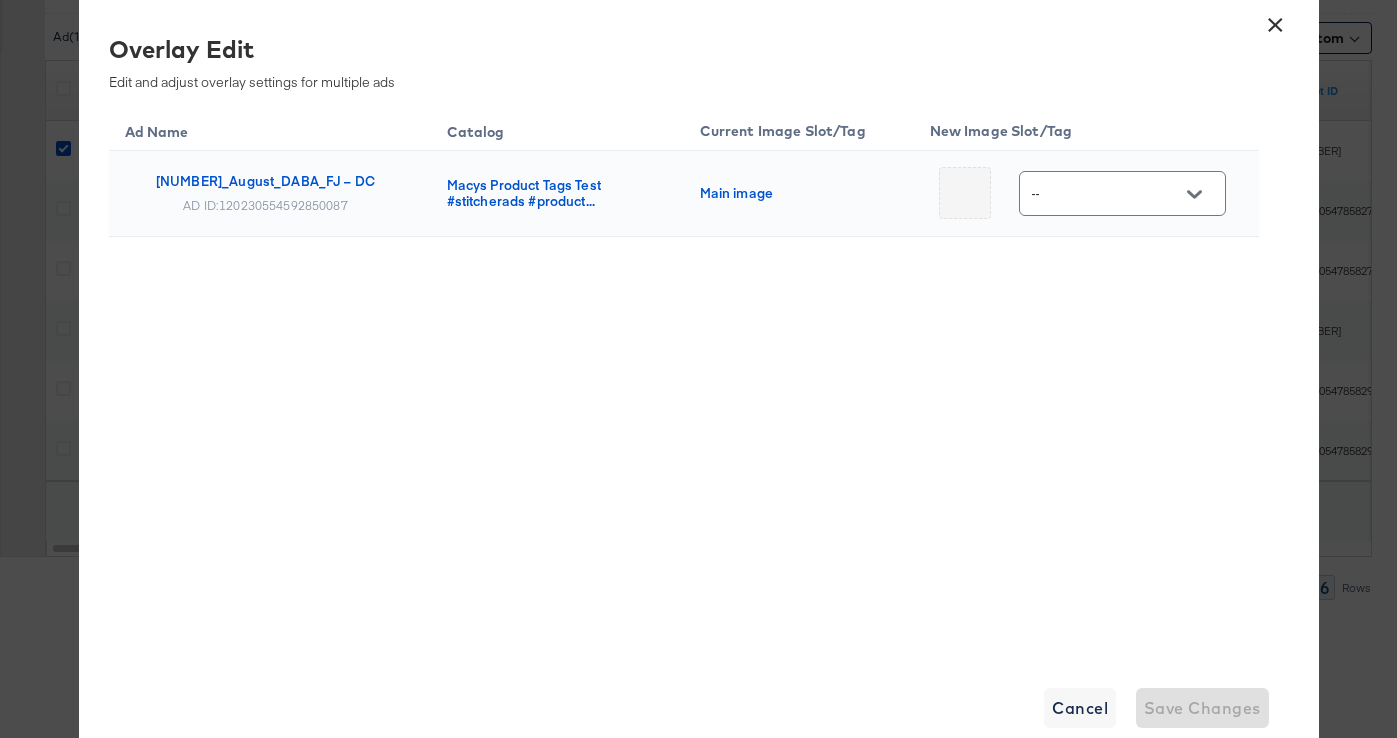 click at bounding box center (1194, 194) 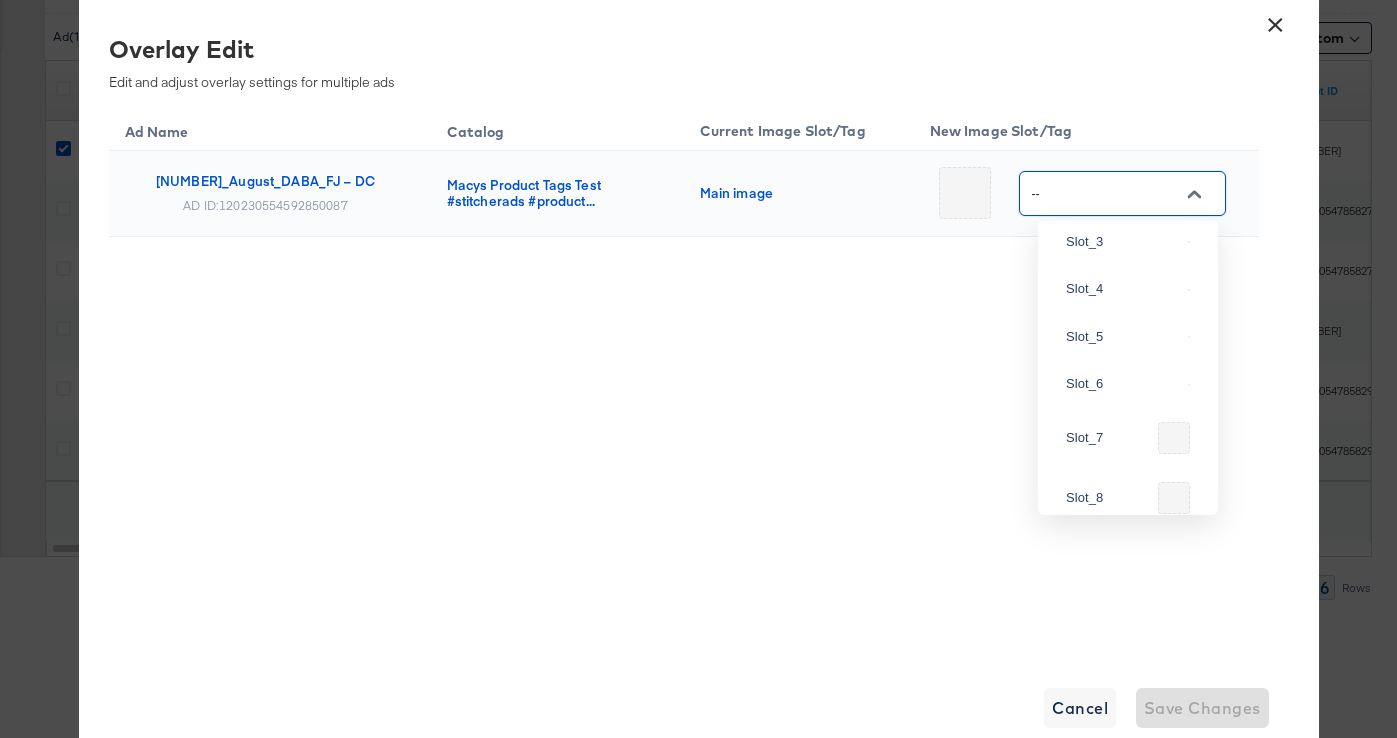 scroll, scrollTop: 159, scrollLeft: 0, axis: vertical 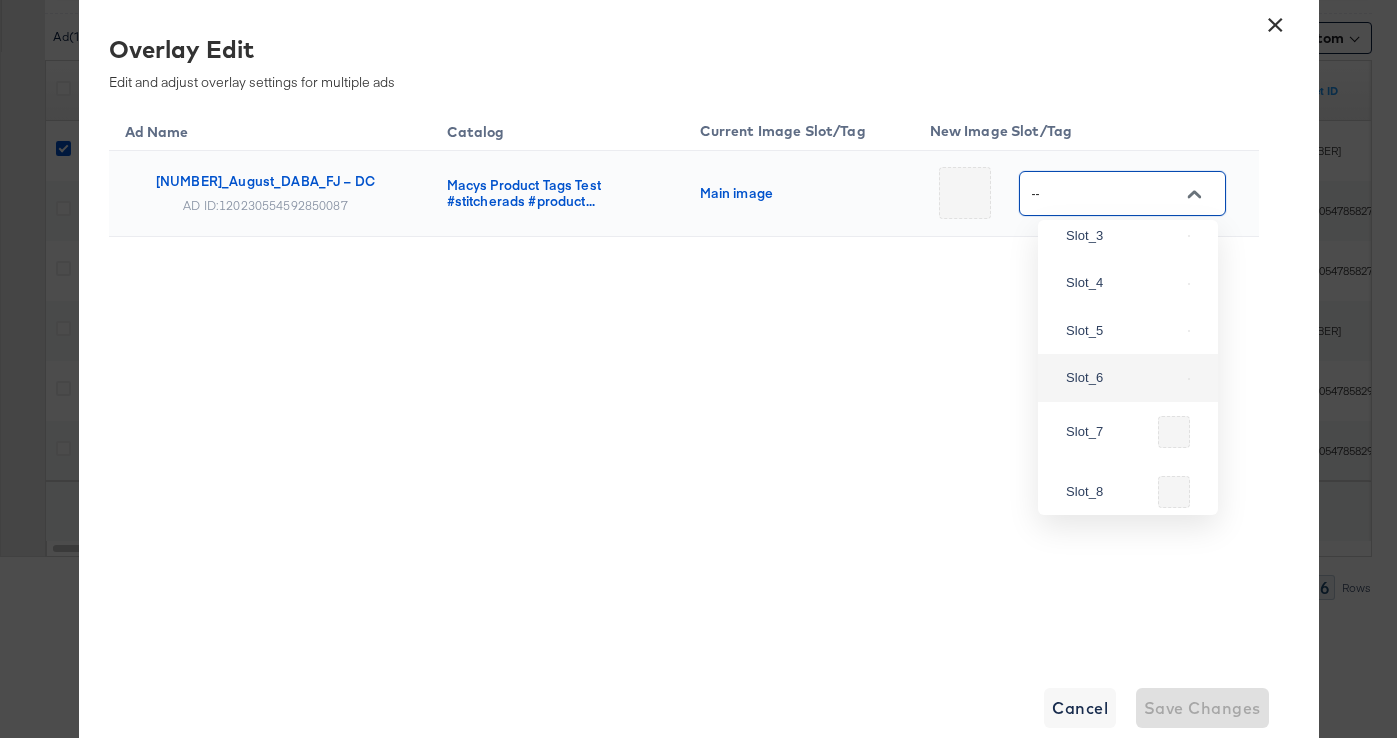 click on "Slot_6" at bounding box center (1128, 378) 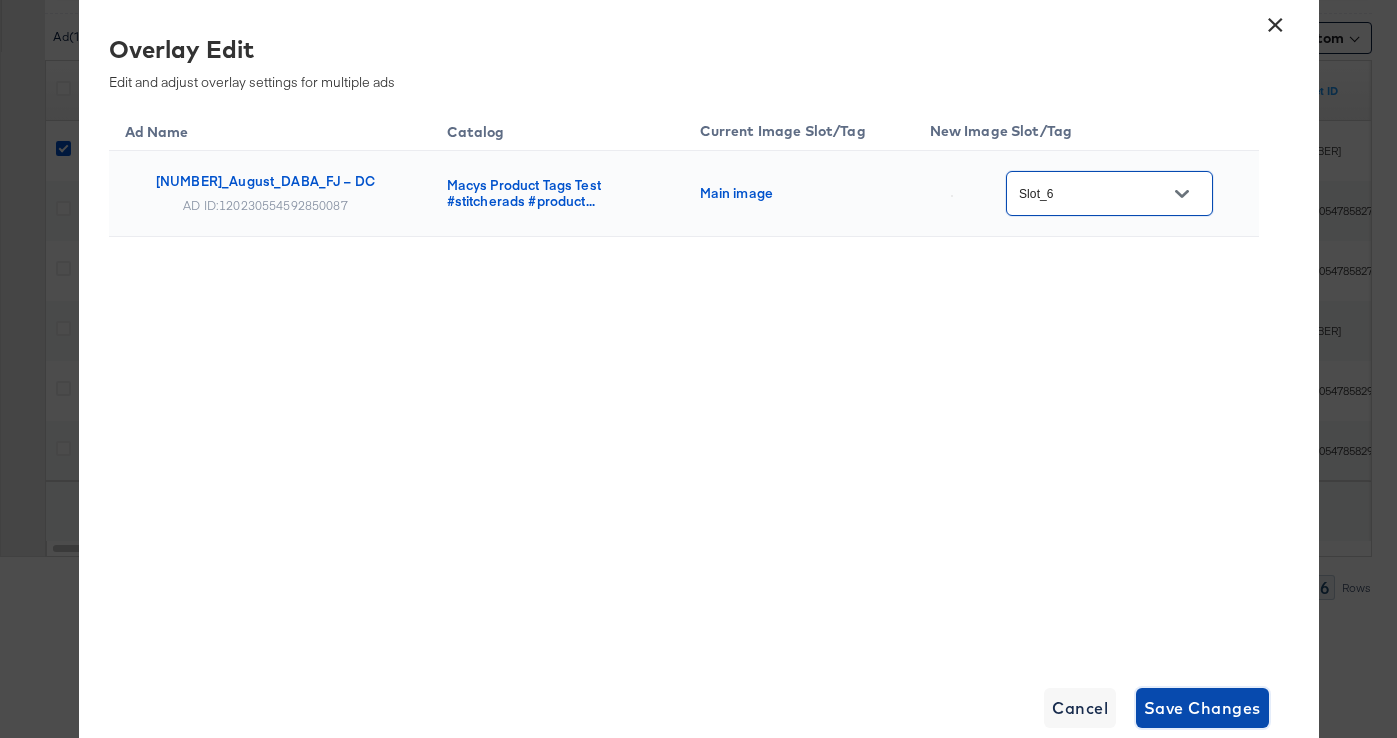 click on "Save Changes" at bounding box center (1202, 708) 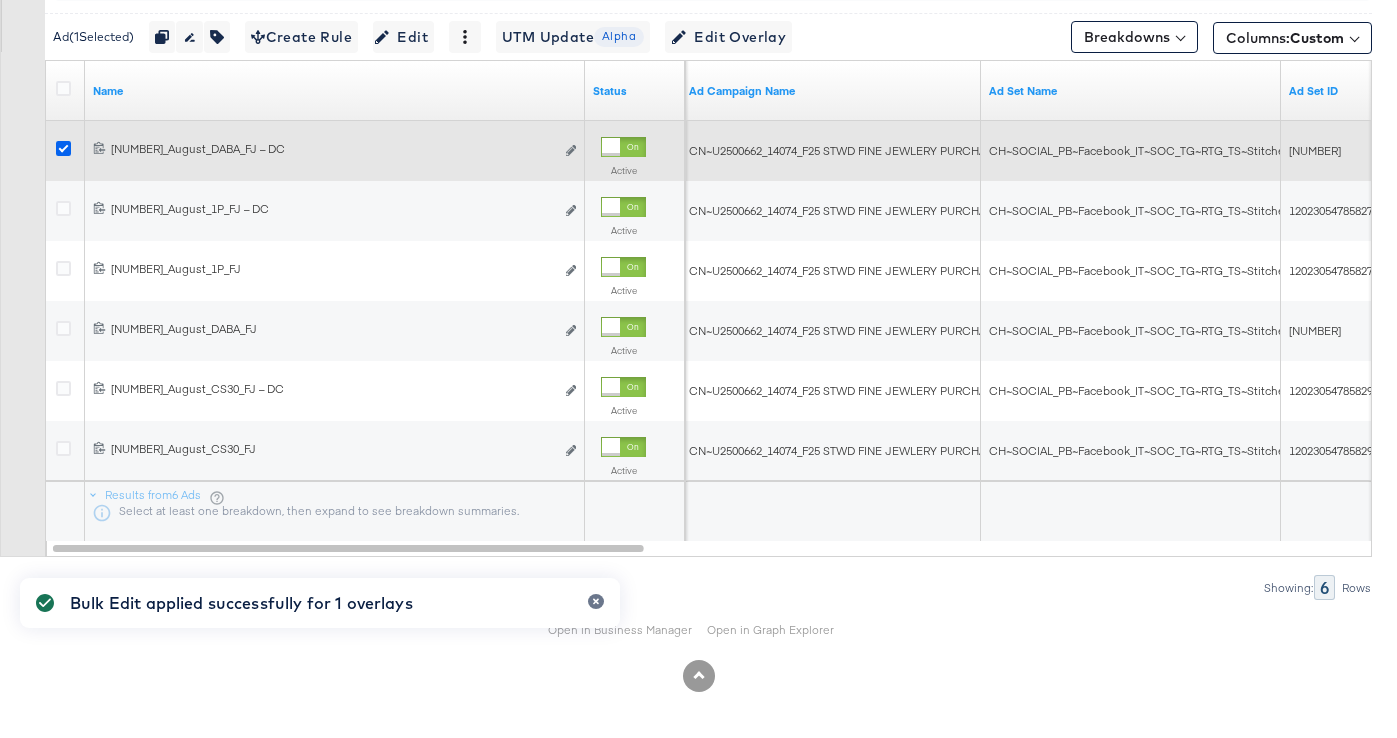 click at bounding box center [63, 148] 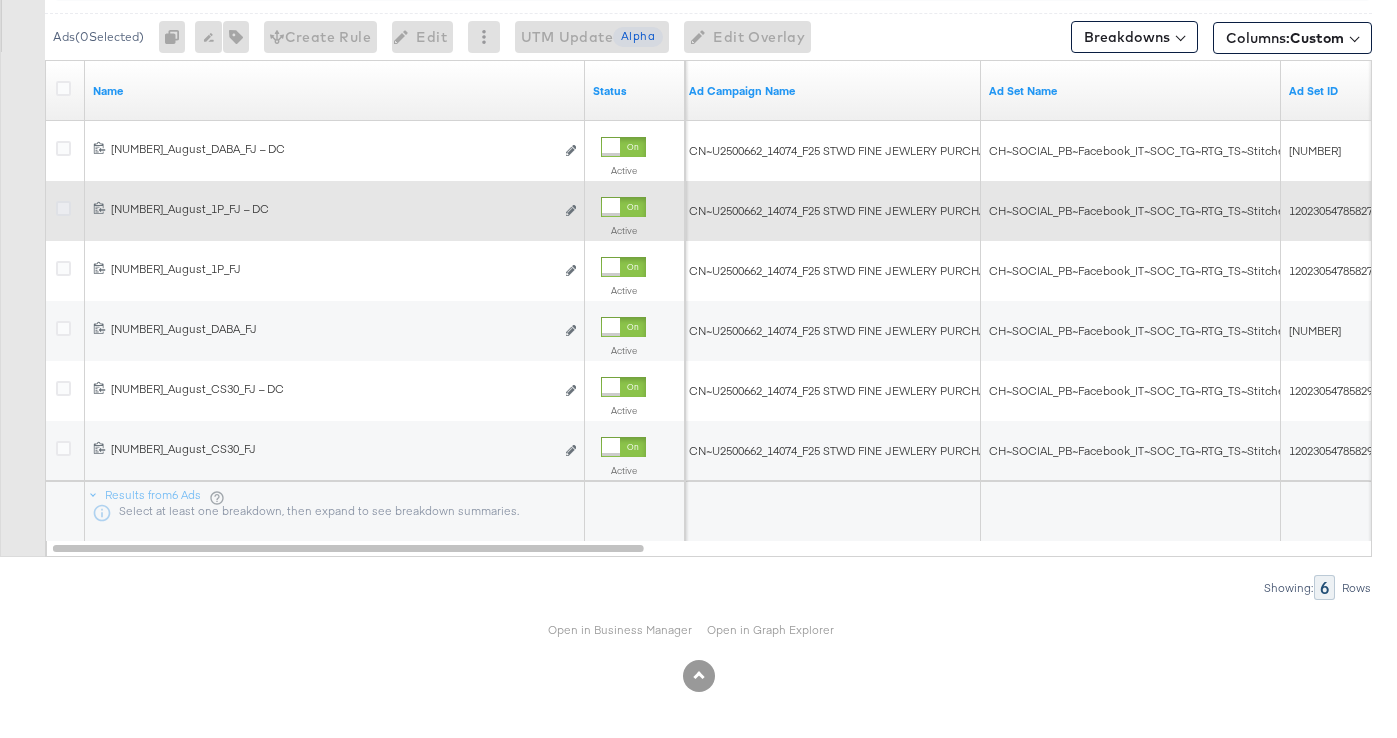 click at bounding box center [63, 208] 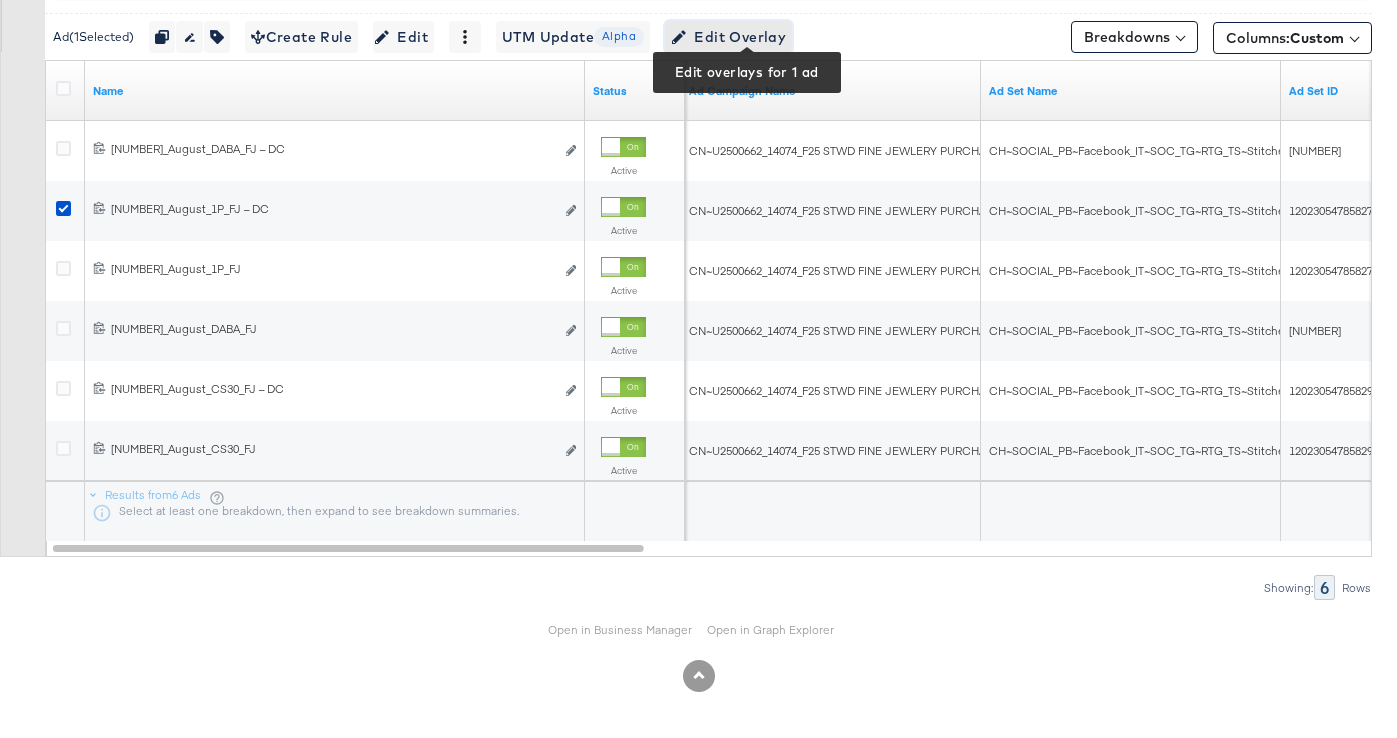 click on "Edit Overlay Edit overlays for 1 ad" at bounding box center [728, 37] 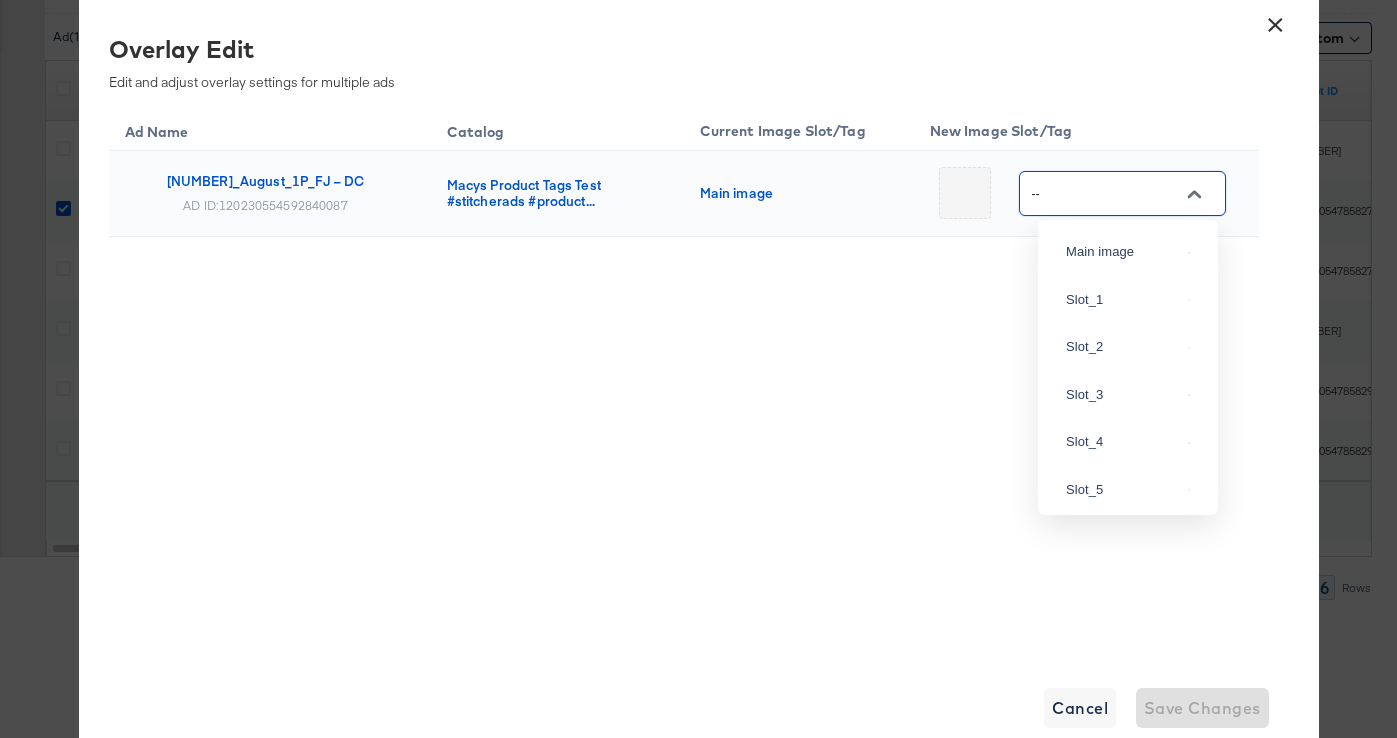 click on "--" at bounding box center (1107, 194) 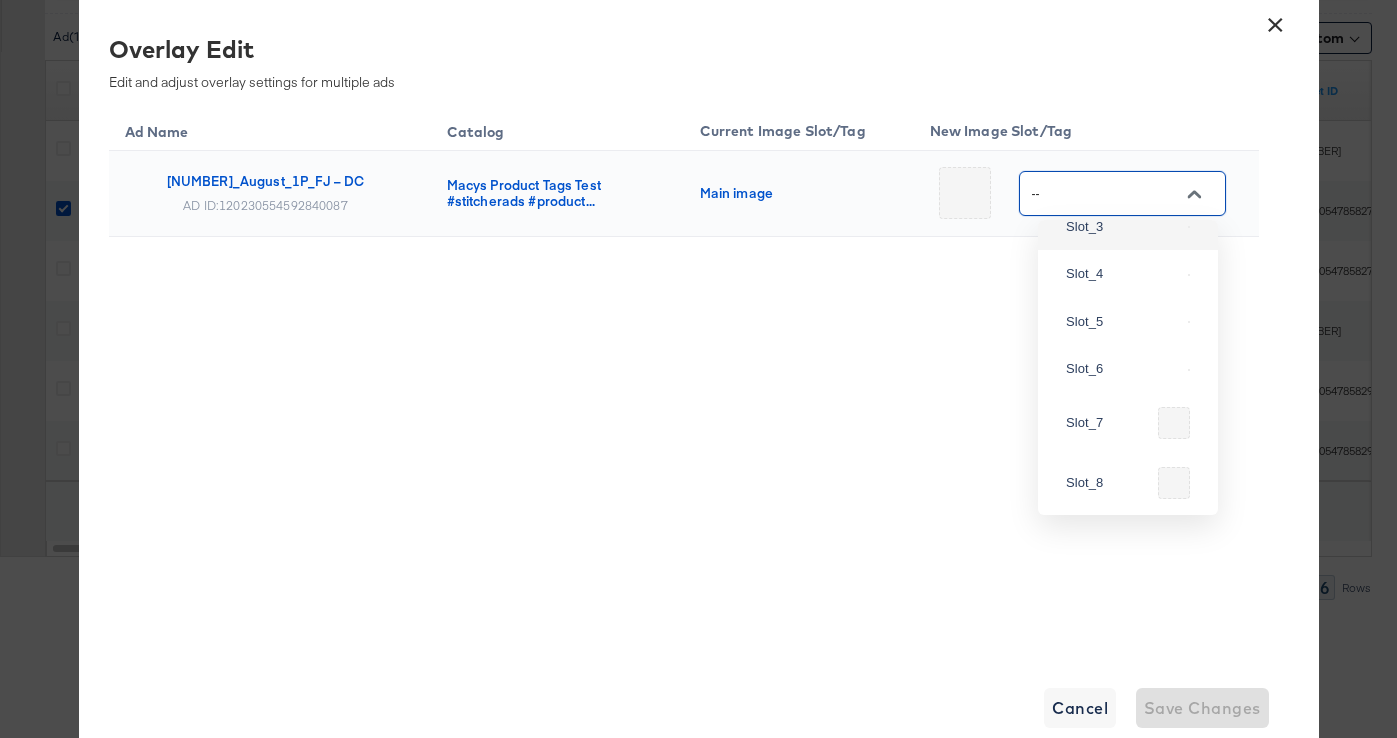 scroll, scrollTop: 175, scrollLeft: 0, axis: vertical 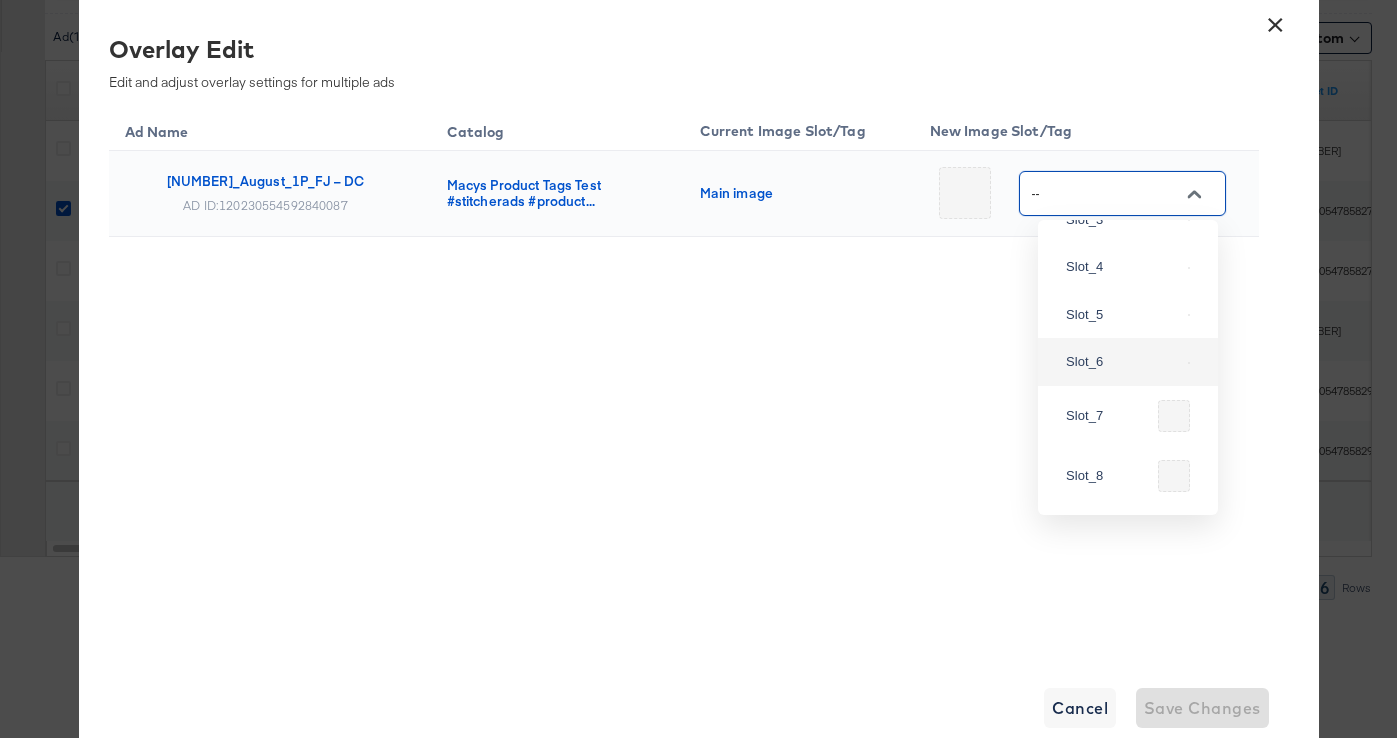 click on "Slot_6" at bounding box center [1123, 362] 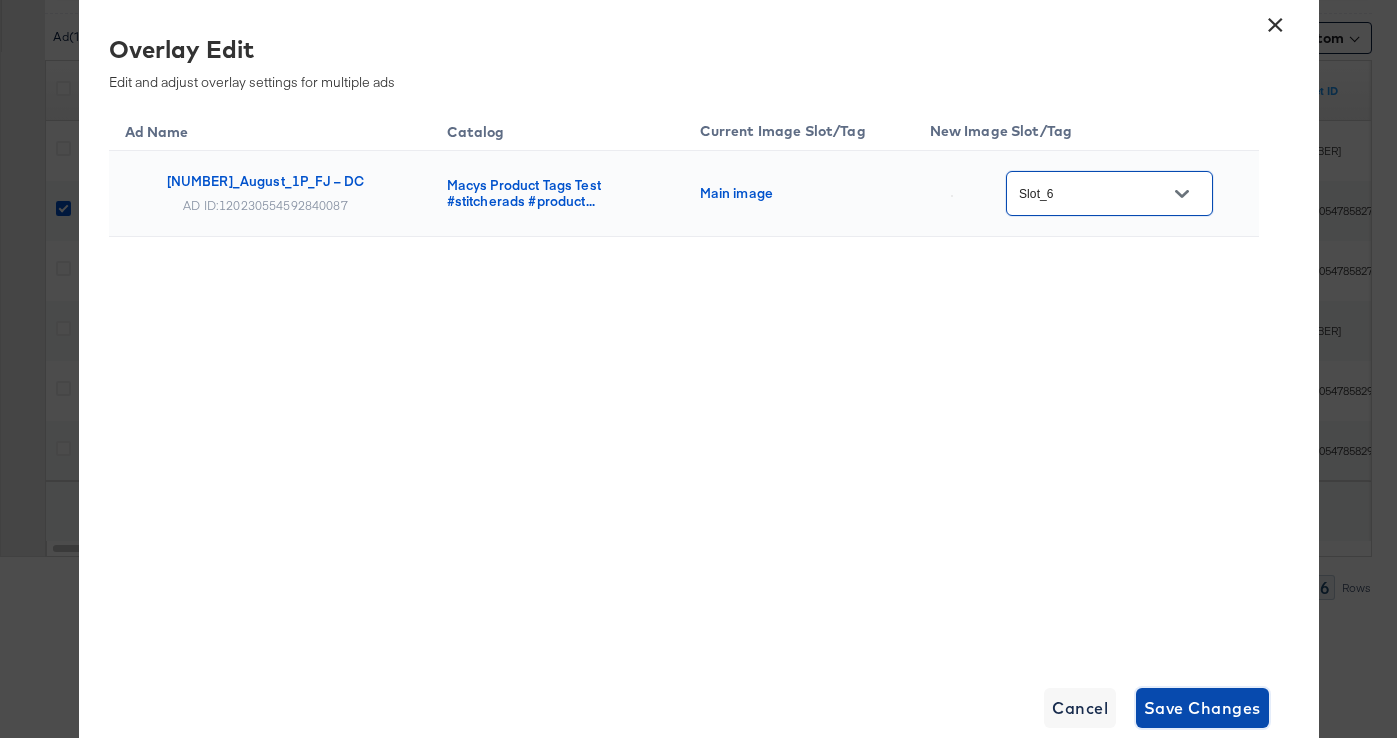 click on "Save Changes" at bounding box center [1202, 708] 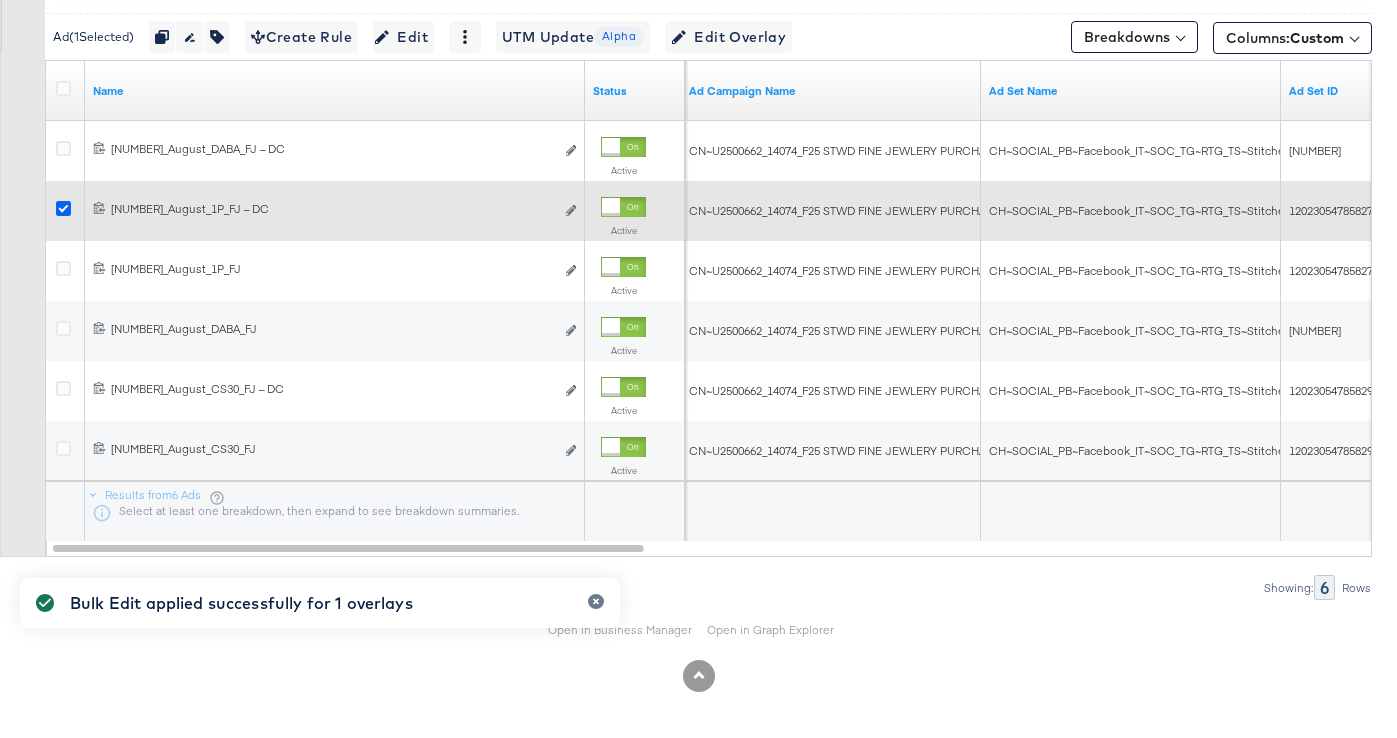 click at bounding box center (63, 208) 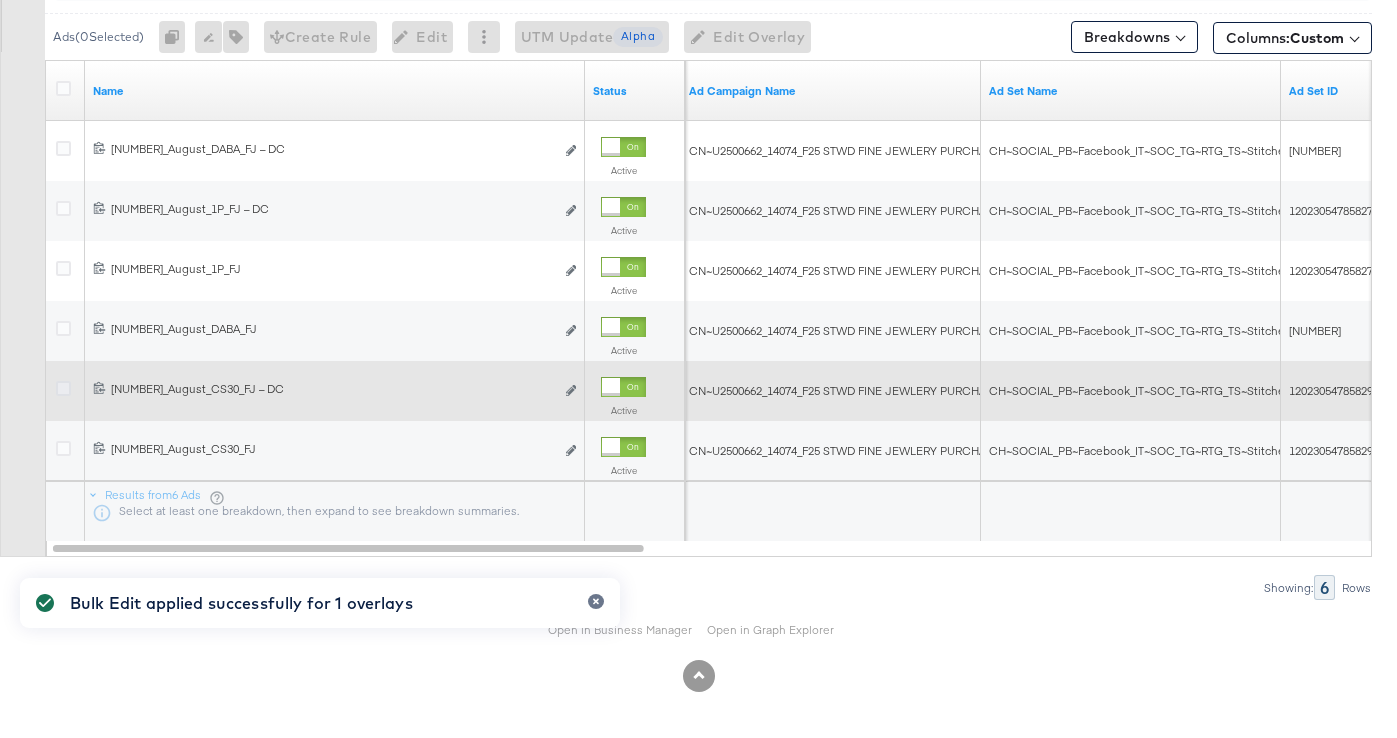 click at bounding box center [63, 388] 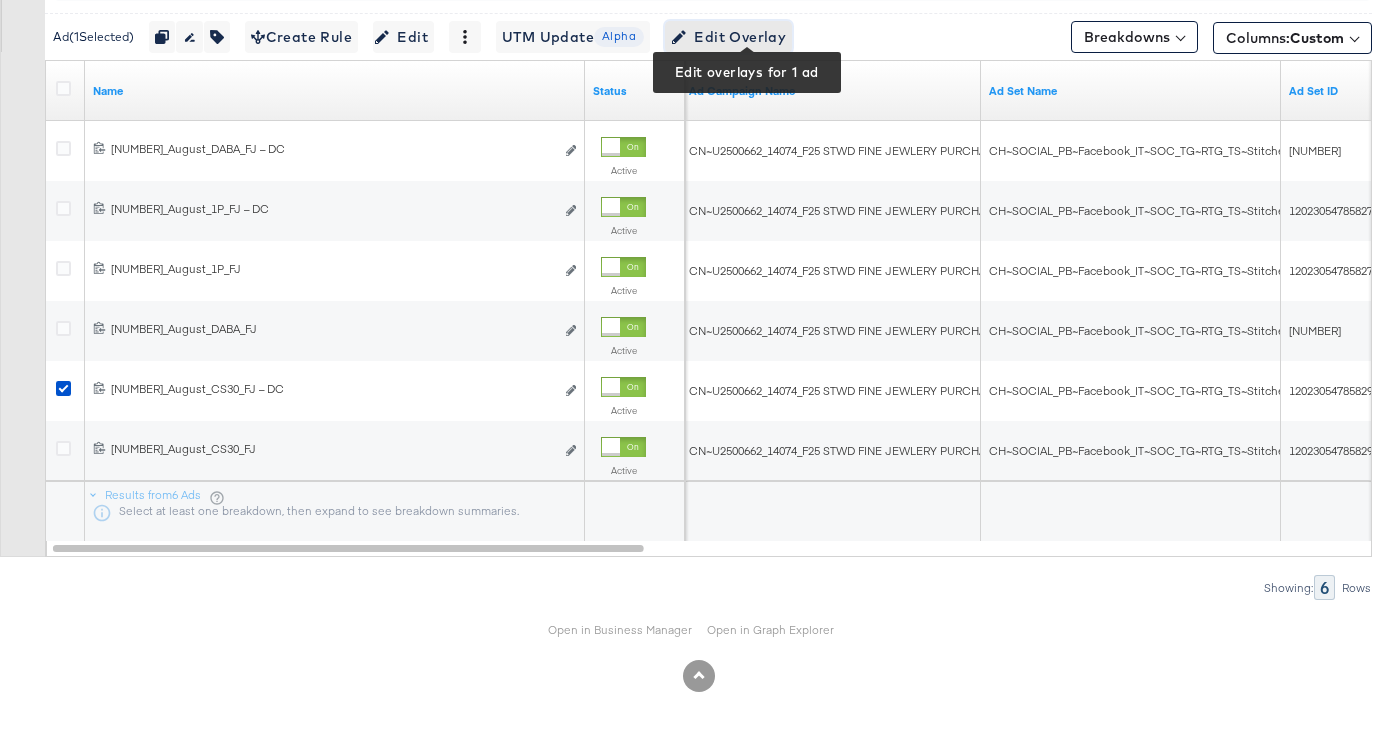 click on "Edit Overlay Edit overlays for 1 ad" at bounding box center (728, 37) 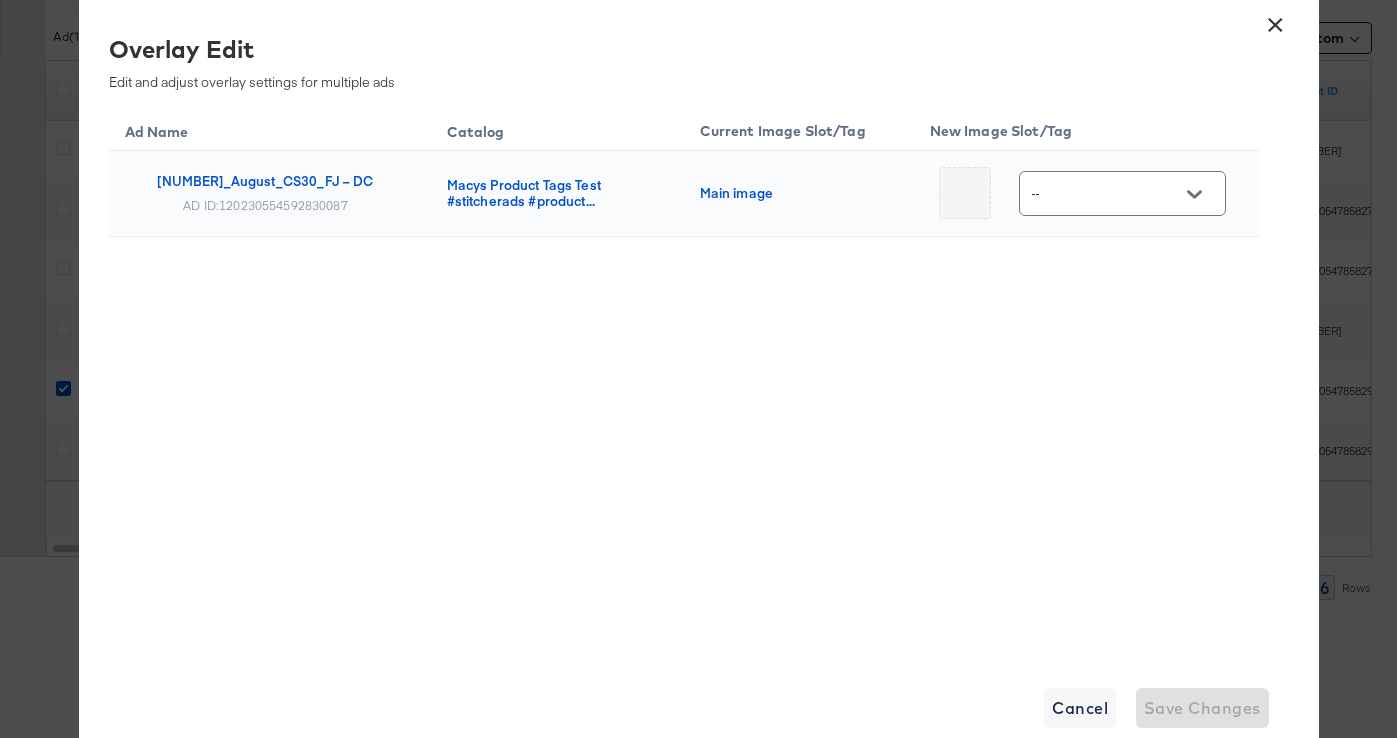 click on "--" at bounding box center [1107, 194] 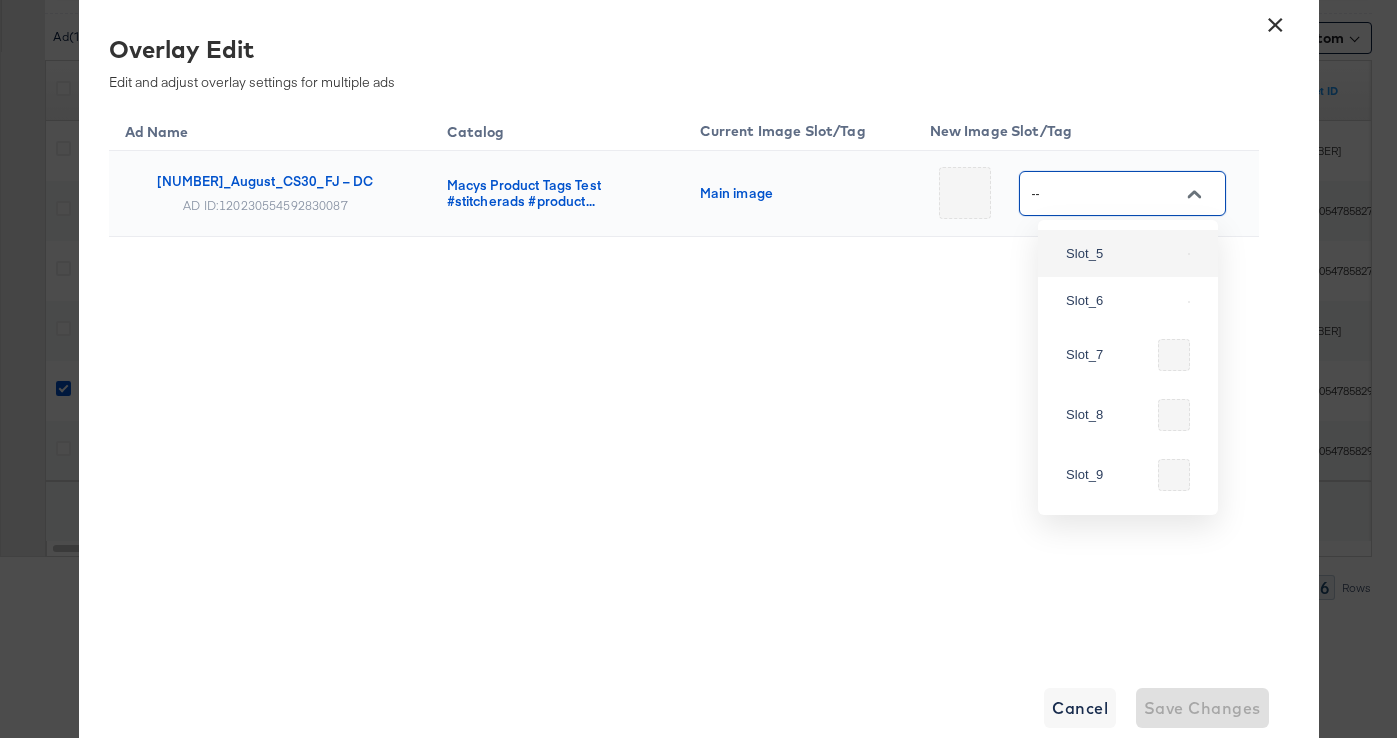 scroll, scrollTop: 237, scrollLeft: 0, axis: vertical 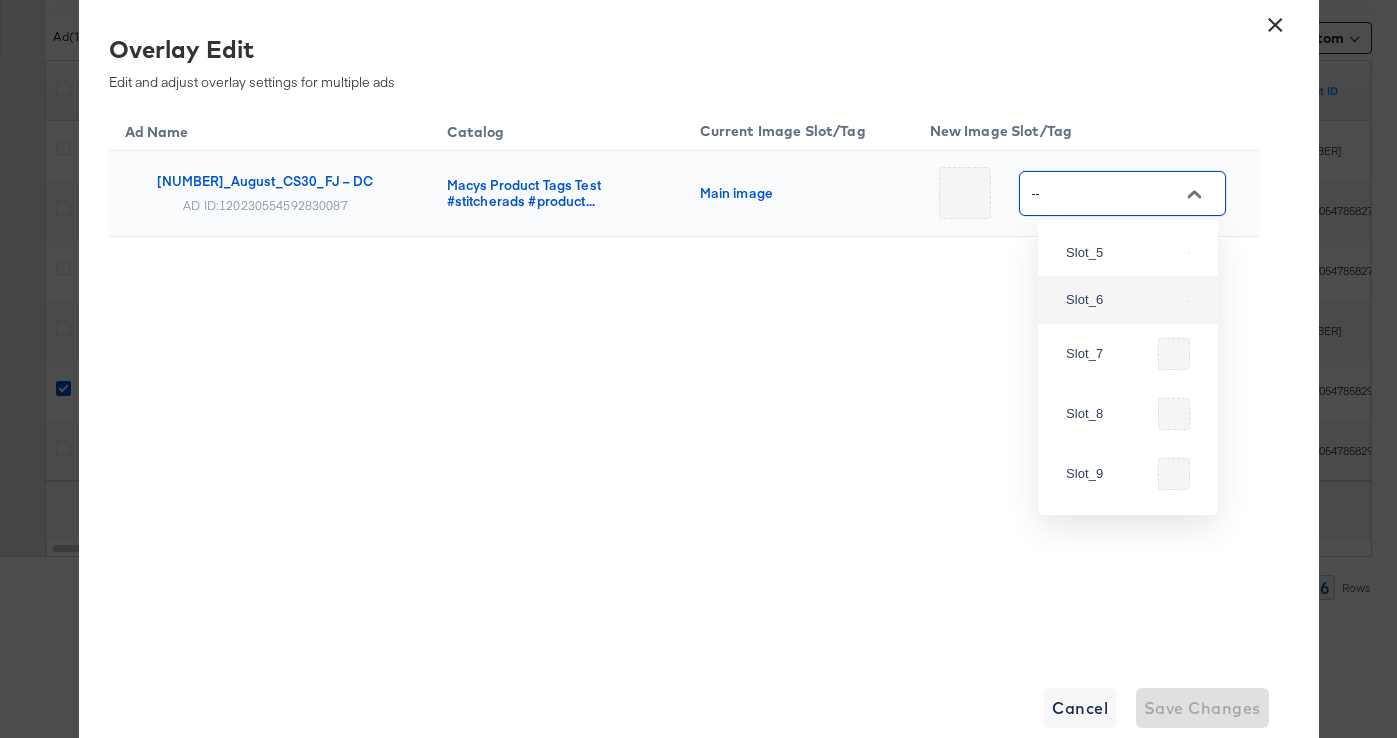 click on "Slot_6" at bounding box center (1128, 300) 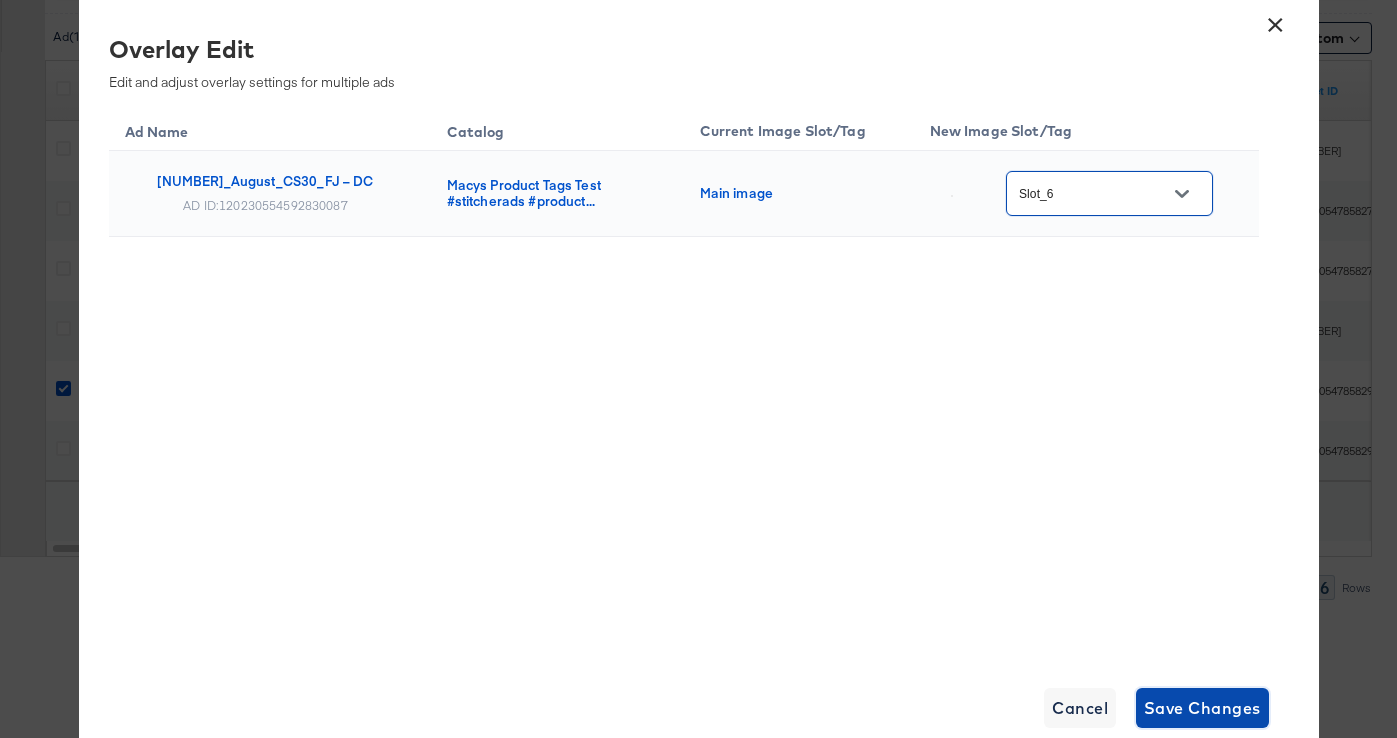 click on "Save Changes" at bounding box center [1202, 708] 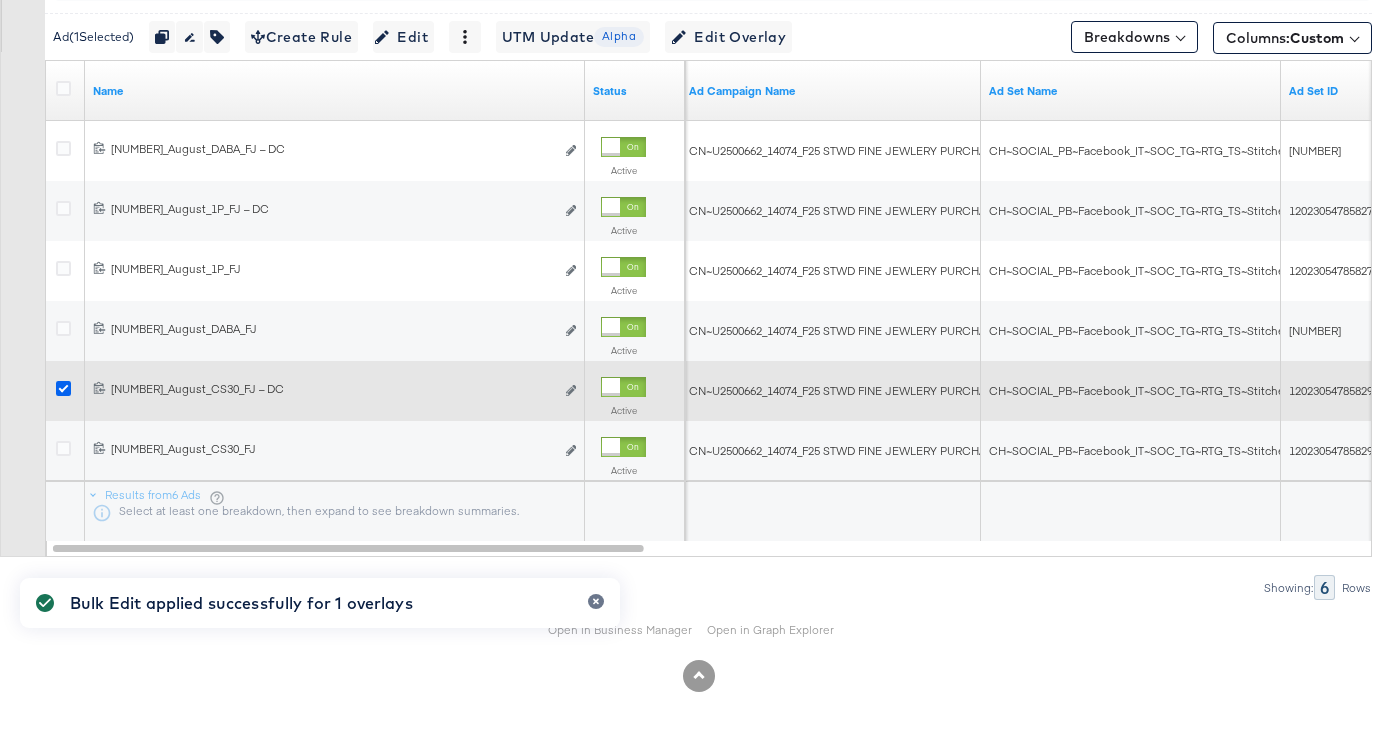 click at bounding box center [63, 388] 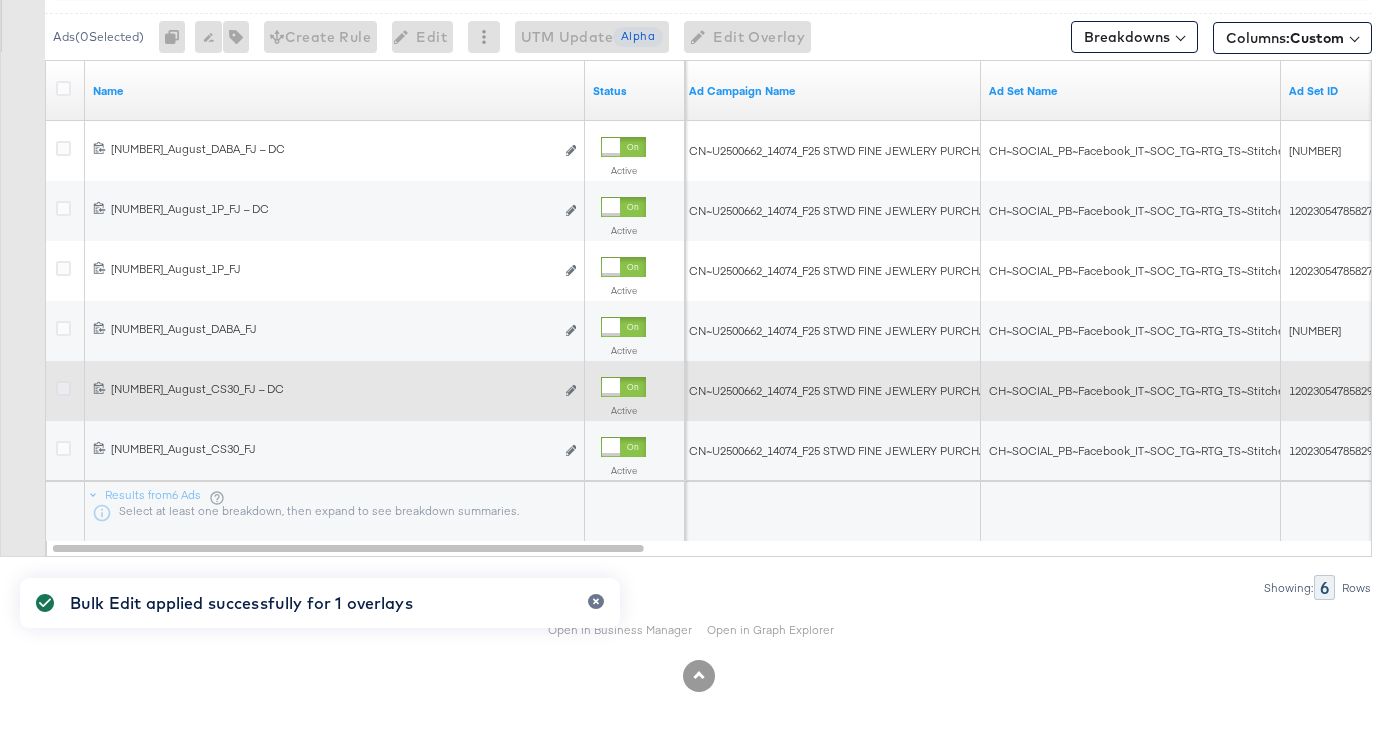 click at bounding box center (63, 388) 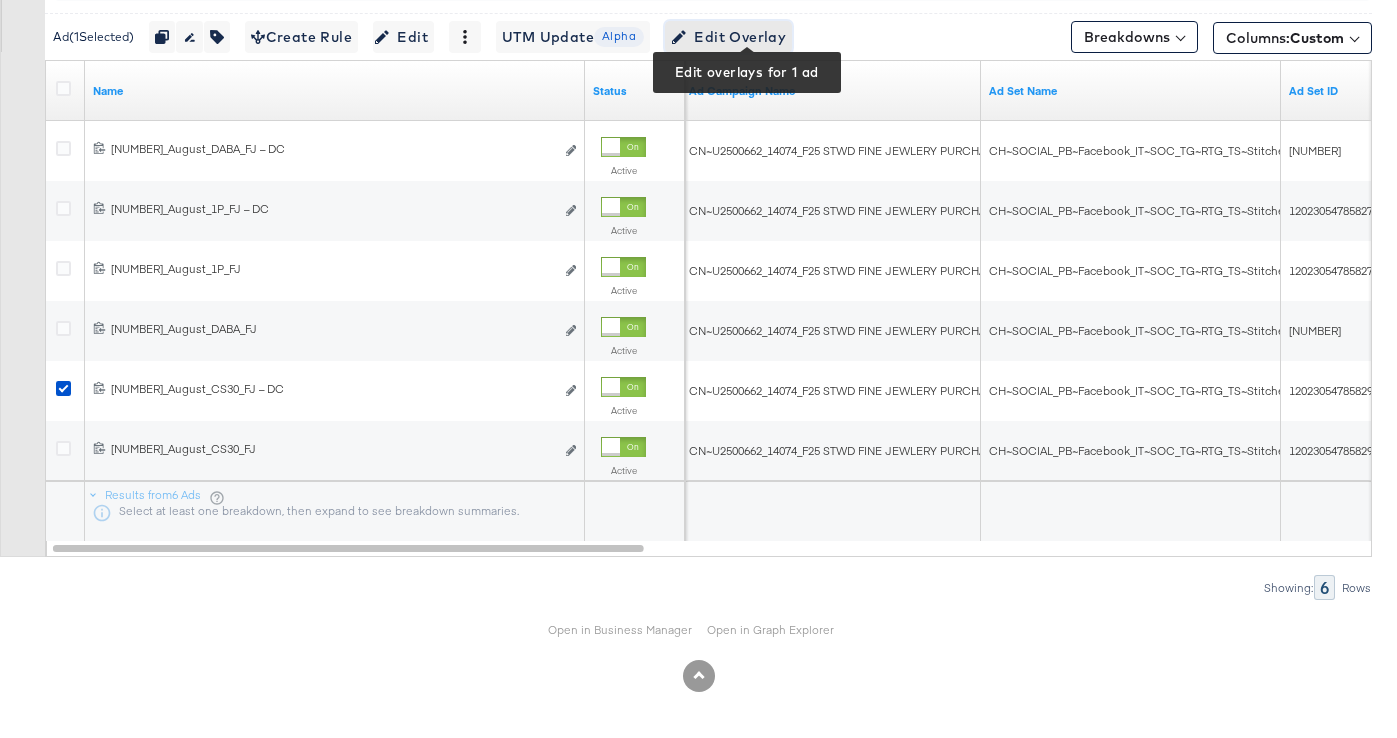 click on "Edit Overlay Edit overlays for 1 ad" at bounding box center (728, 37) 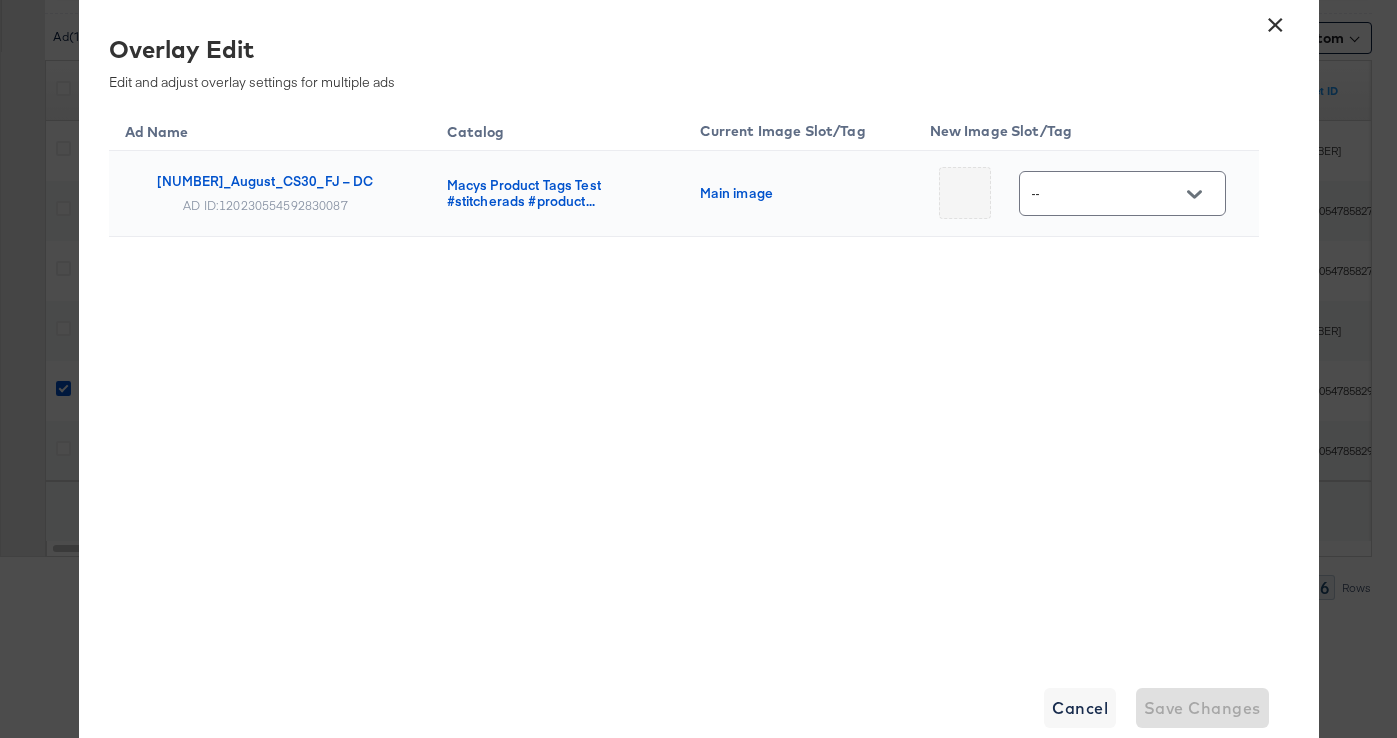 click on "×" at bounding box center (1276, 20) 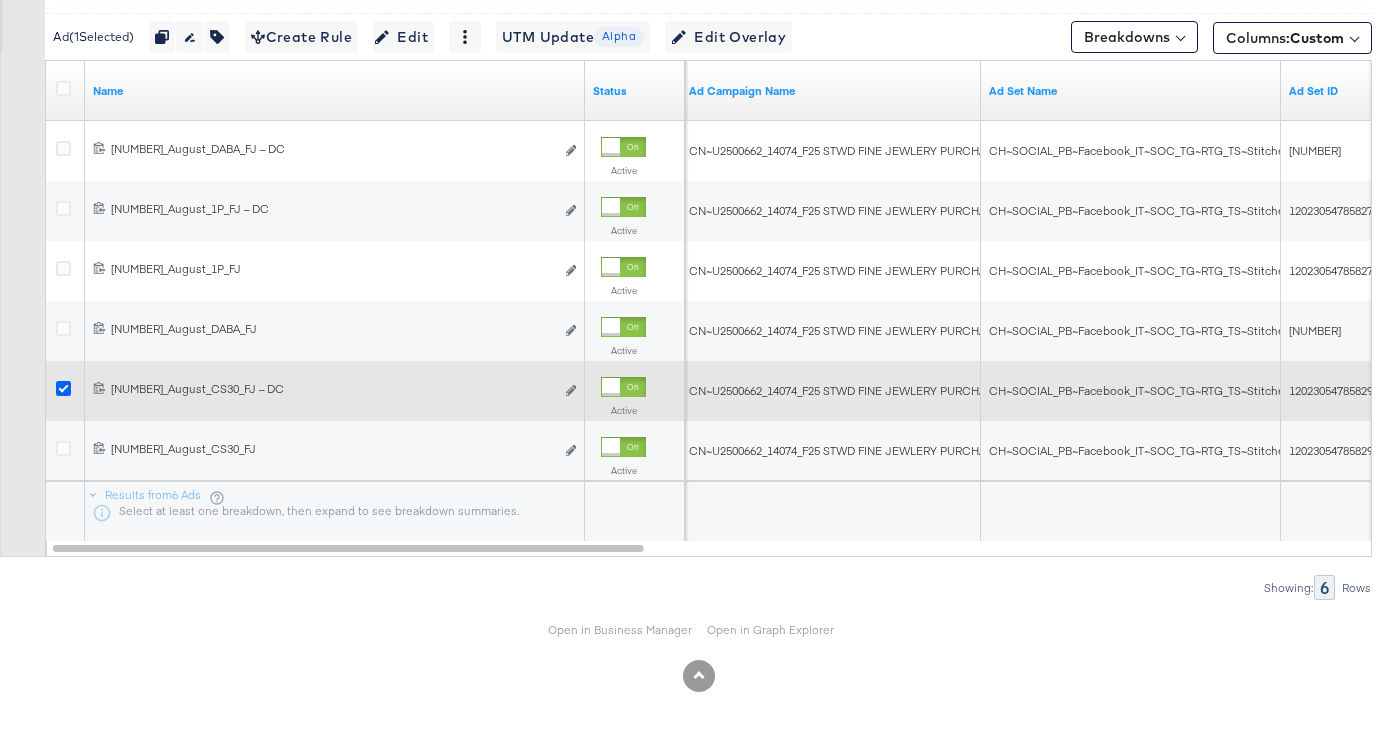click at bounding box center (63, 388) 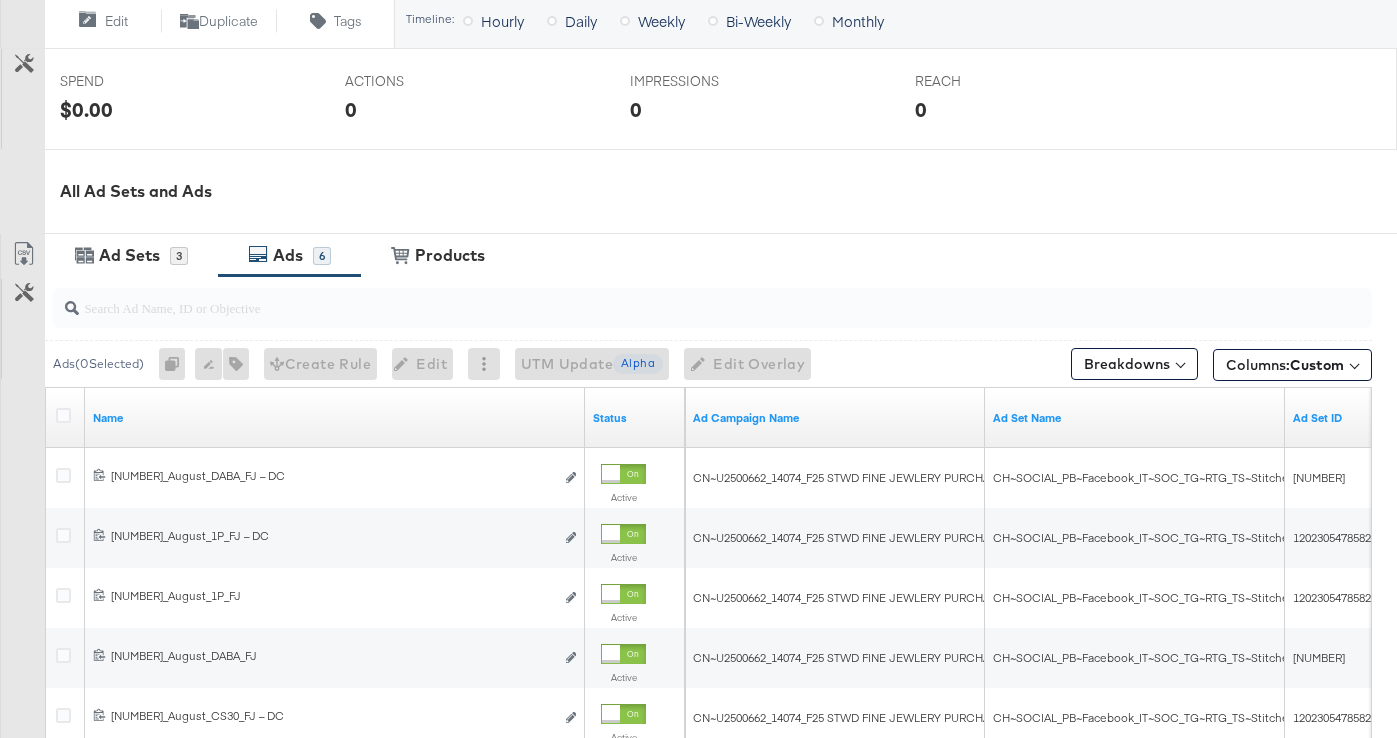 scroll, scrollTop: 978, scrollLeft: 0, axis: vertical 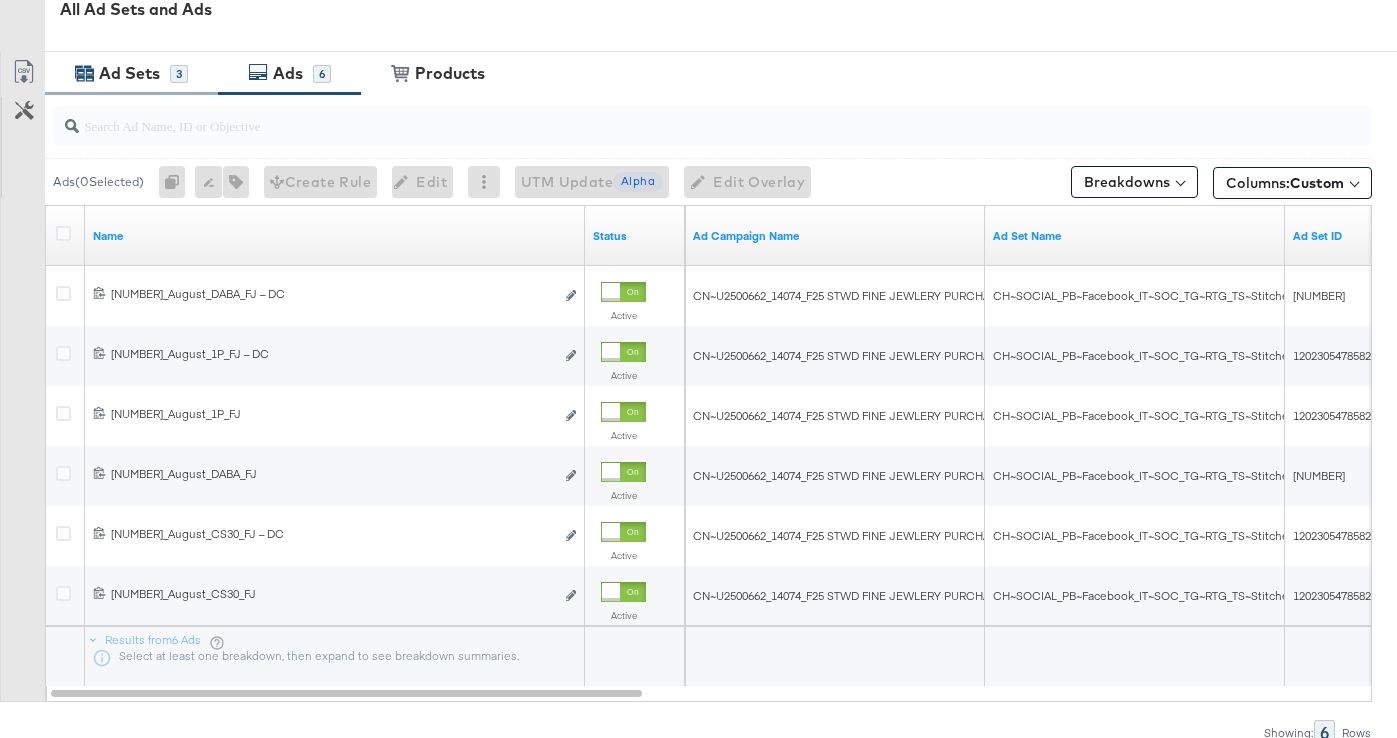drag, startPoint x: 118, startPoint y: 76, endPoint x: 149, endPoint y: 99, distance: 38.600517 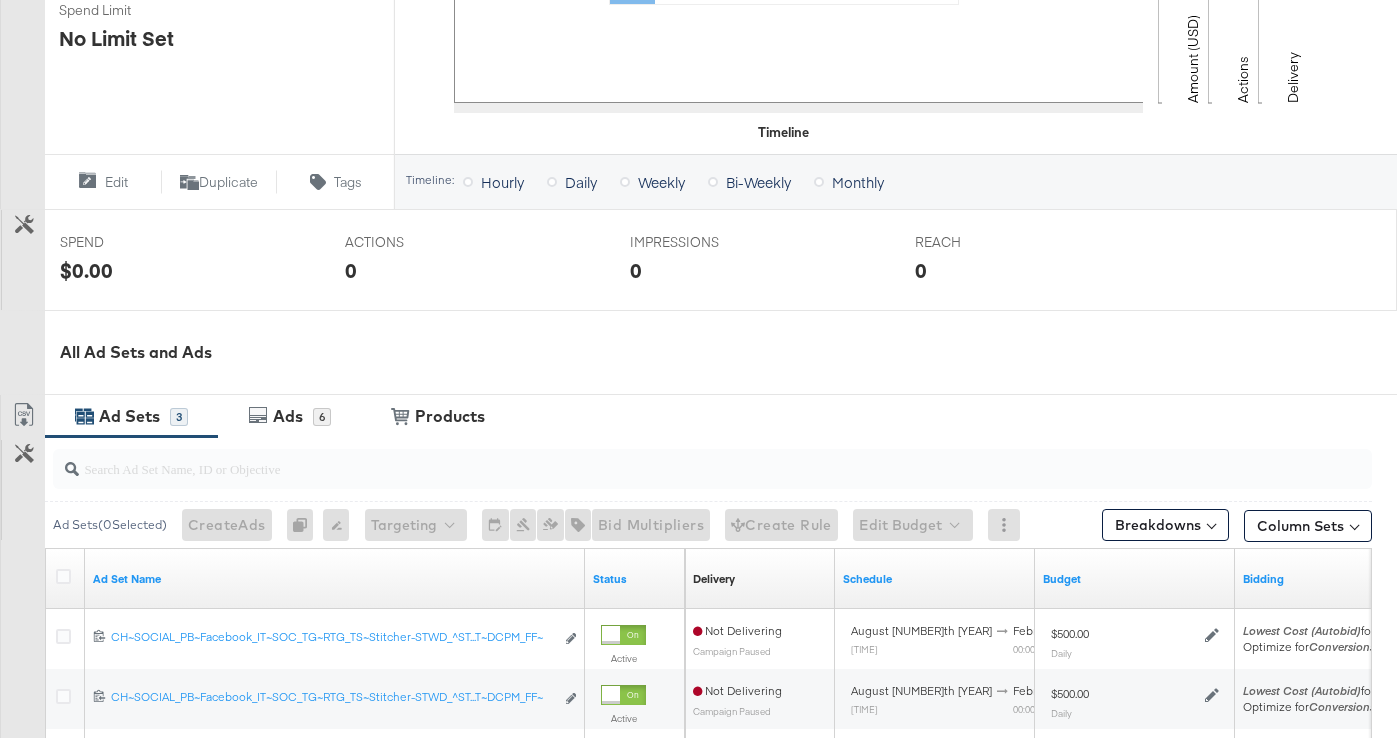 scroll, scrollTop: 0, scrollLeft: 0, axis: both 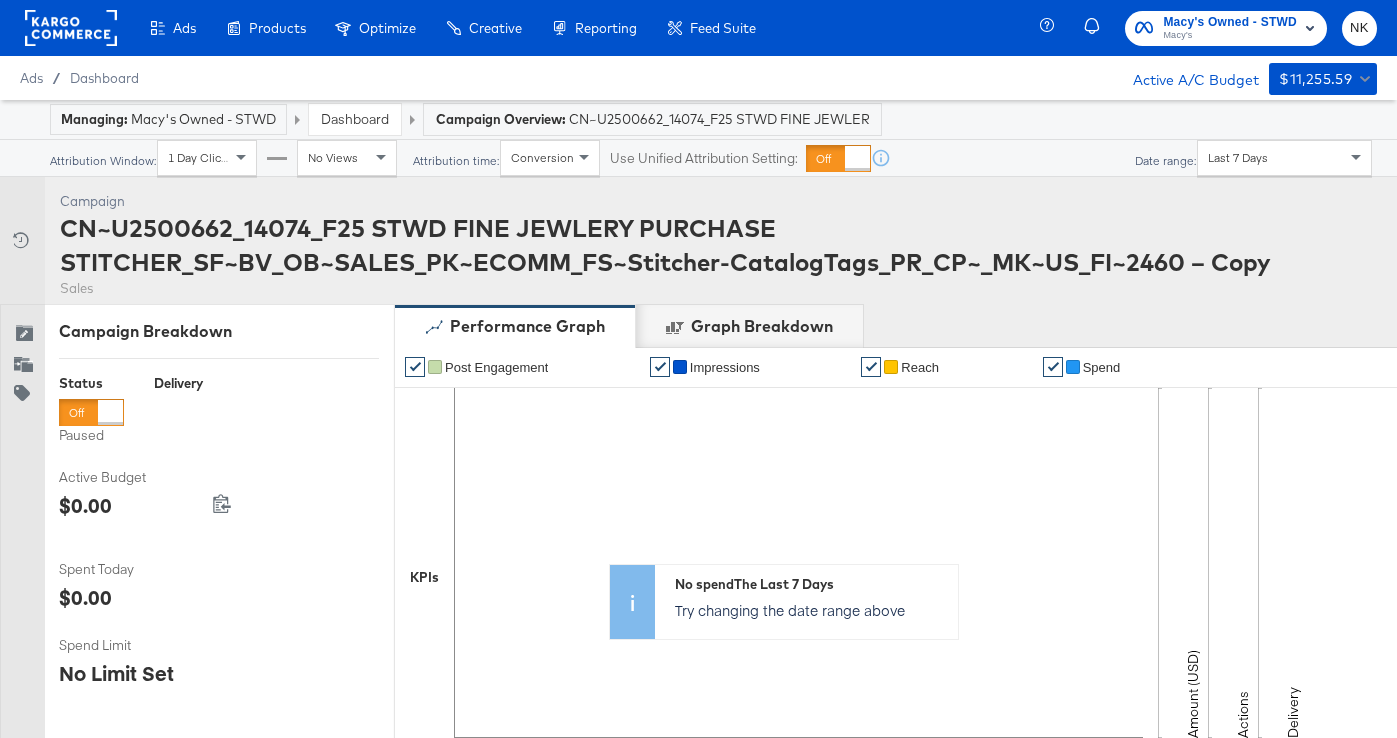click on "Dashboard" at bounding box center (355, 119) 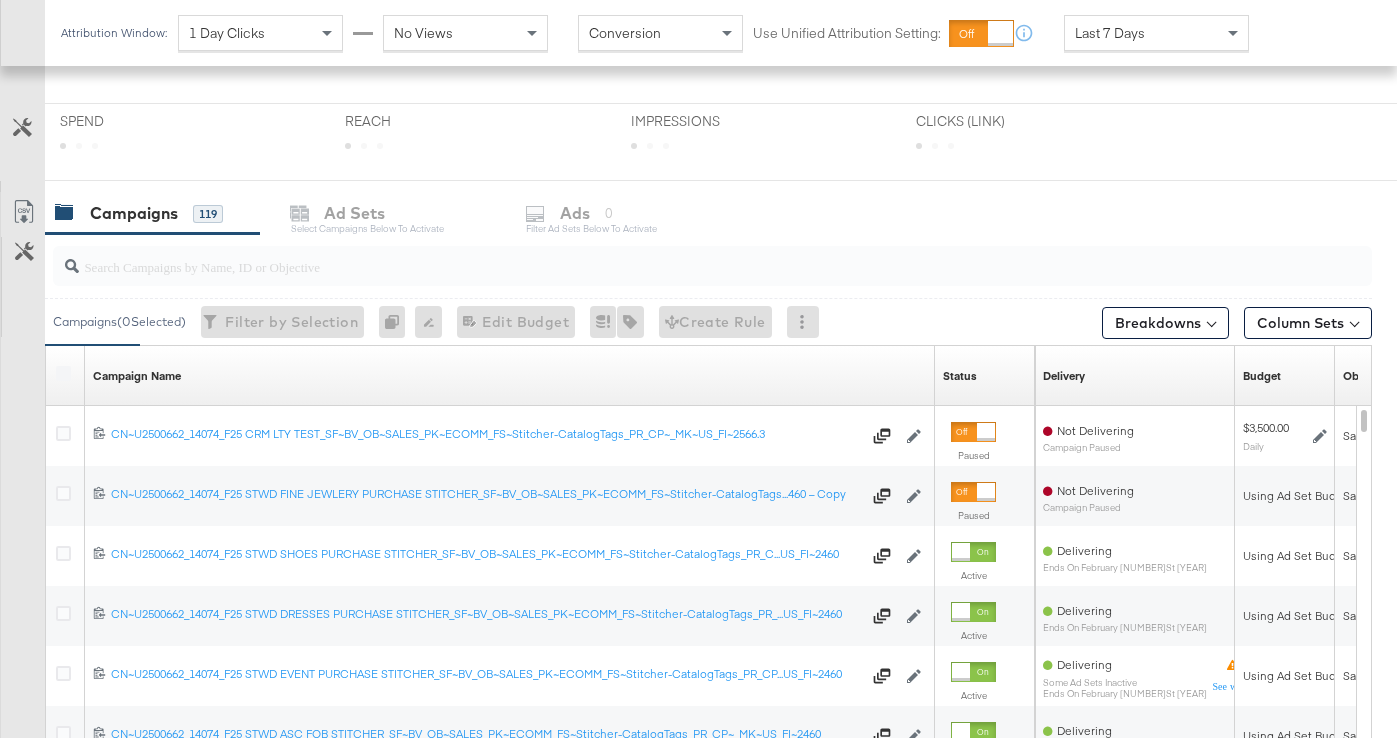 scroll, scrollTop: 553, scrollLeft: 0, axis: vertical 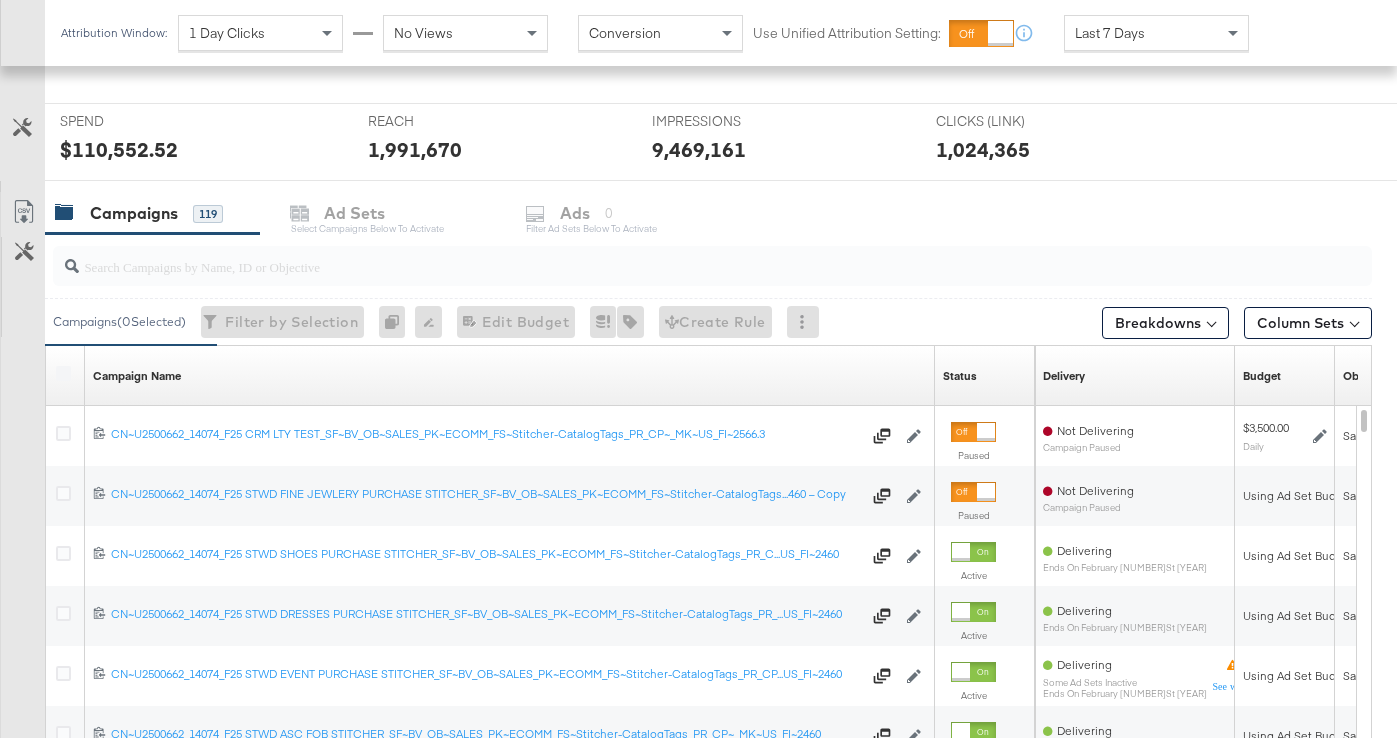 click at bounding box center [667, 258] 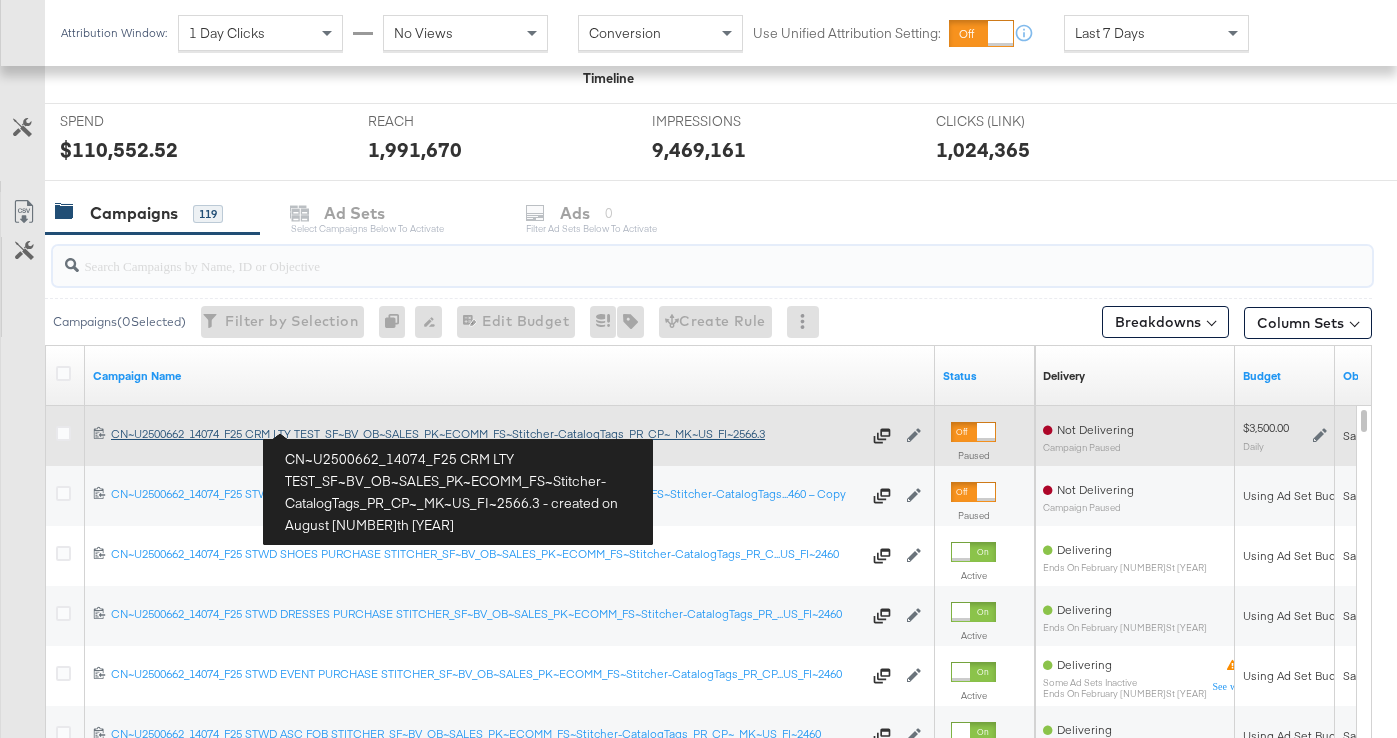 click on "CN~U2500662_14074_F25 CRM LTY TEST_SF~BV_OB~SALES_PK~ECOMM_FS~Stitcher-CatalogTags_PR_CP~_MK~US_FI~2566.3 CN~U2500662_14074_F25 CRM LTY TEST_SF~BV_OB~SALES_PK~ECOMM_FS~Stitcher-CatalogTags_PR_CP~_MK~US_FI~2566.3" at bounding box center (486, 434) 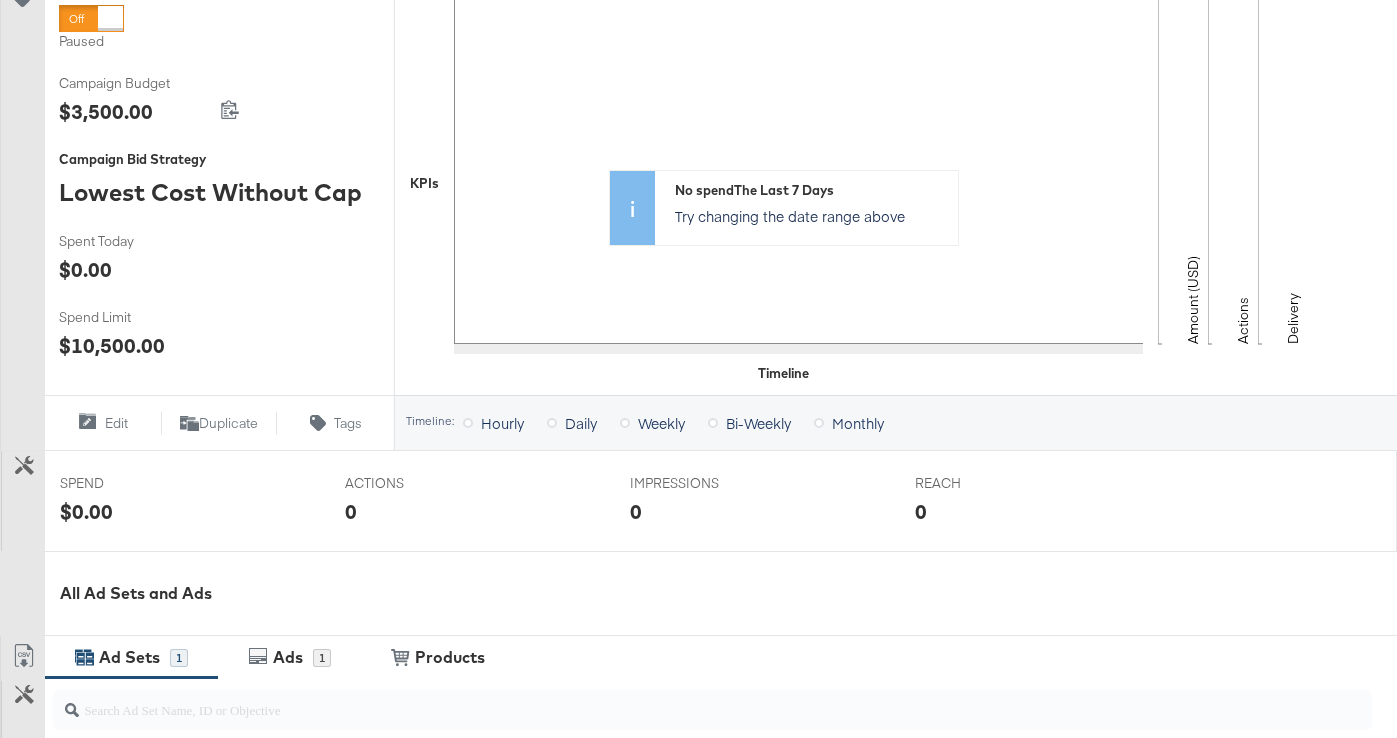 scroll, scrollTop: 823, scrollLeft: 0, axis: vertical 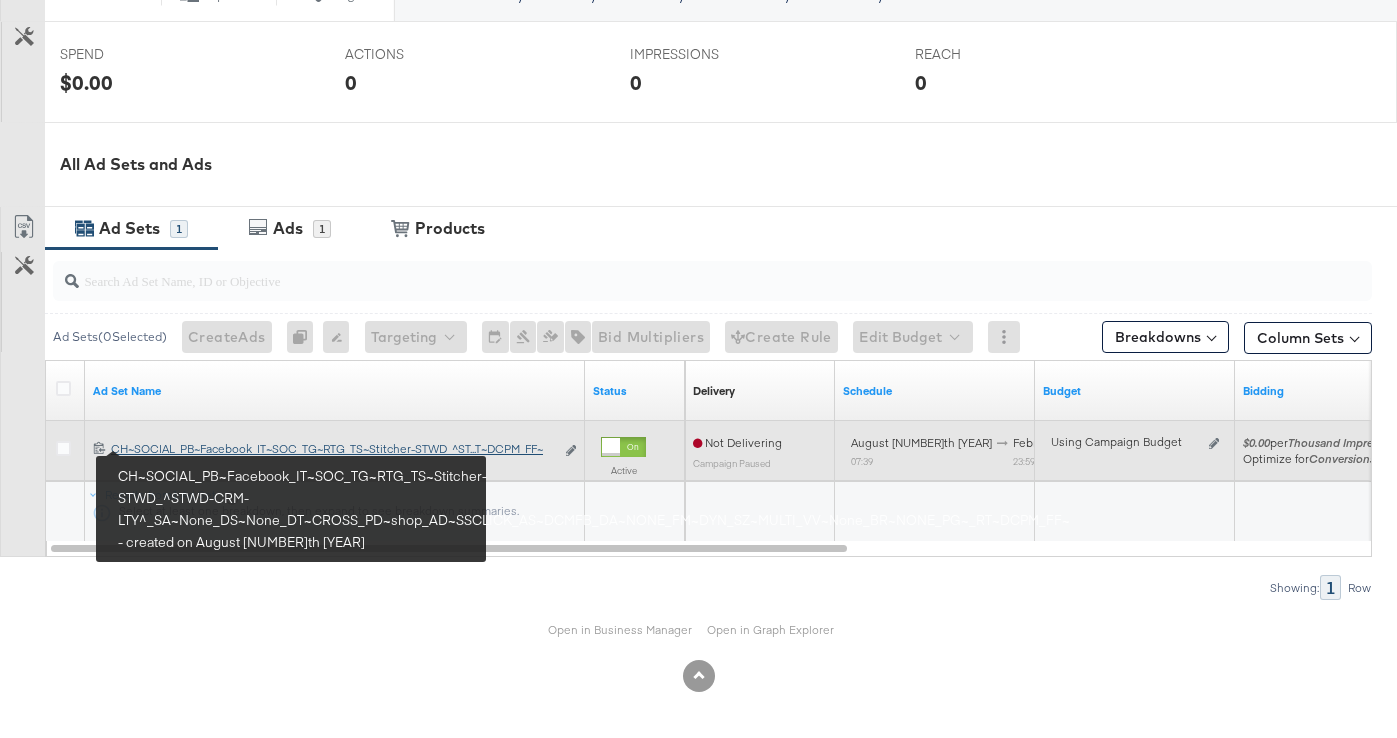 click on "CH~SOCIAL_PB~Facebook_IT~SOC_TG~RTG_TS~Stitcher-STWD_^STWD-CRM-LTY^_SA~None_DS~None_DT~CROSS_PD~shop_AD~SSCLICK_AS~DCMFB_DA~NONE_FM~DYN_SZ~MULTI_VV~None_BR~NONE_PG~_RT~DCPM_FF~ CH~SOCIAL_PB~Facebook_IT~SOC_TG~RTG_TS~Stitcher-STWD_^ST...T~DCPM_FF~" at bounding box center (332, 449) 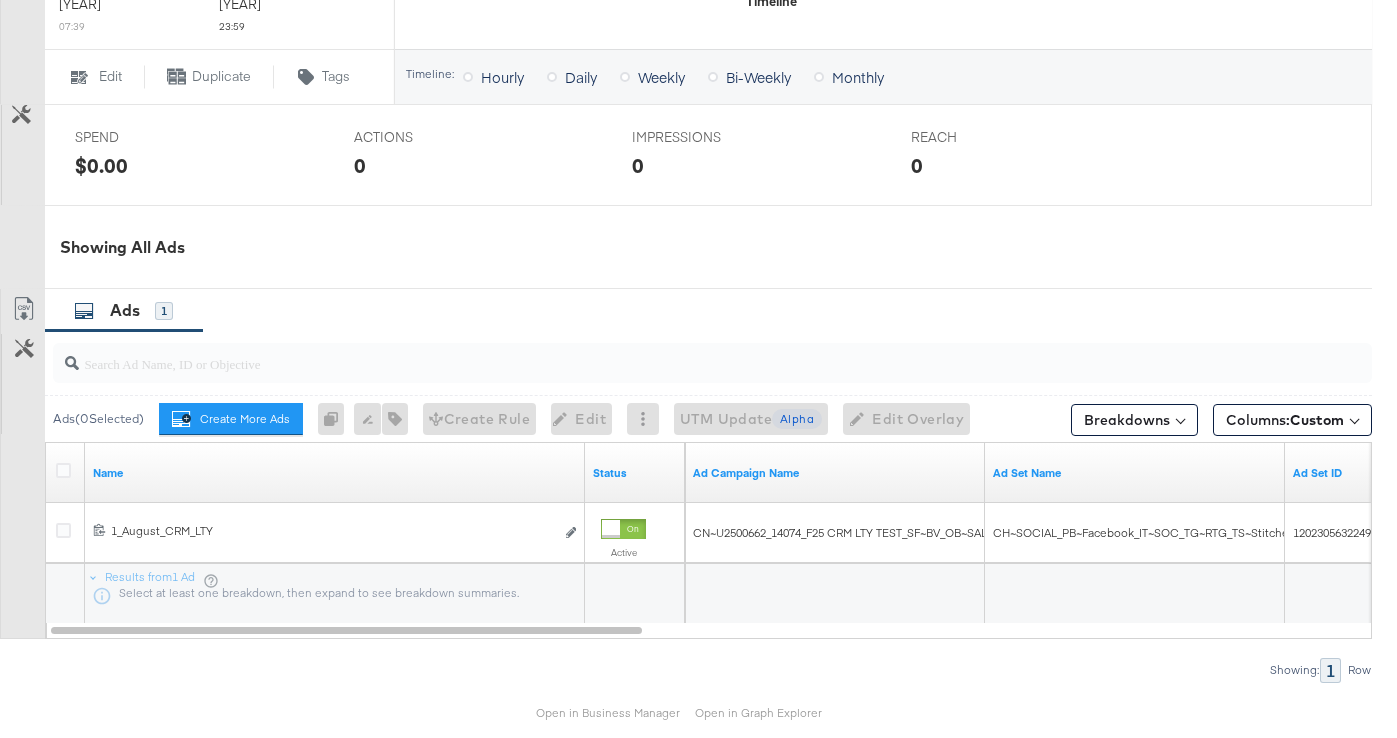 scroll, scrollTop: 956, scrollLeft: 0, axis: vertical 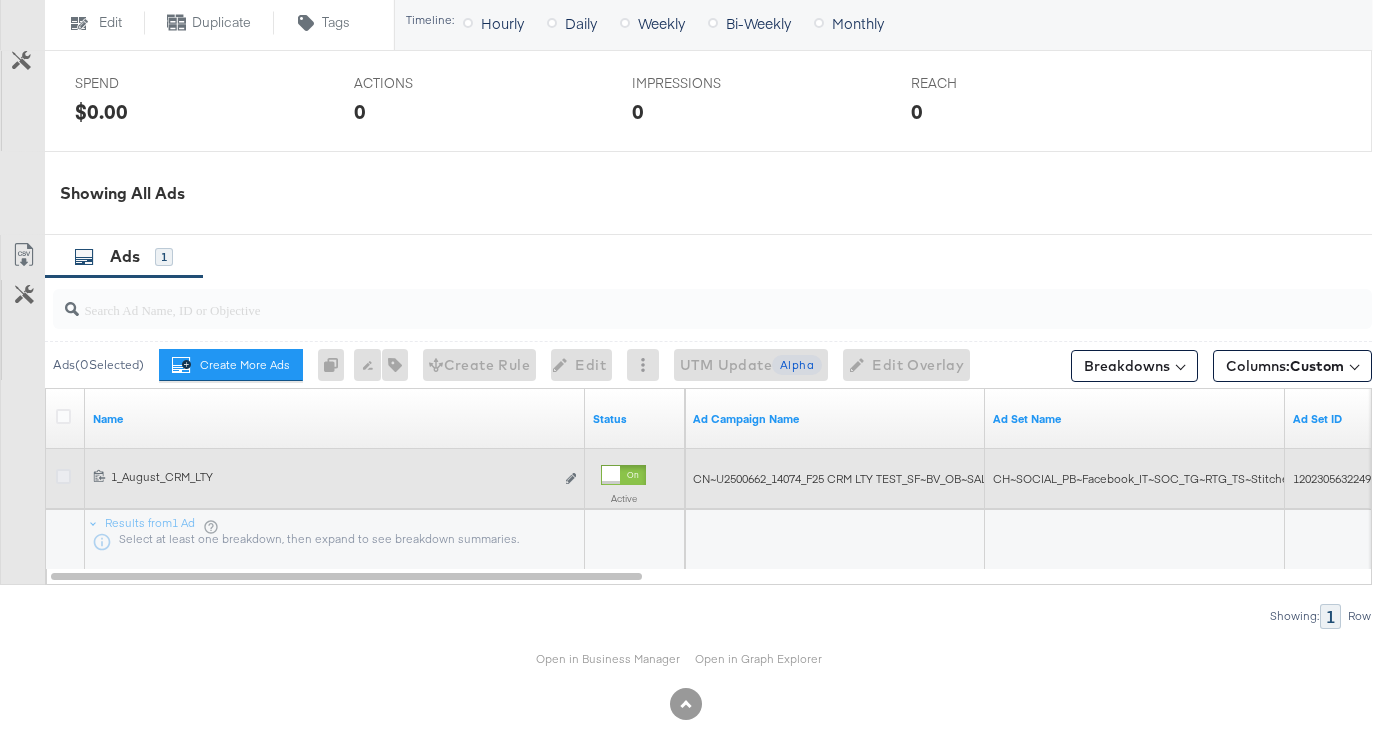 click at bounding box center (63, 476) 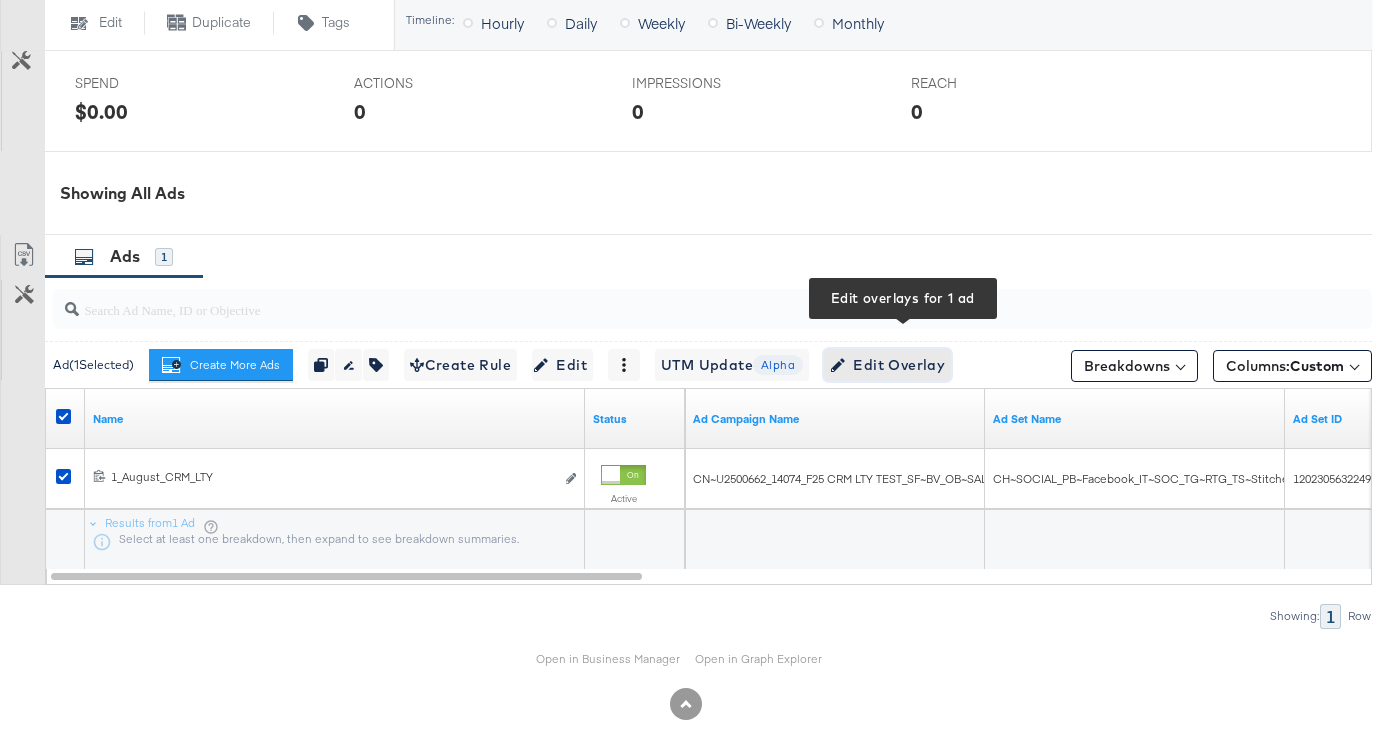click on "Edit Overlay Edit overlays for 1 ad" at bounding box center [887, 365] 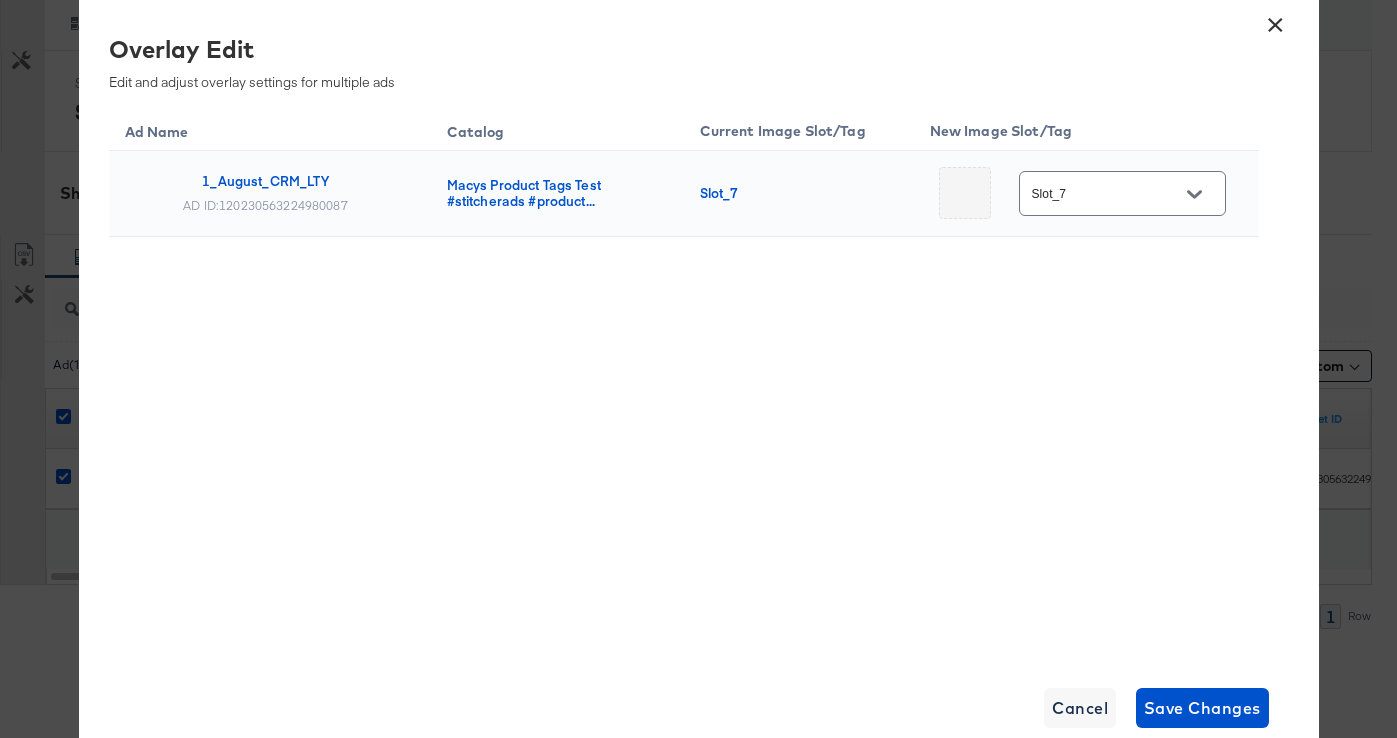 click on "×" at bounding box center (1276, 20) 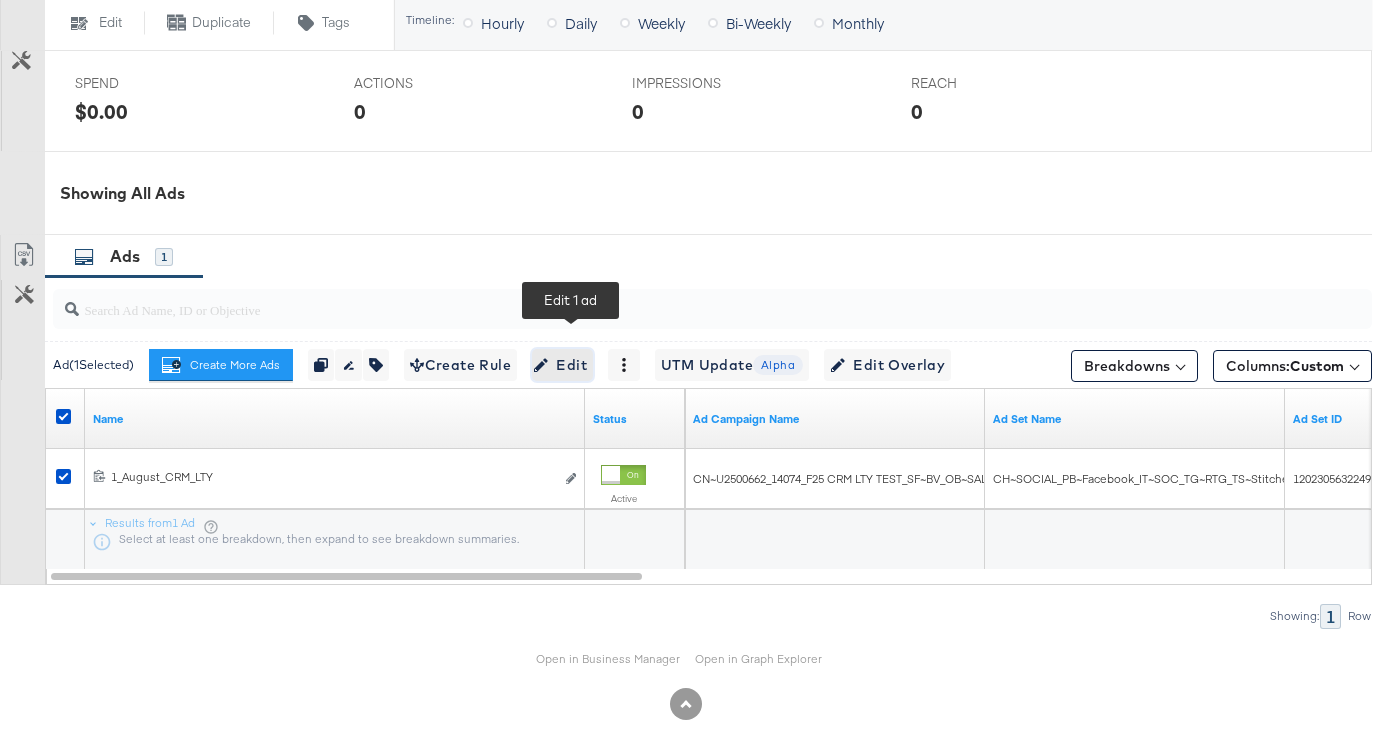 click on "Edit" at bounding box center (562, 365) 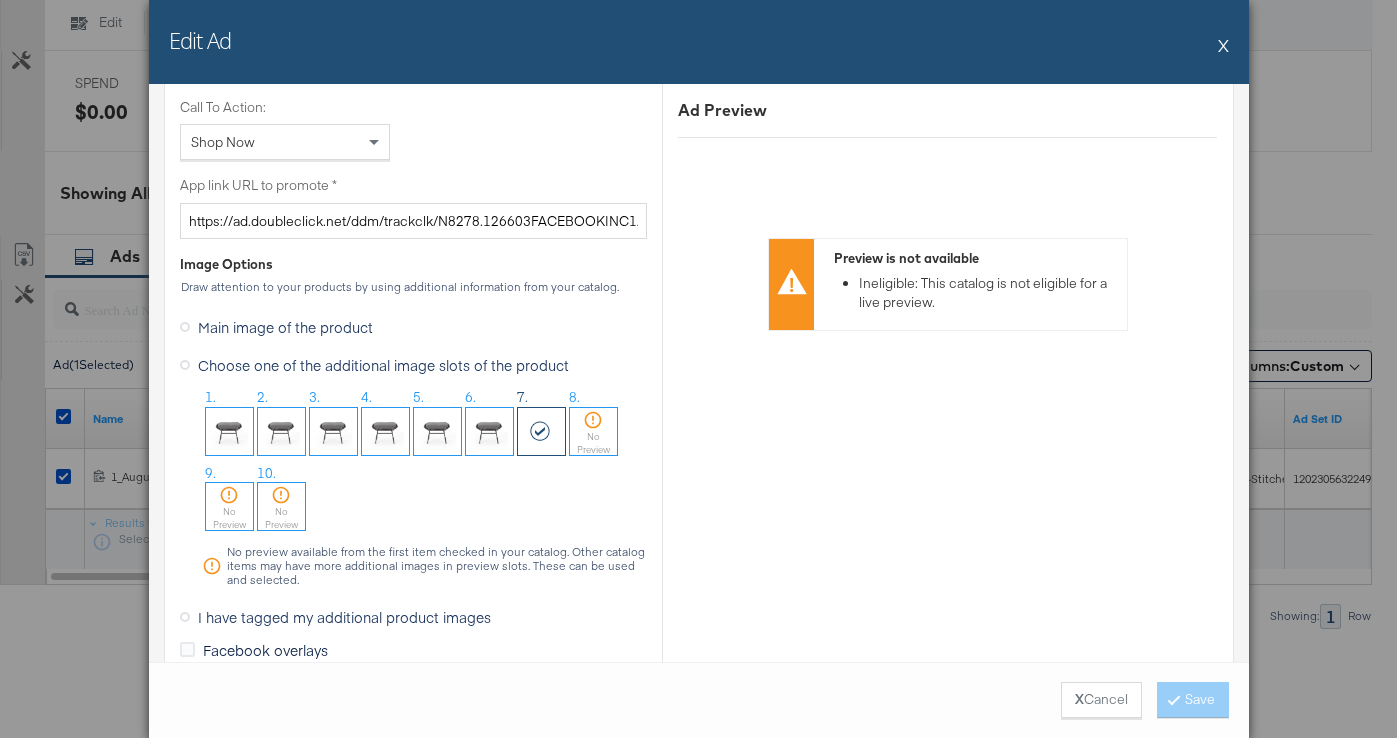 scroll, scrollTop: 1563, scrollLeft: 0, axis: vertical 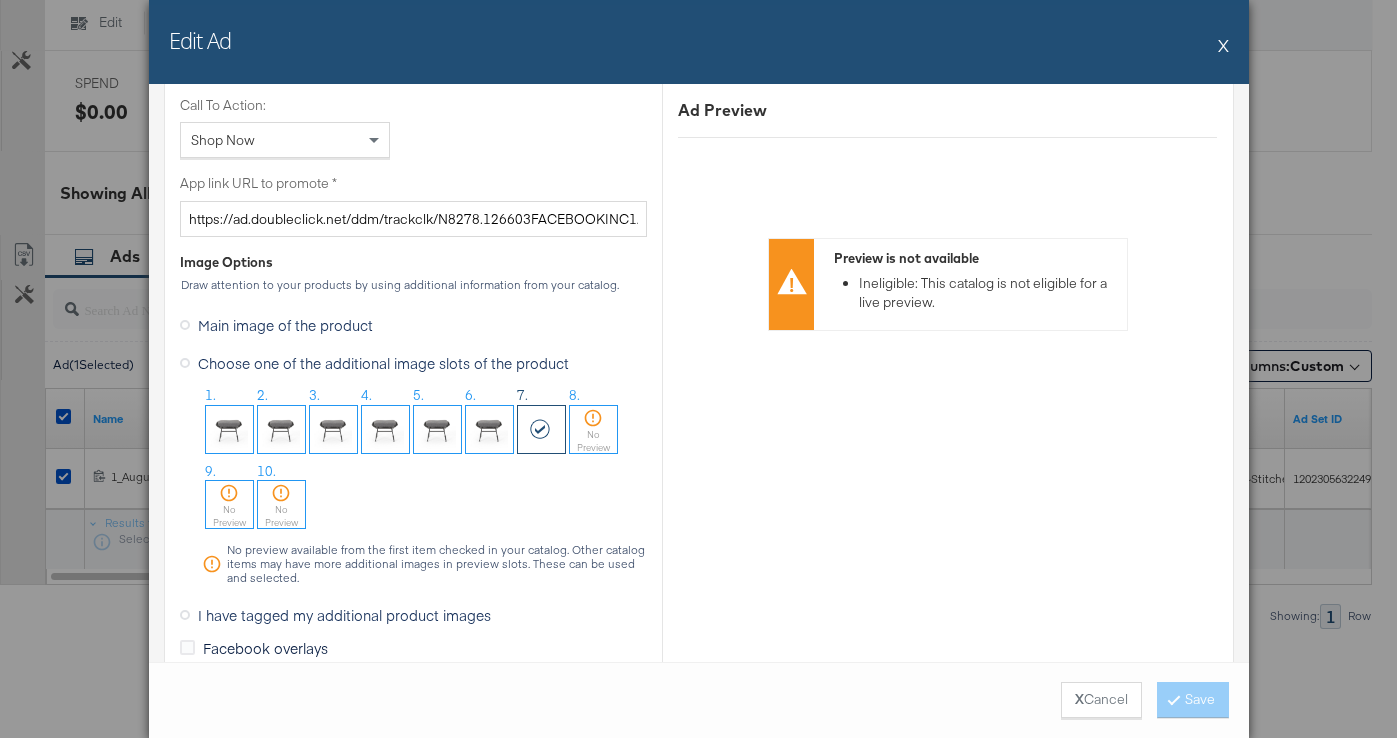 click on "X" at bounding box center (1223, 45) 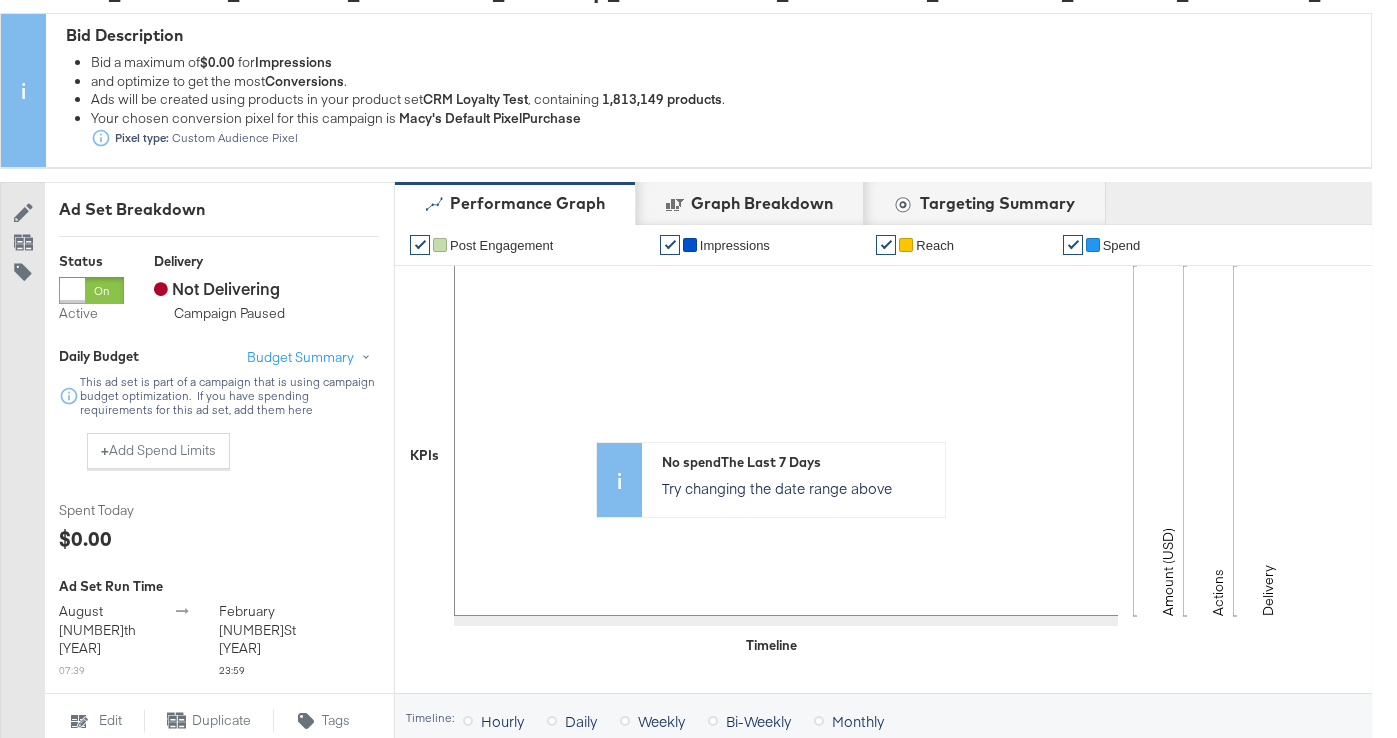 scroll, scrollTop: 0, scrollLeft: 0, axis: both 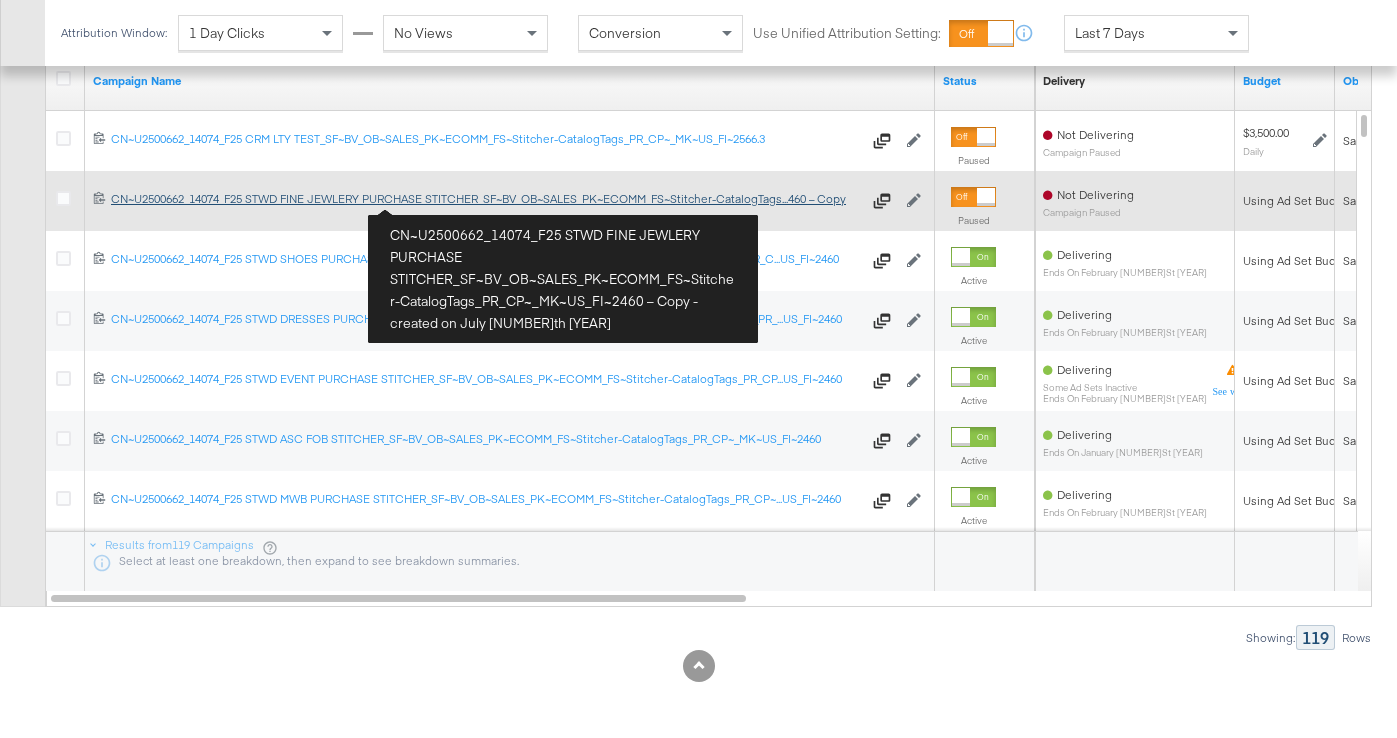 click on "CN~U2500662_14074_F25 STWD FINE JEWLERY PURCHASE STITCHER_SF~BV_OB~SALES_PK~ECOMM_FS~Stitcher-CatalogTags_PR_CP~_MK~US_FI~2460 – Copy CN~U2500662_14074_F25 STWD FINE JEWLERY PURCHASE STITCHER_SF~BV_OB~SALES_PK~ECOMM_FS~Stitcher-CatalogTags...460 – Copy" at bounding box center (486, 199) 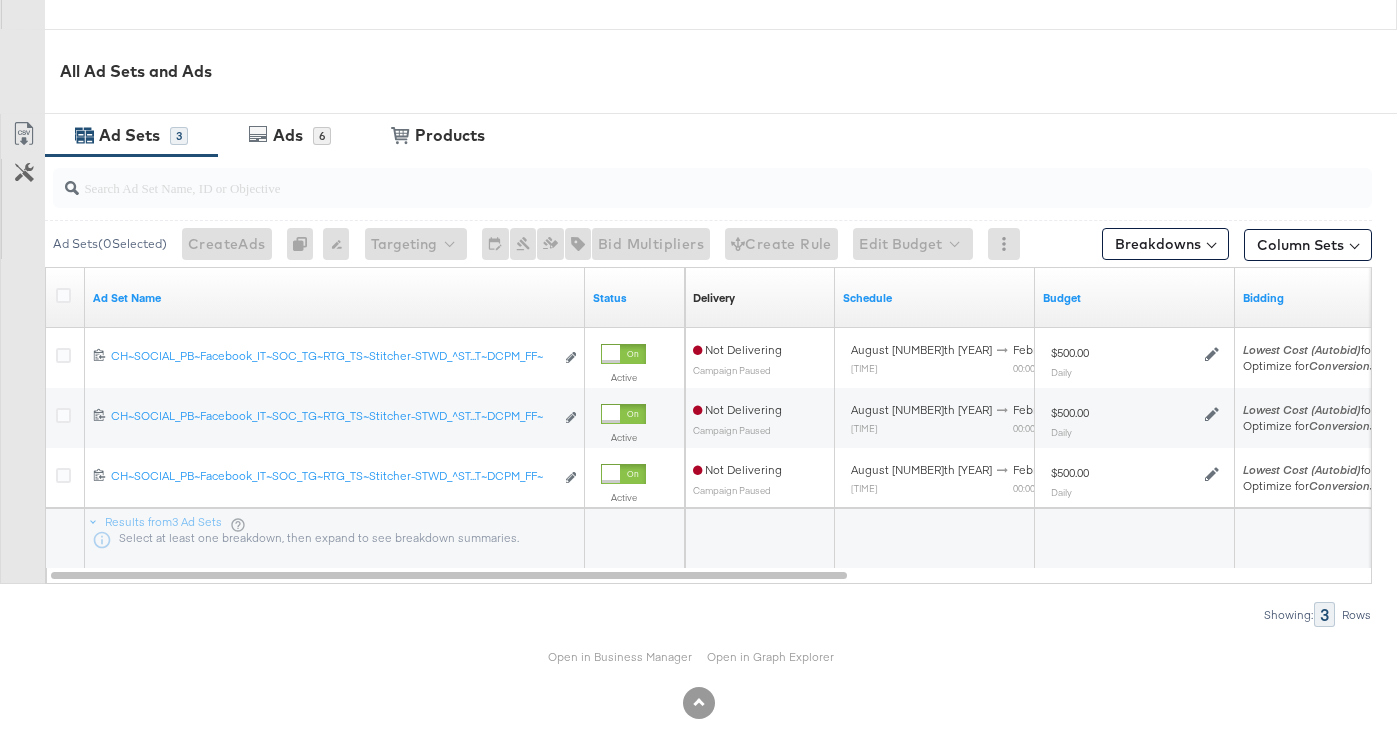 scroll, scrollTop: 943, scrollLeft: 0, axis: vertical 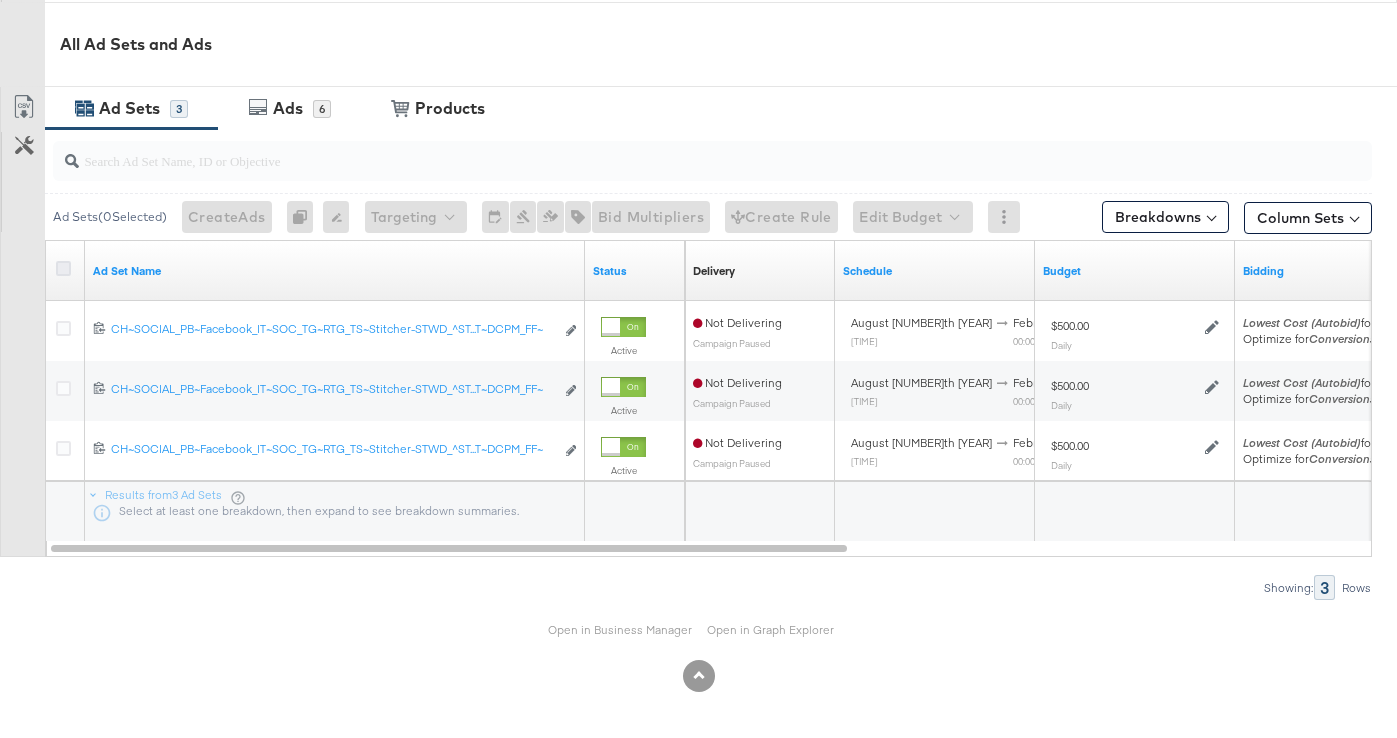 click at bounding box center [63, 268] 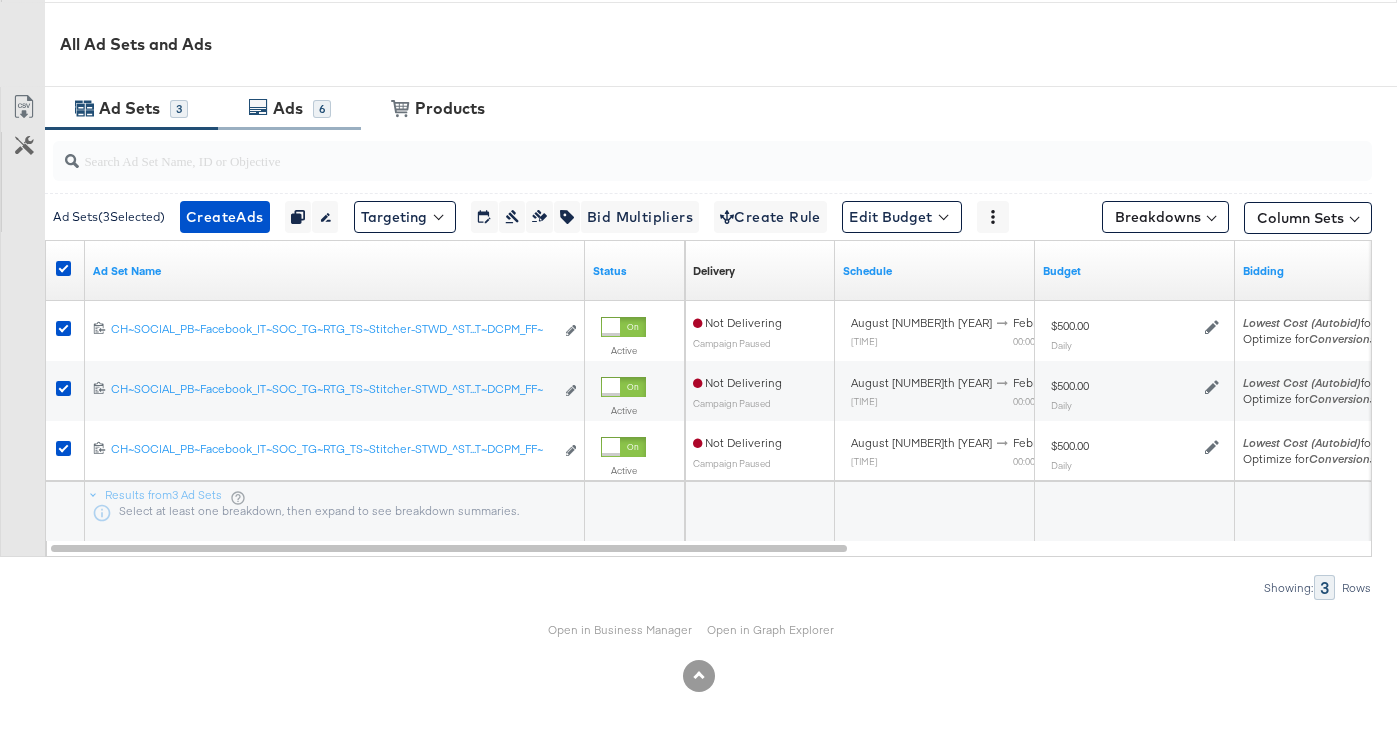 click on "Ads 6" at bounding box center [289, 108] 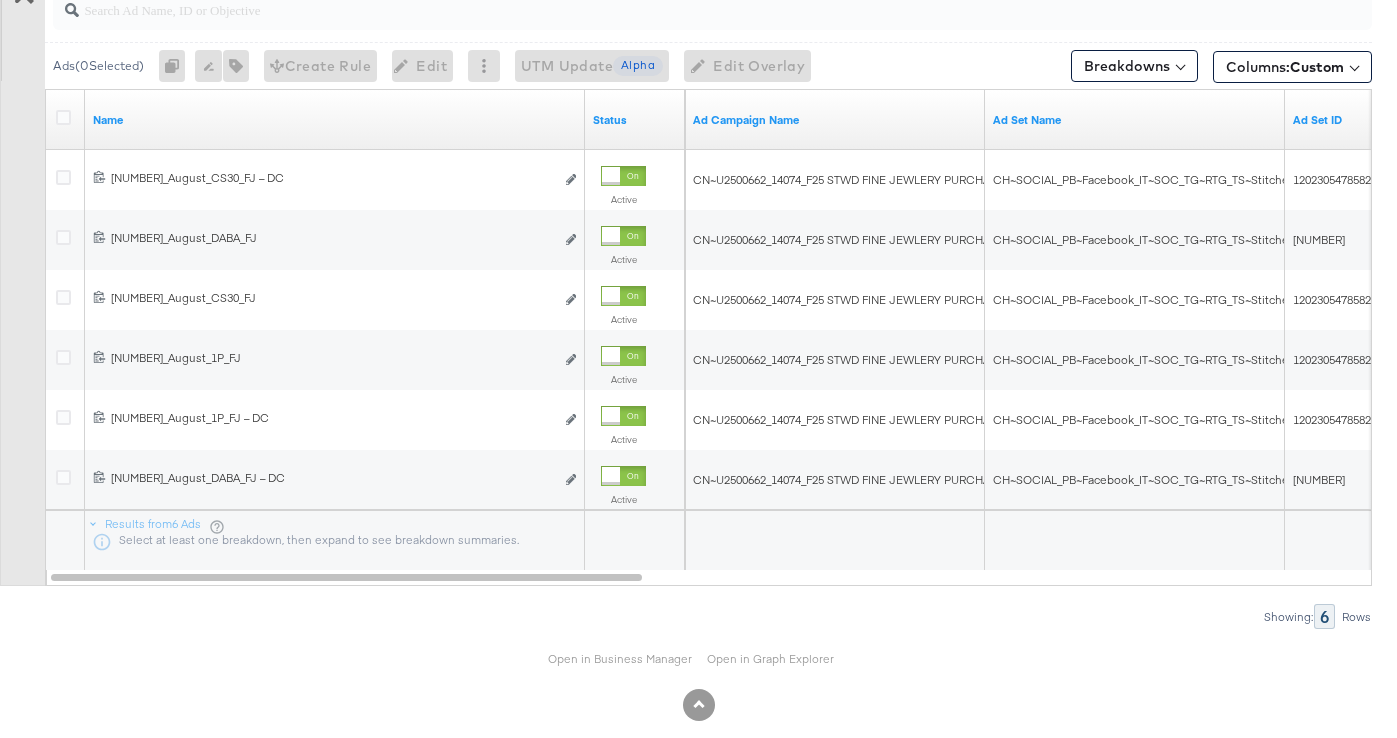 scroll, scrollTop: 1123, scrollLeft: 0, axis: vertical 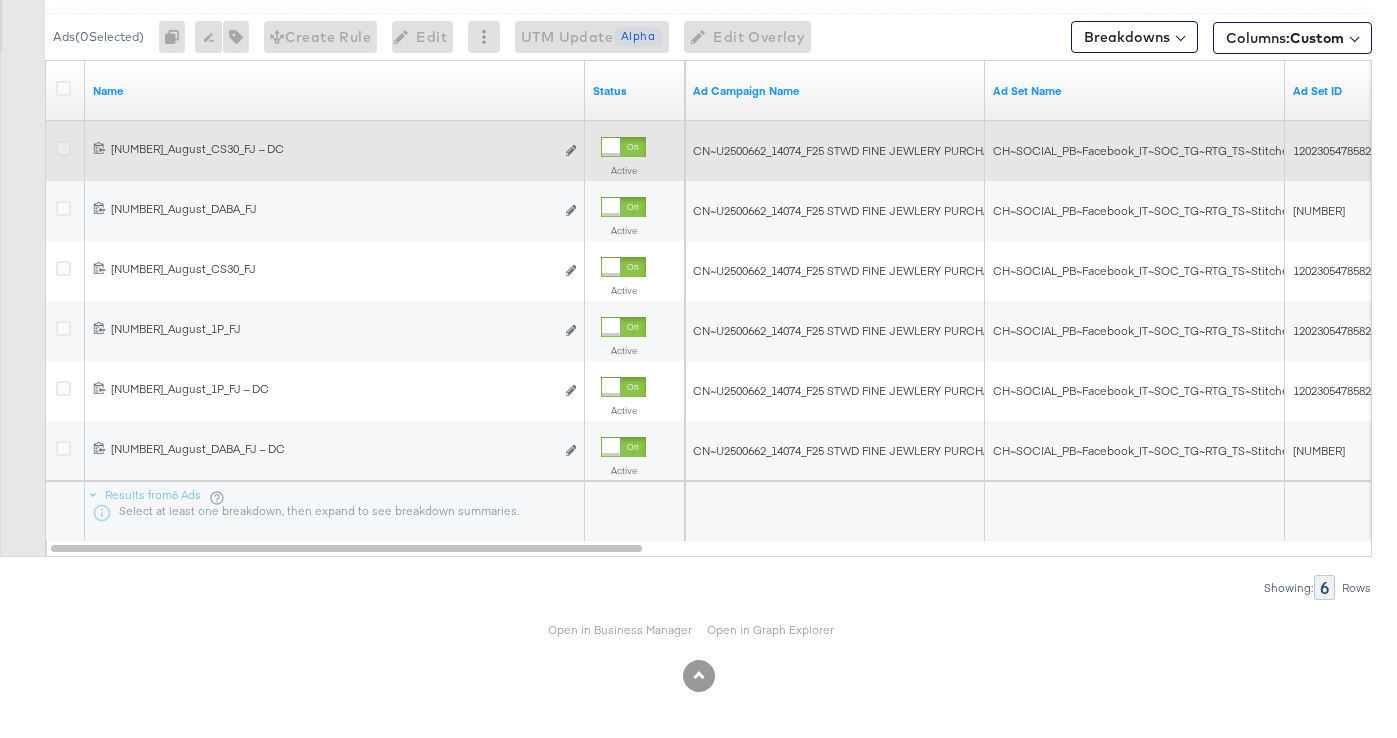 click at bounding box center [63, 148] 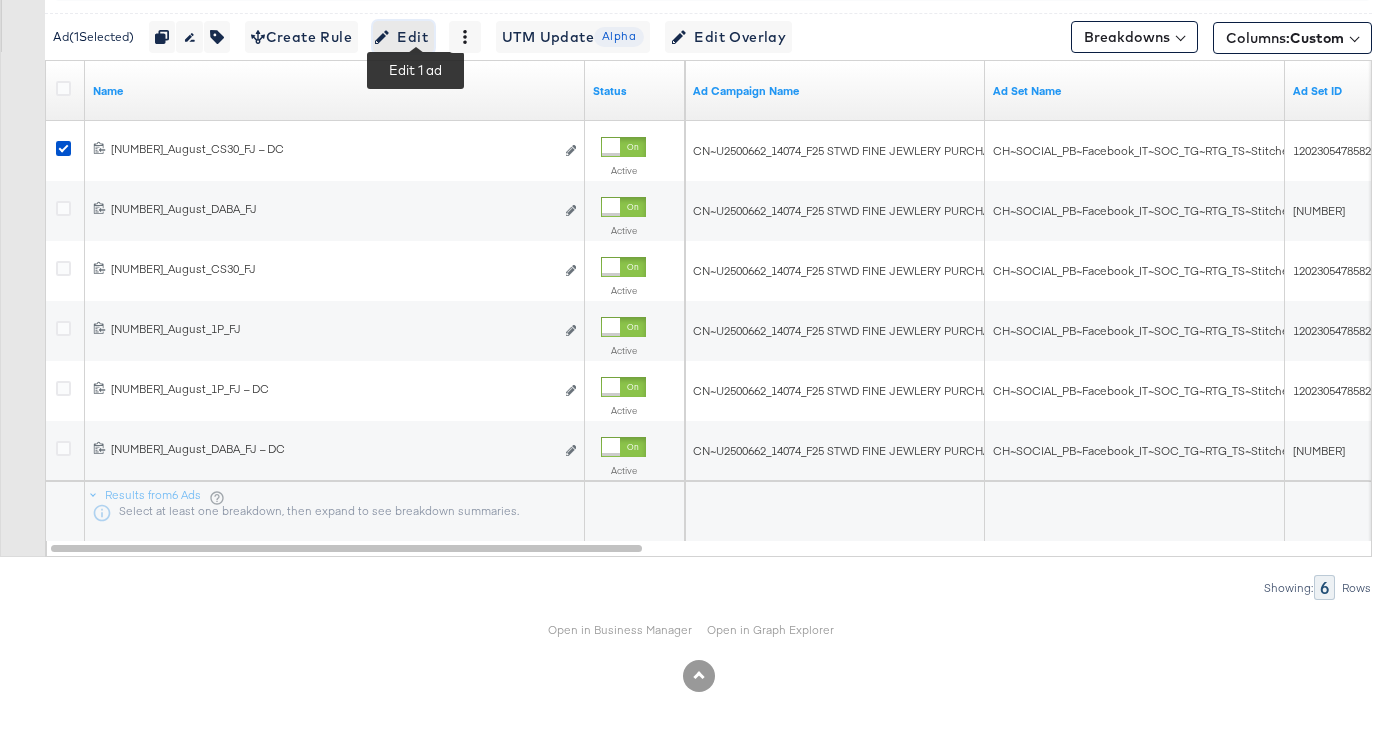 click on "Edit" at bounding box center [403, 37] 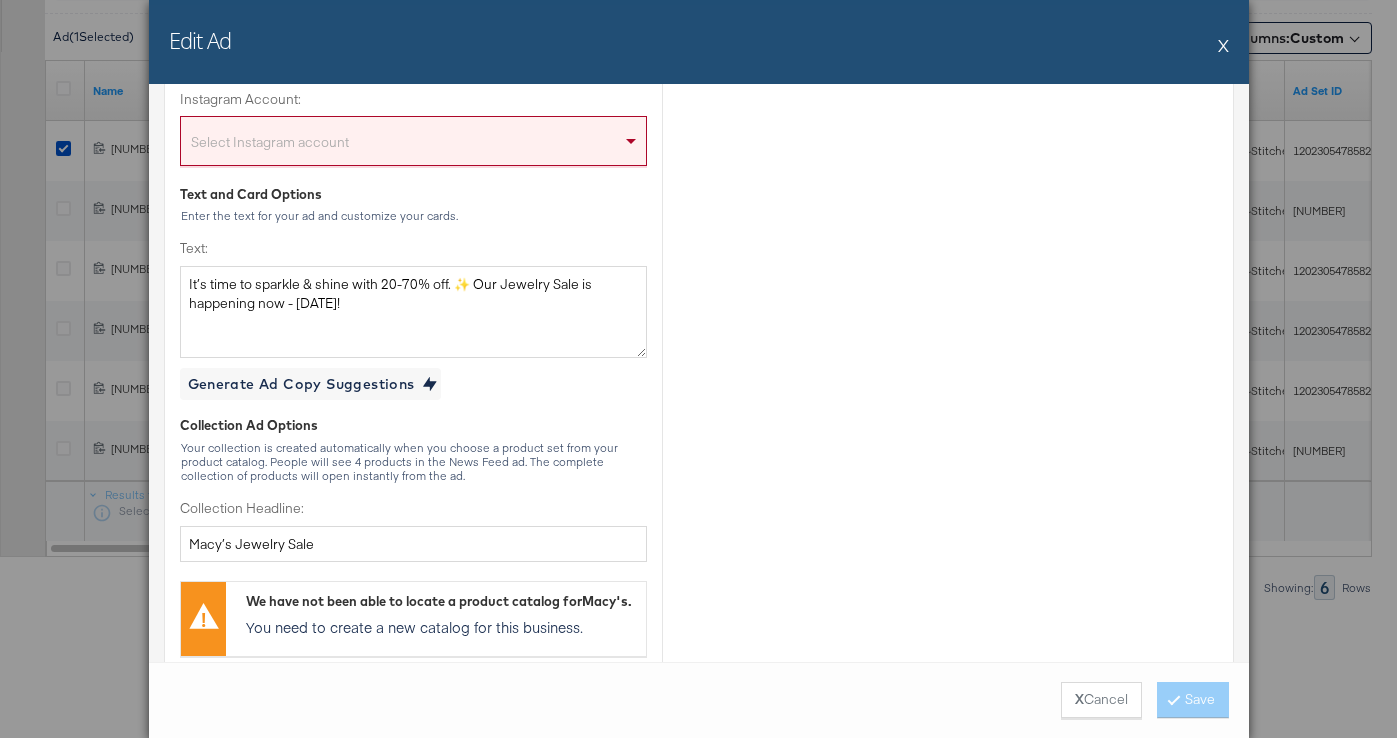 scroll, scrollTop: 300, scrollLeft: 0, axis: vertical 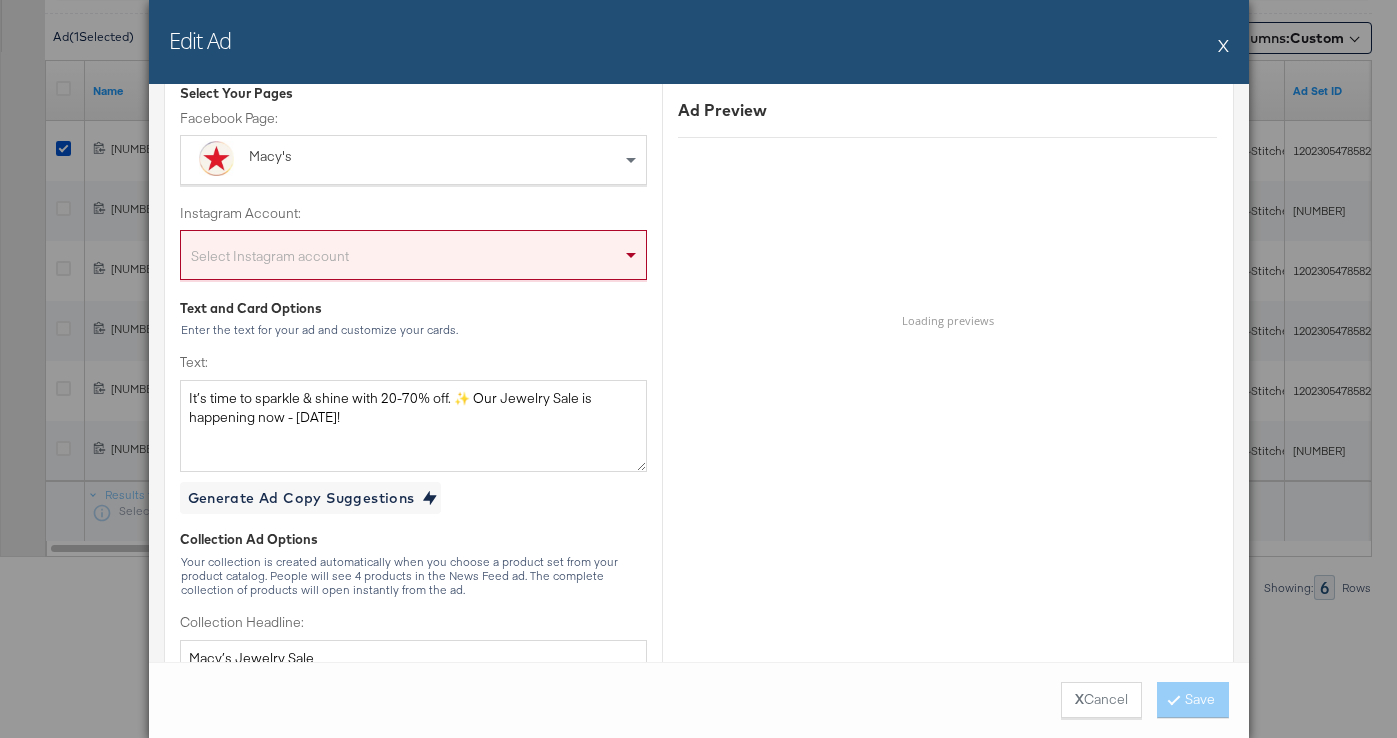 click on "Select Instagram account" at bounding box center (413, 259) 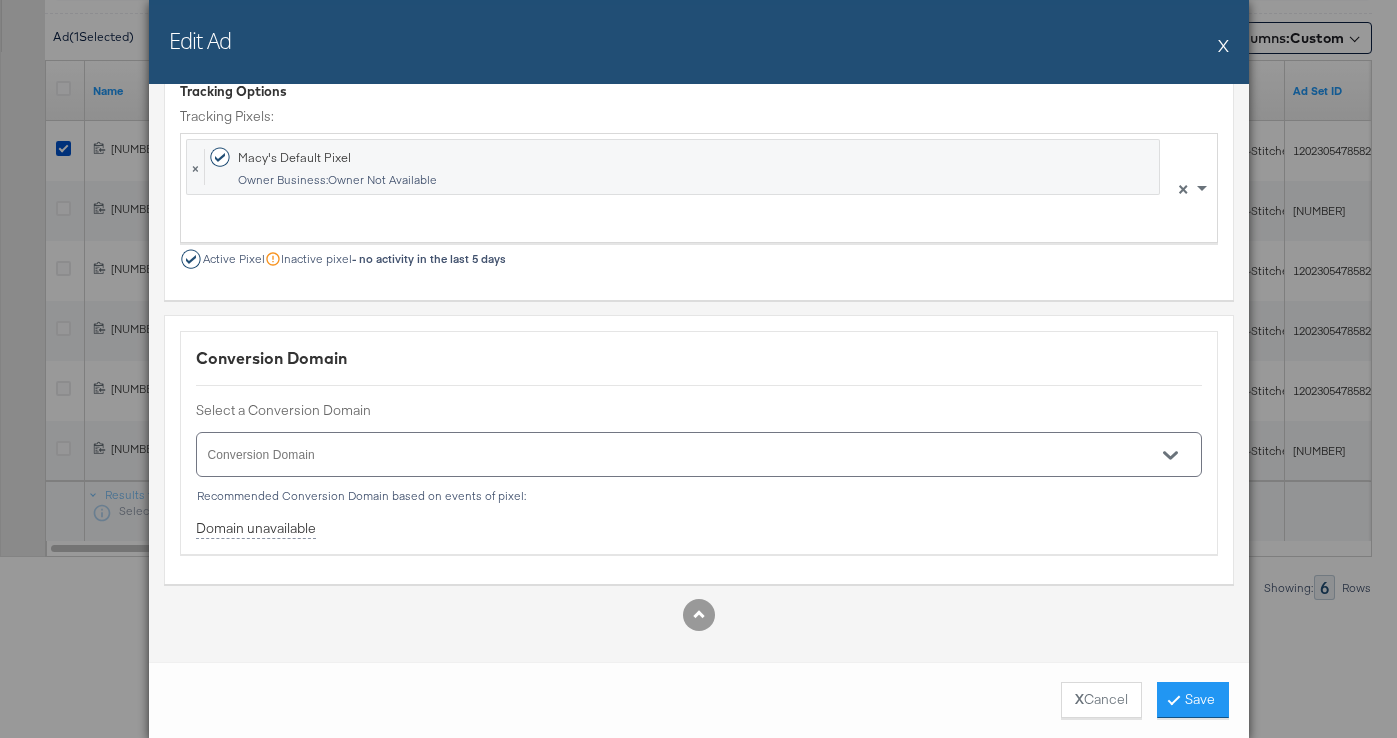 scroll, scrollTop: 1711, scrollLeft: 0, axis: vertical 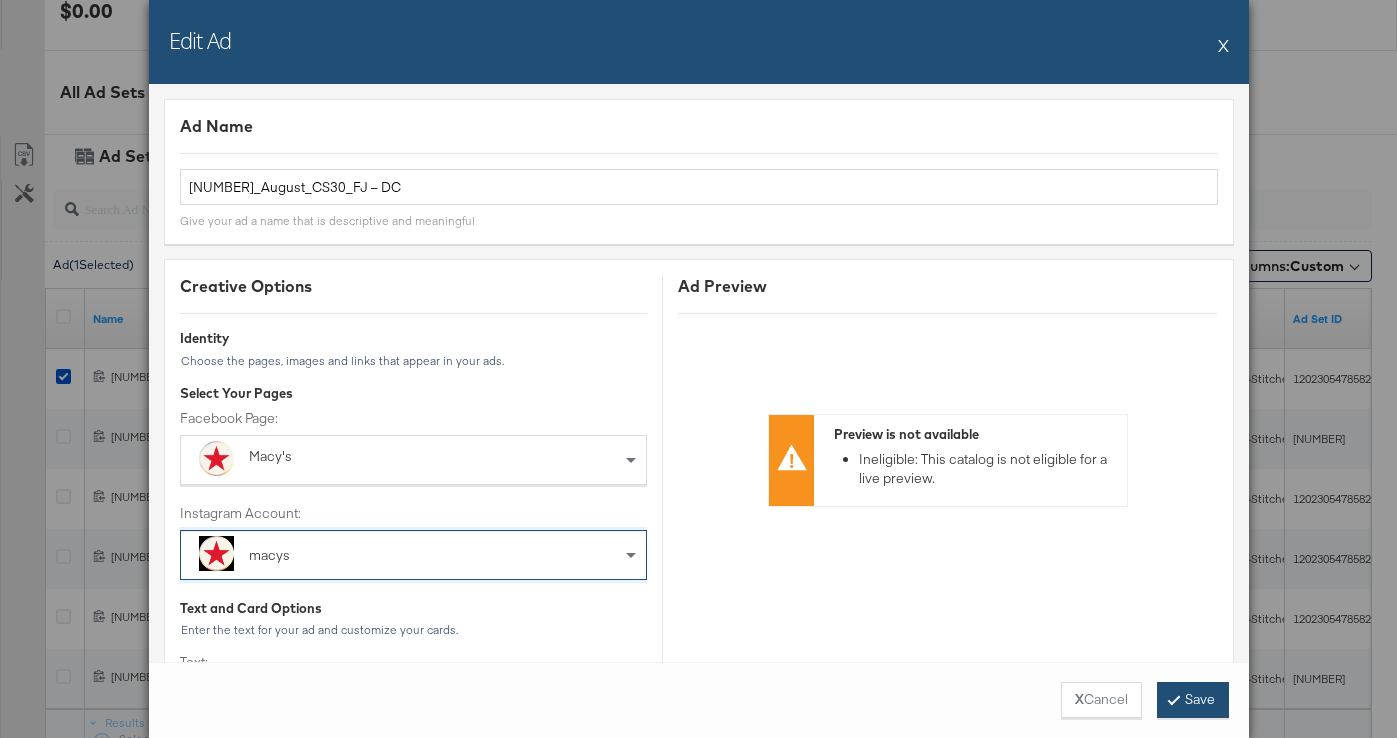 click on "Save" at bounding box center (1193, 700) 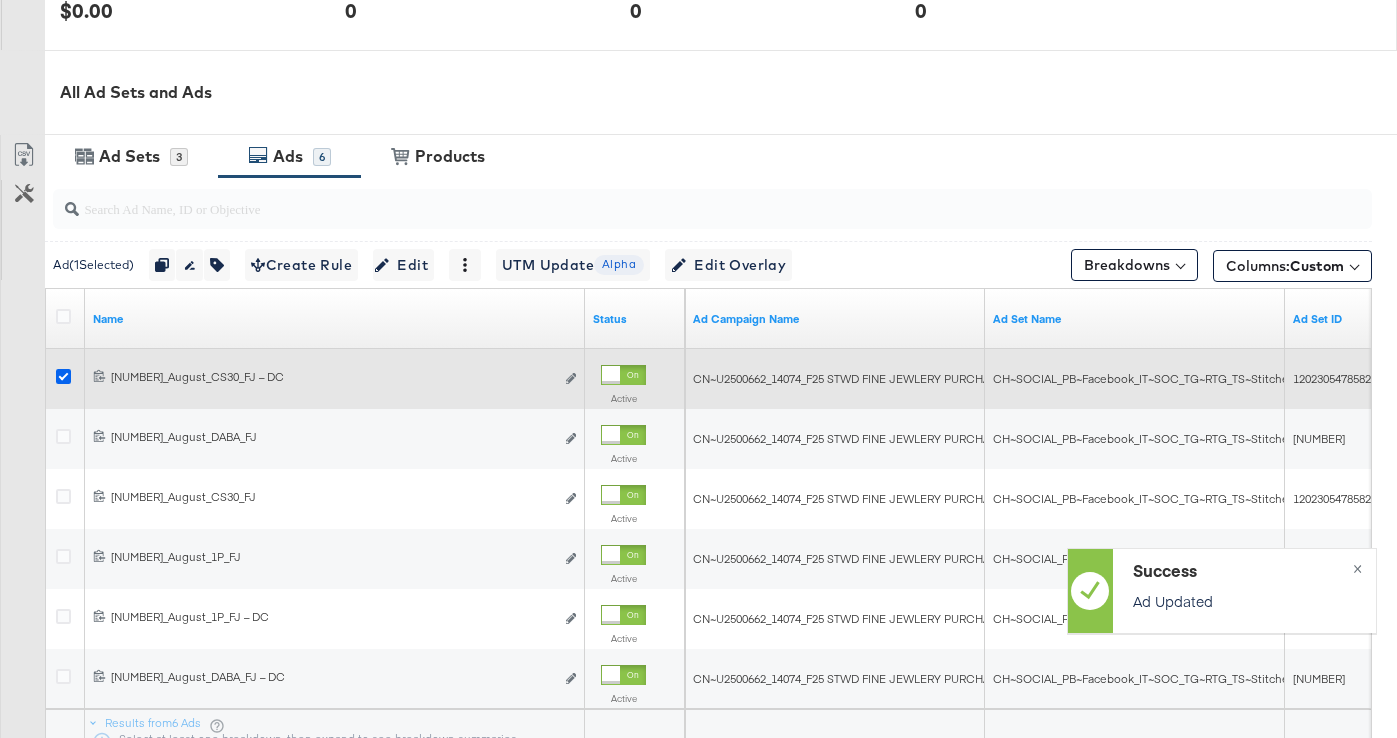 click at bounding box center [63, 376] 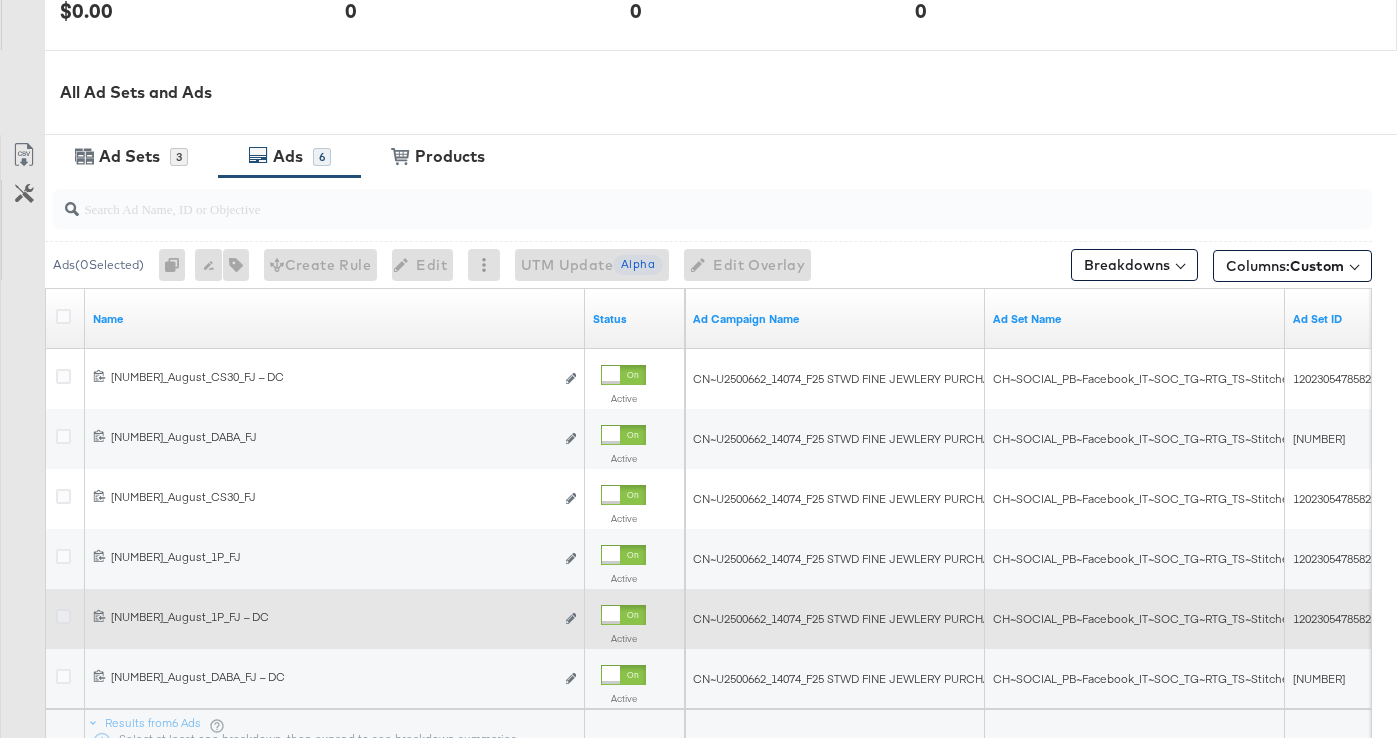 click at bounding box center [63, 616] 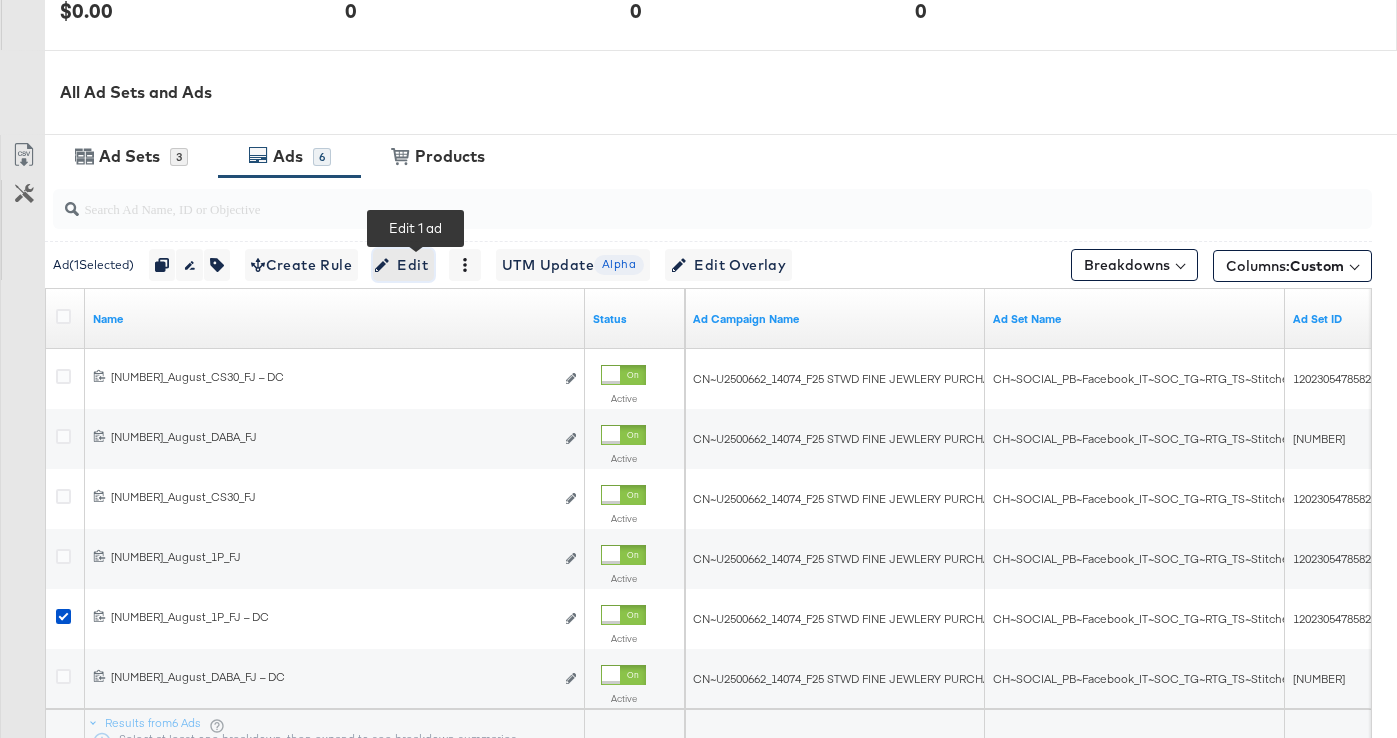 click on "Edit" at bounding box center (403, 265) 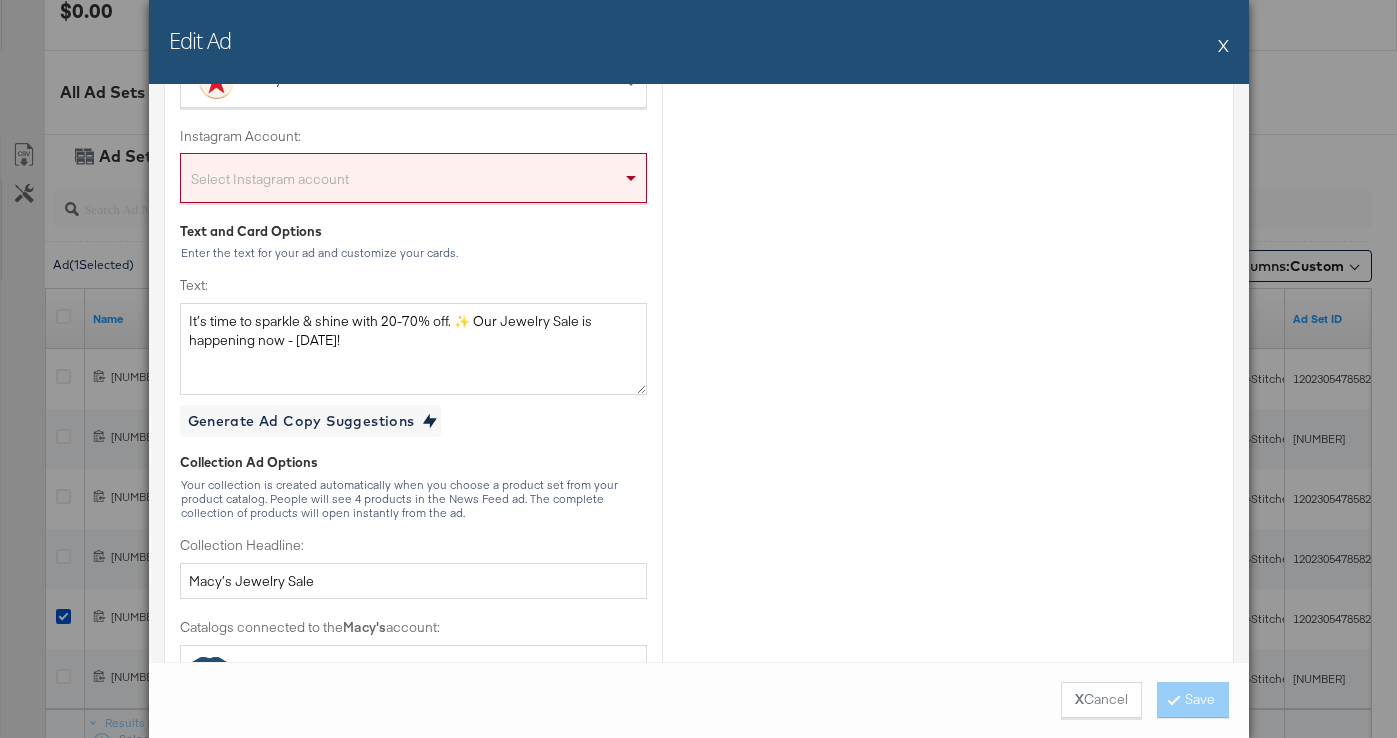 scroll, scrollTop: 432, scrollLeft: 0, axis: vertical 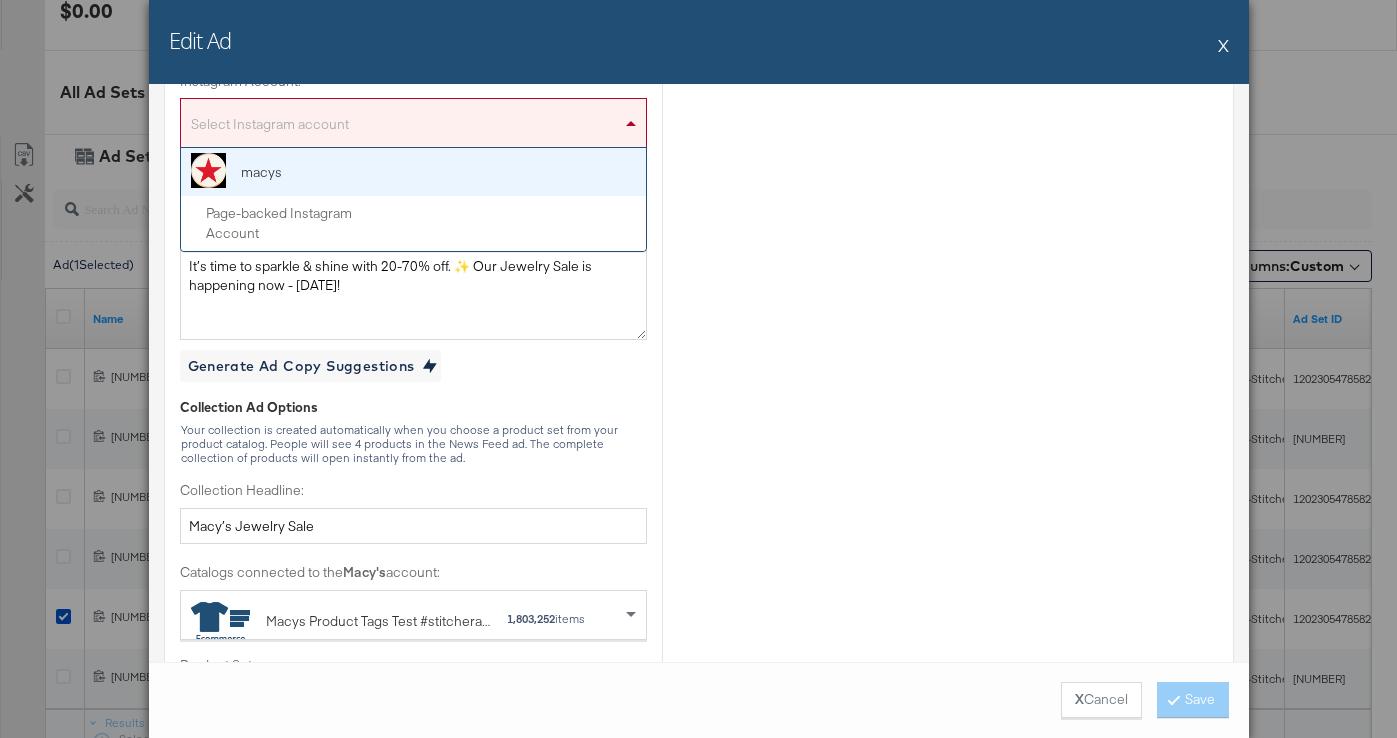 click on "Select Instagram account" at bounding box center (413, 127) 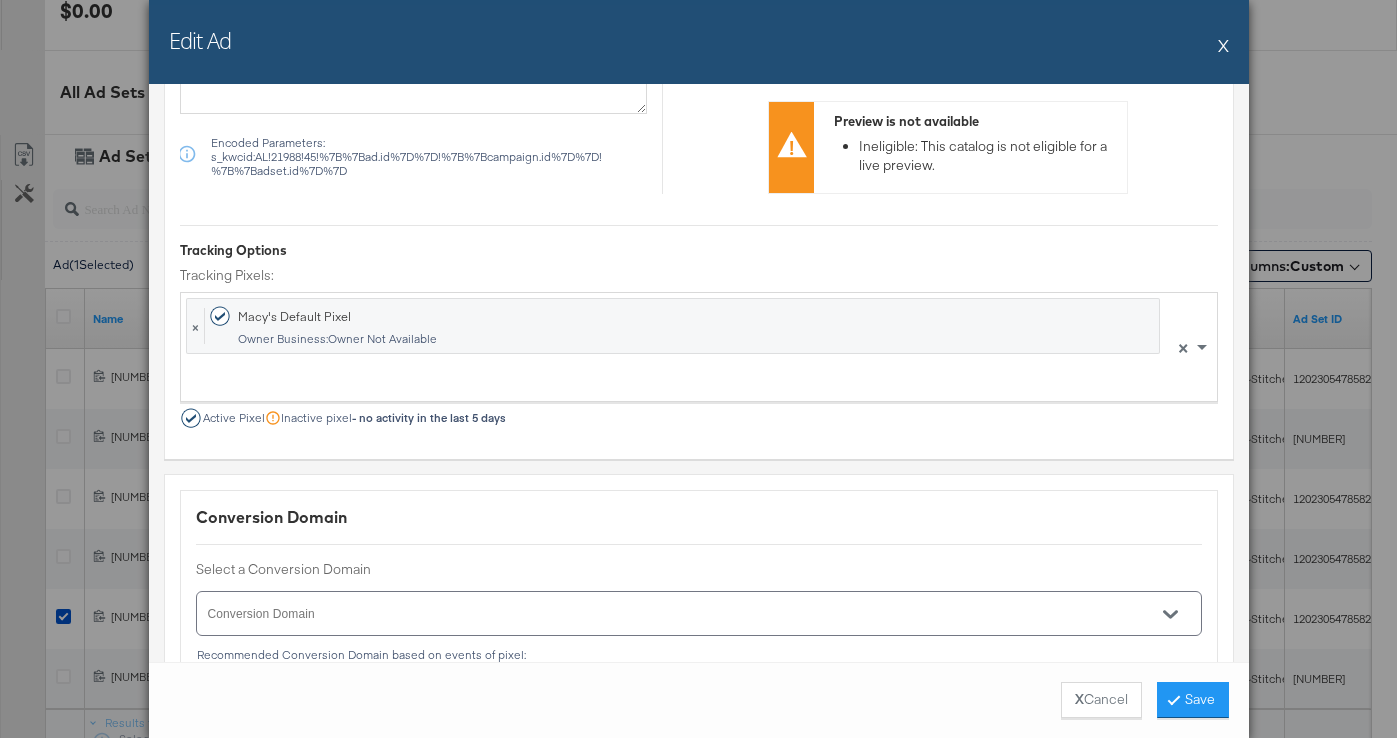 scroll, scrollTop: 1830, scrollLeft: 0, axis: vertical 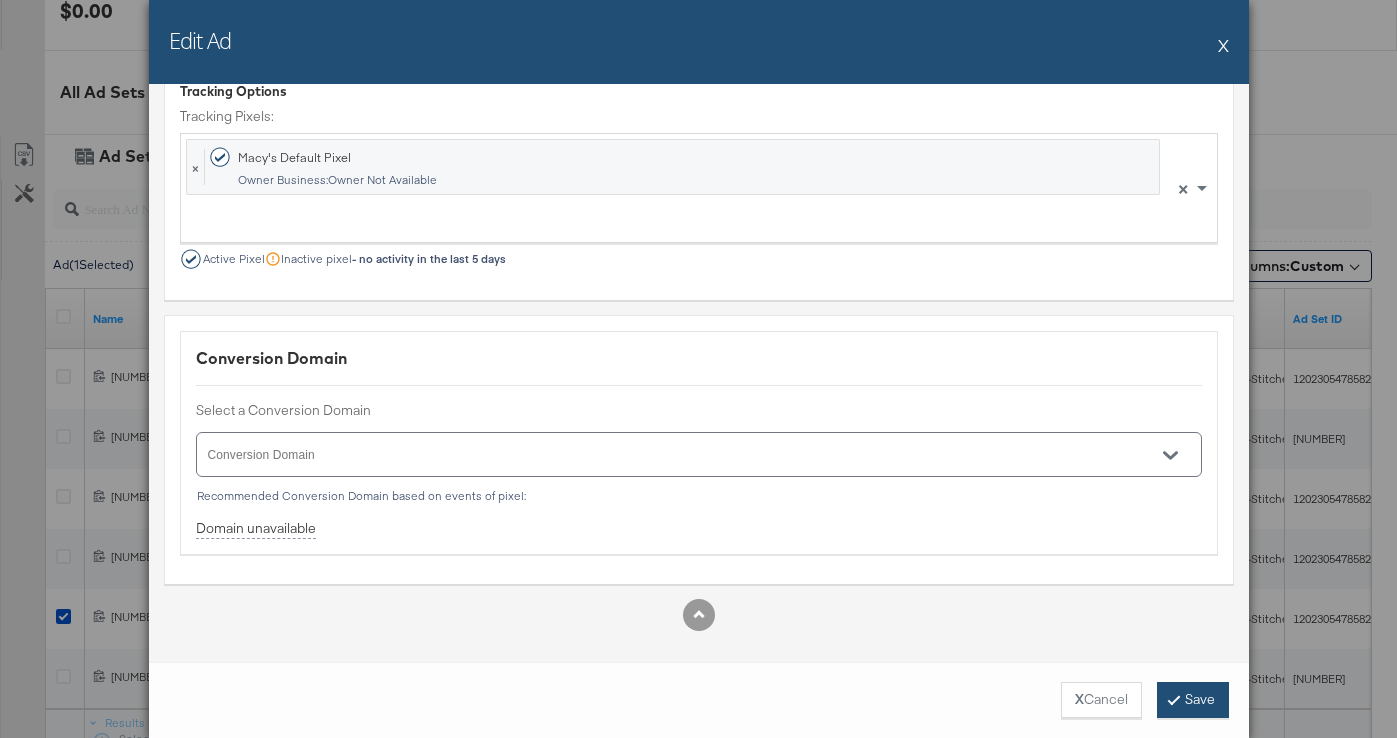 click on "Save" at bounding box center [1193, 700] 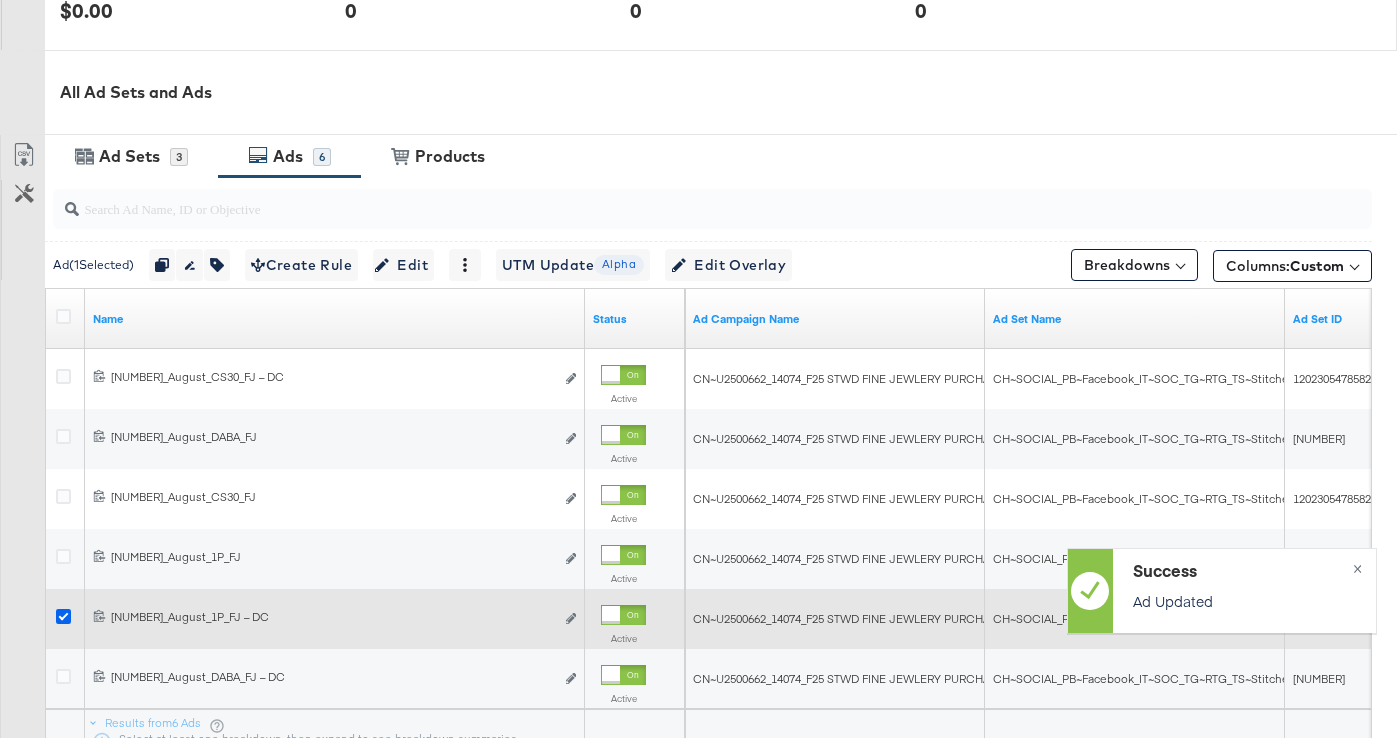 click at bounding box center (63, 616) 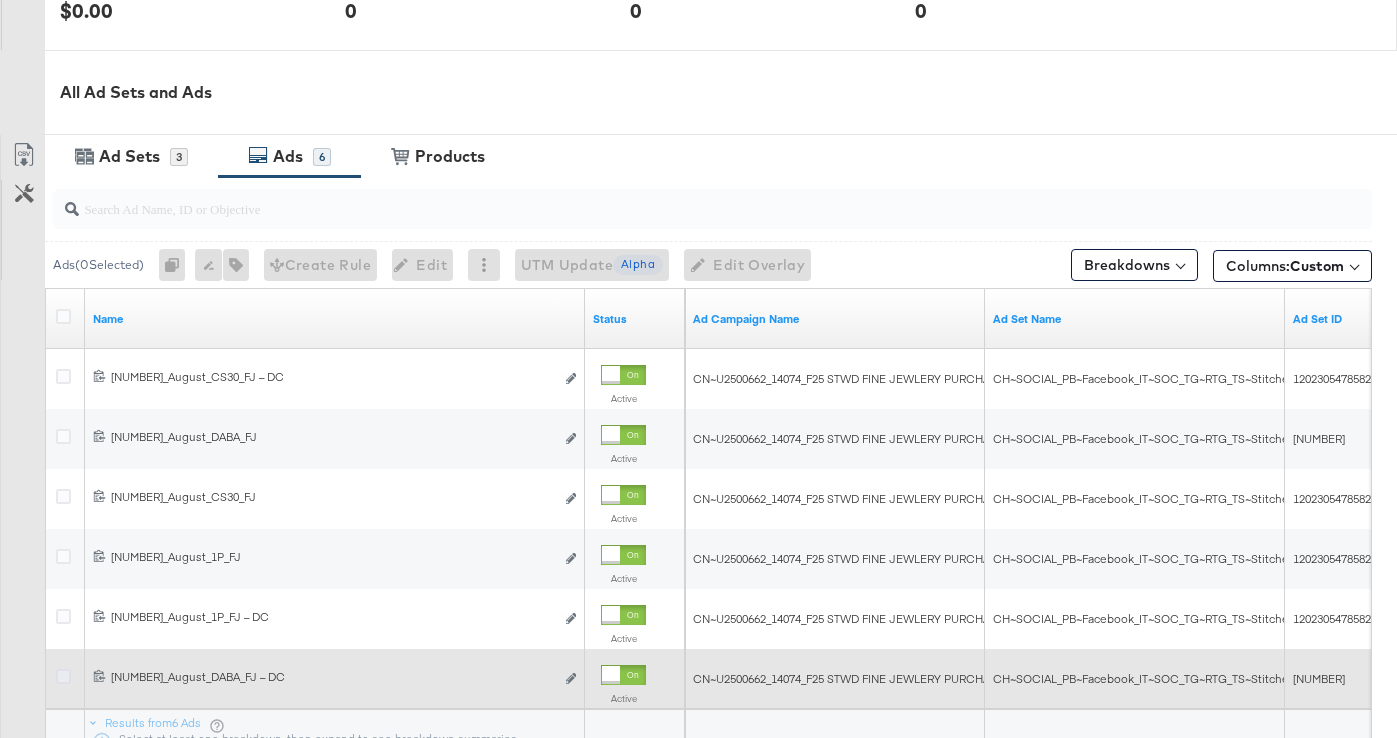 click at bounding box center [63, 676] 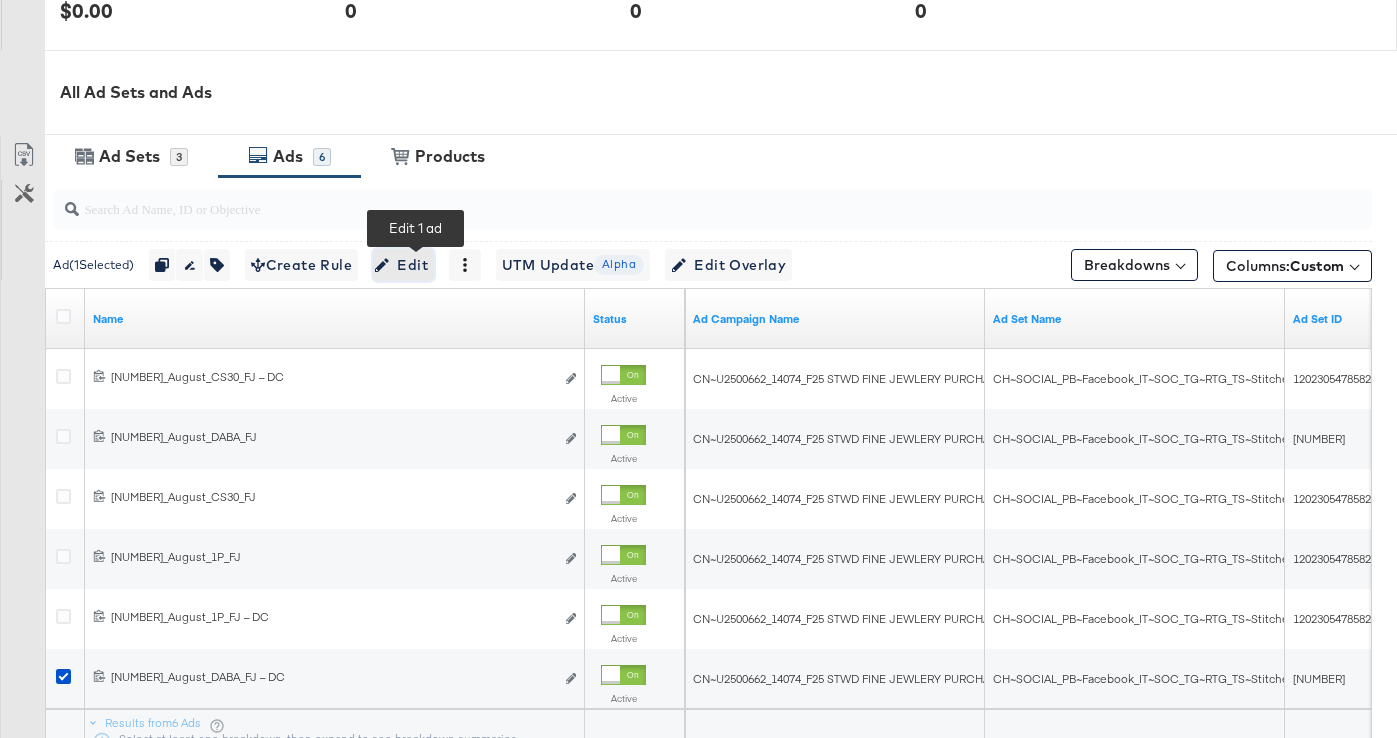 click on "Edit" at bounding box center [403, 265] 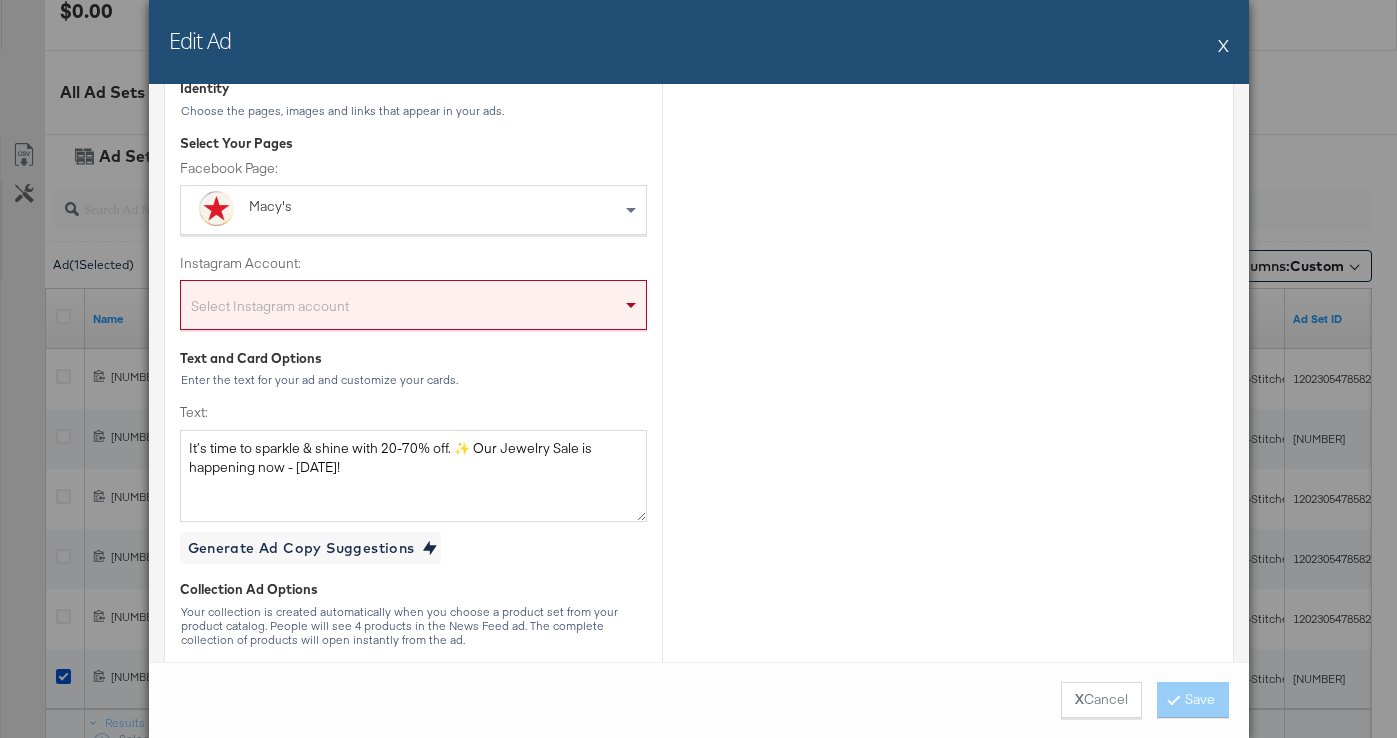 scroll, scrollTop: 322, scrollLeft: 0, axis: vertical 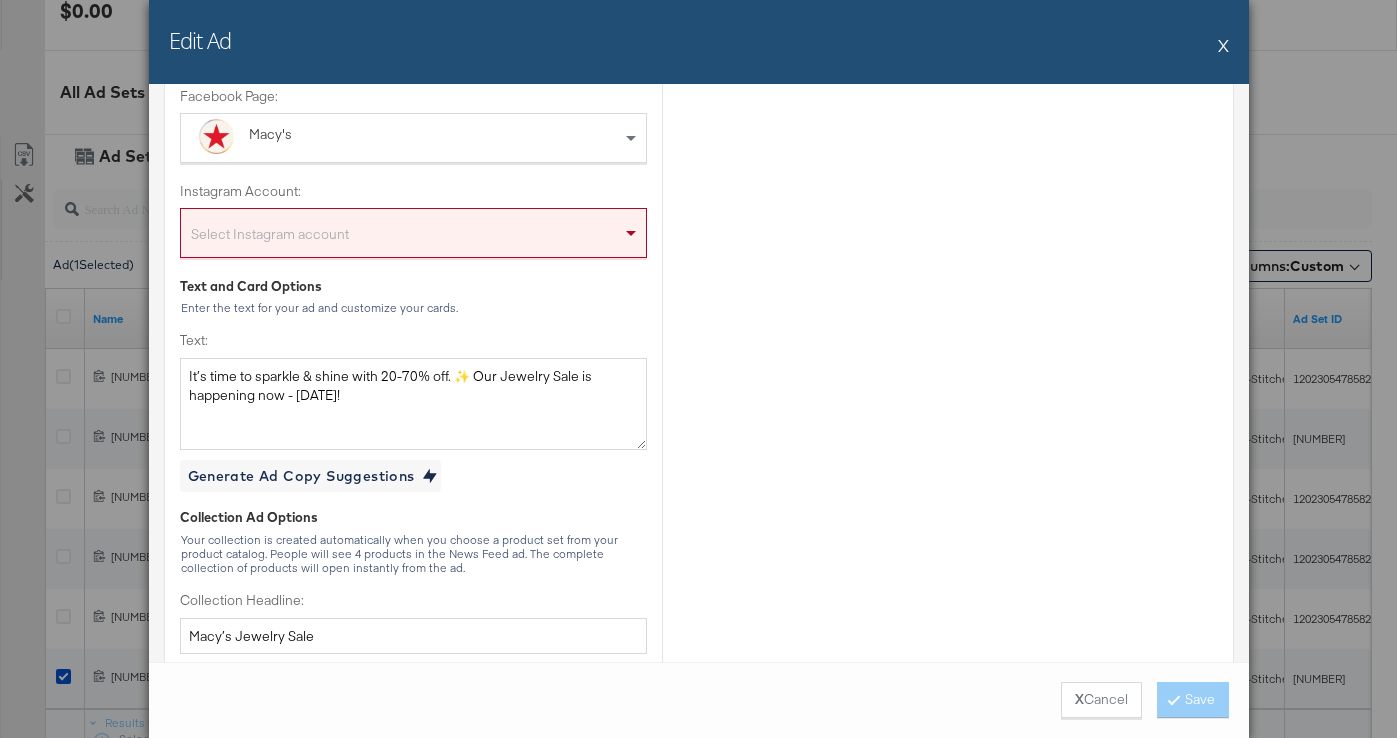 click on "Select Instagram account" at bounding box center (413, 237) 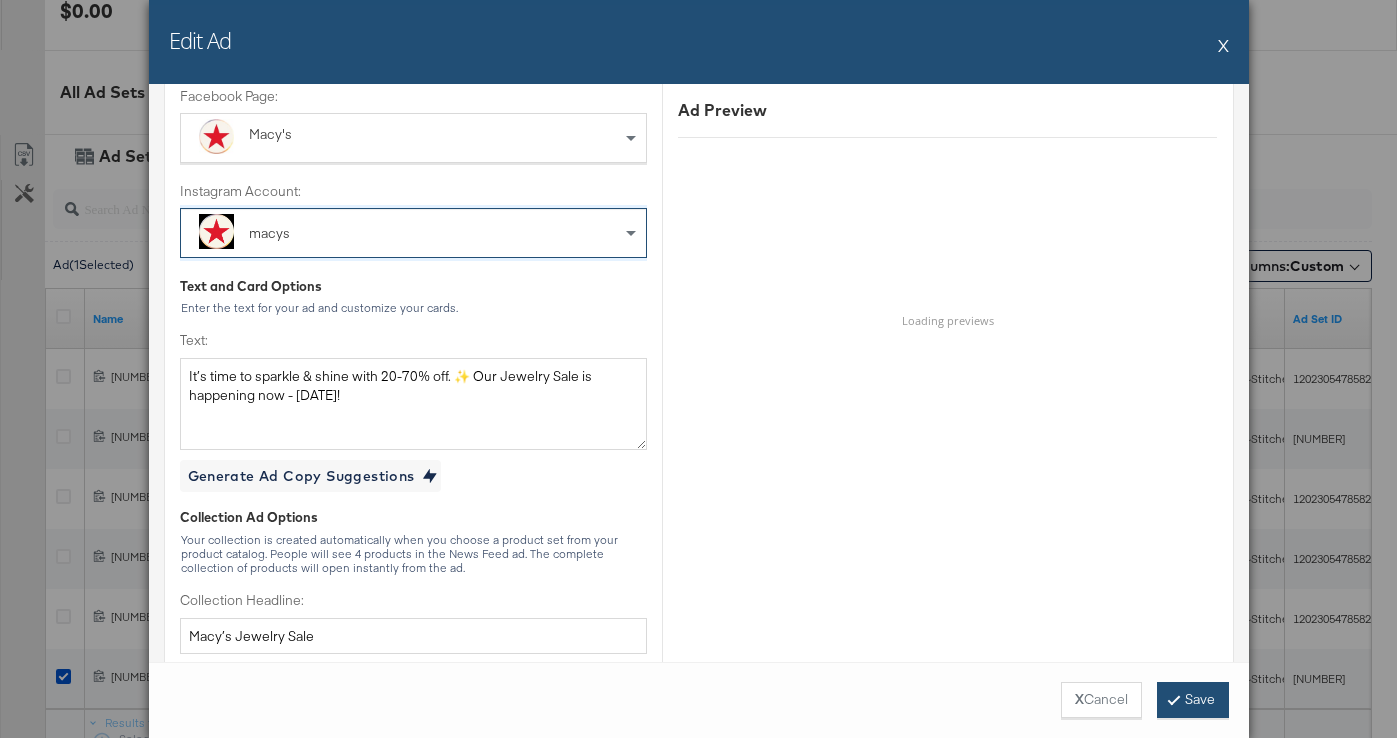click on "Save" at bounding box center [1193, 700] 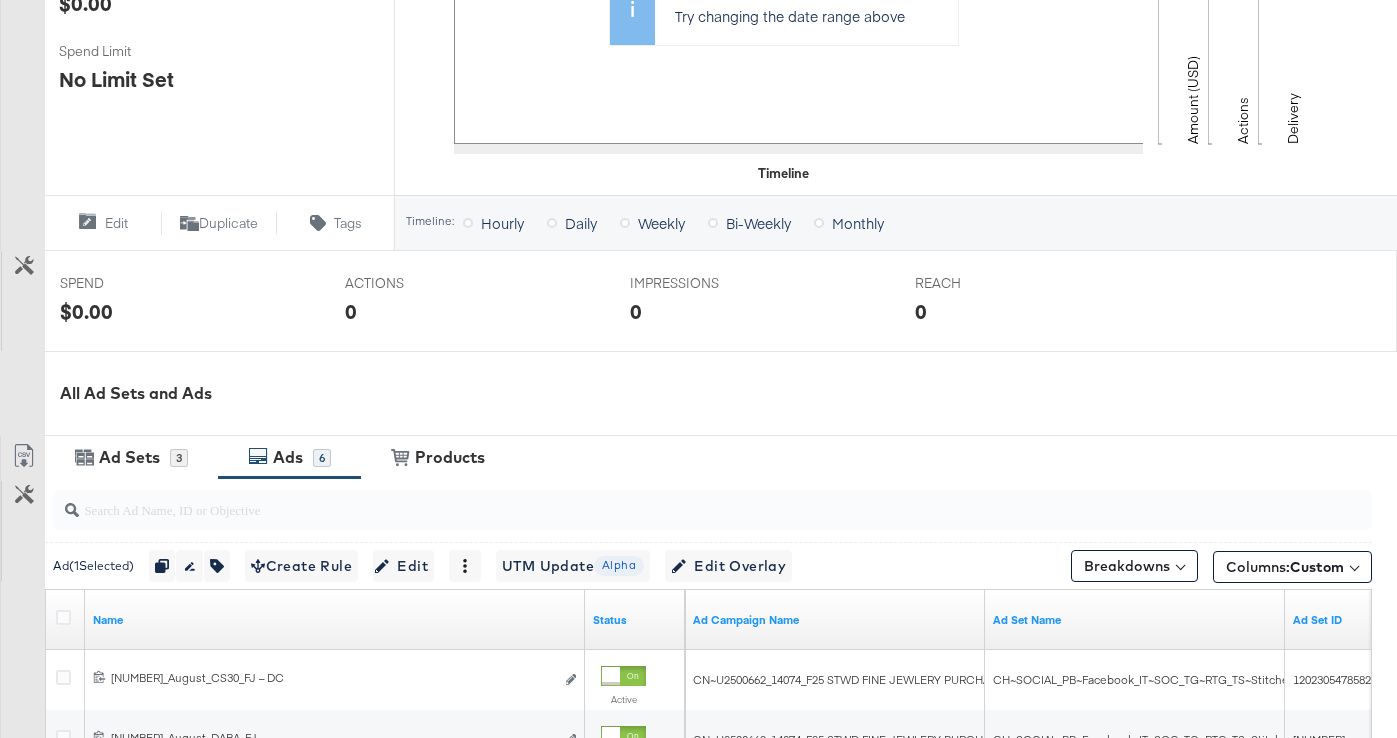 scroll, scrollTop: 0, scrollLeft: 0, axis: both 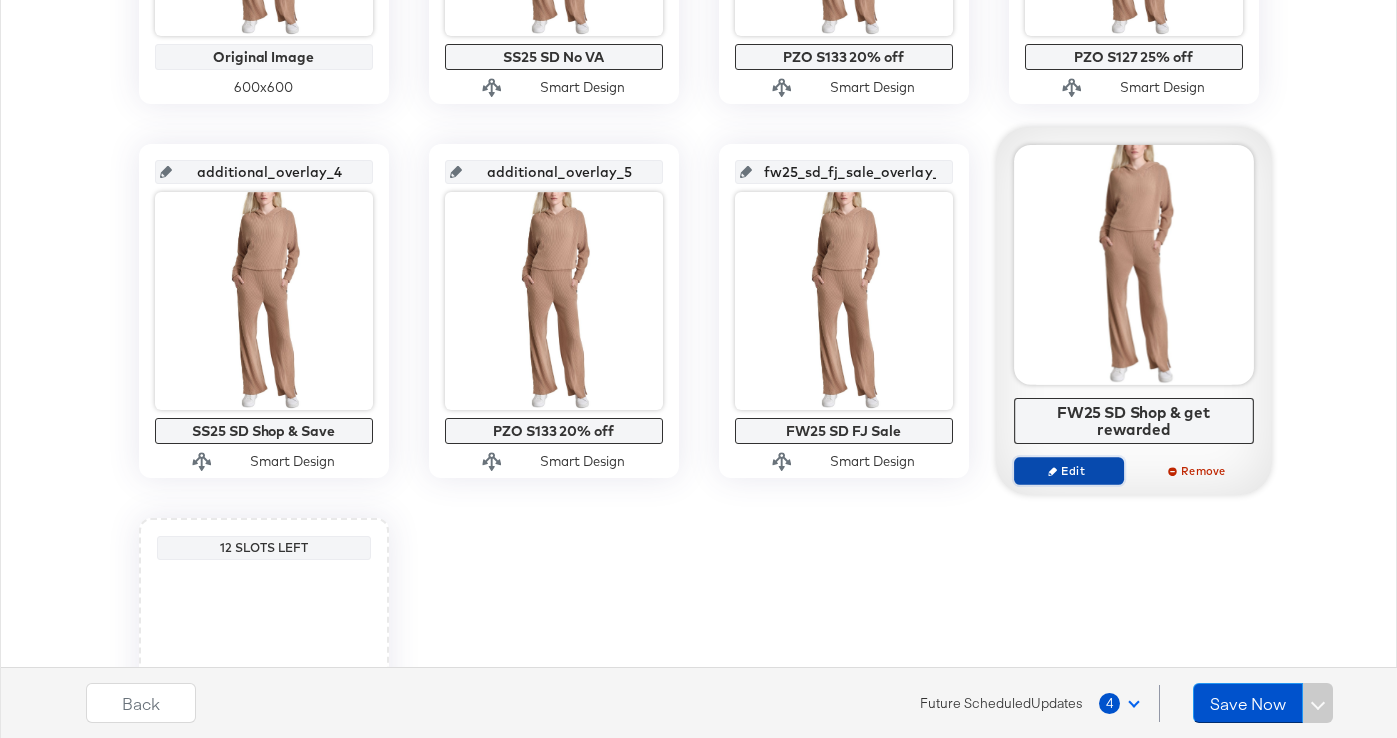 click on "Edit" at bounding box center [1068, 470] 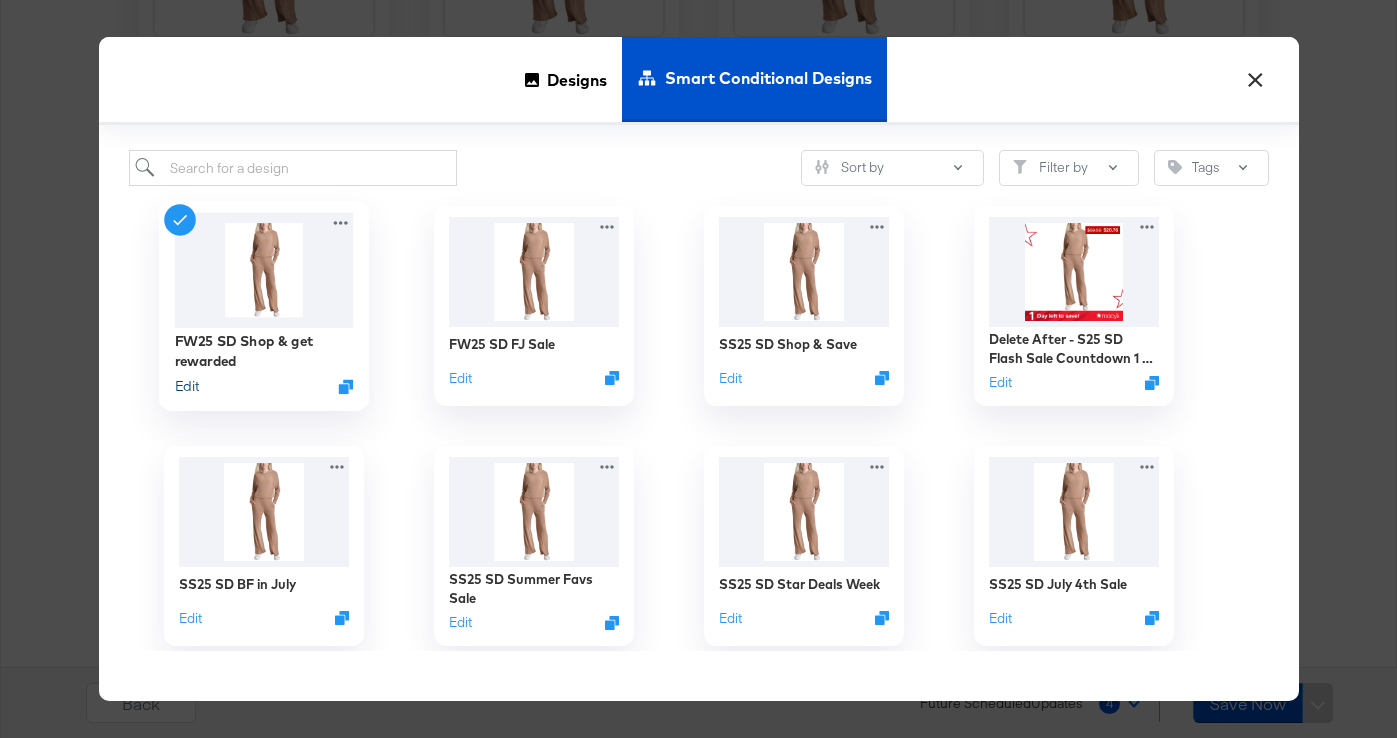 click on "Edit" at bounding box center (186, 386) 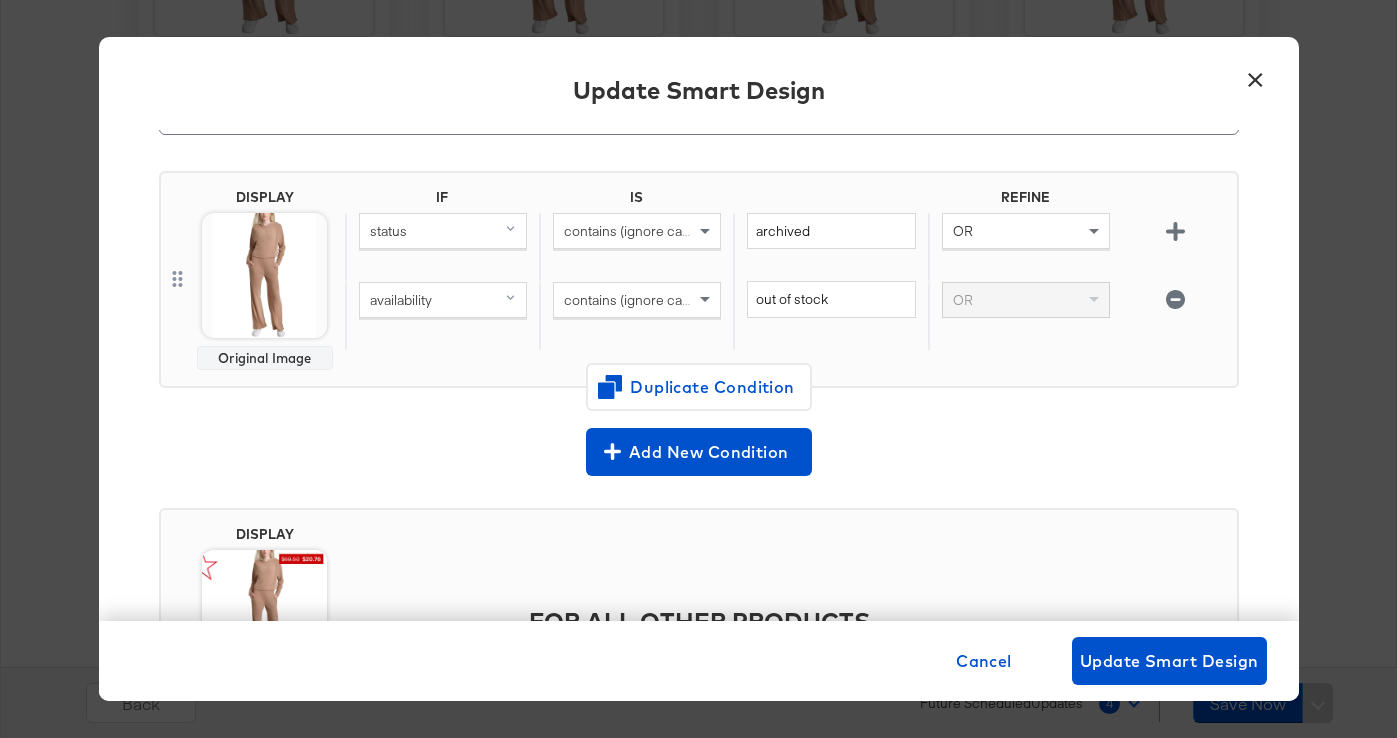scroll, scrollTop: 105, scrollLeft: 0, axis: vertical 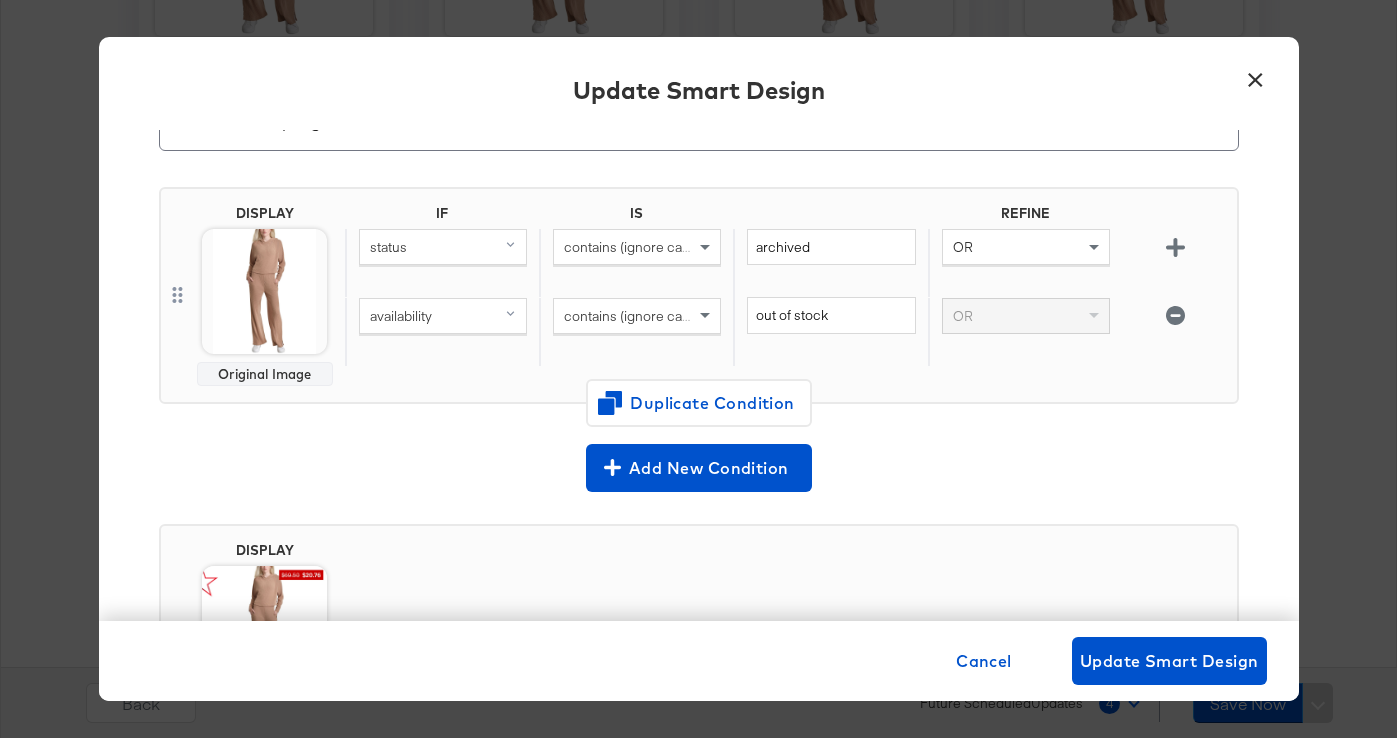 click 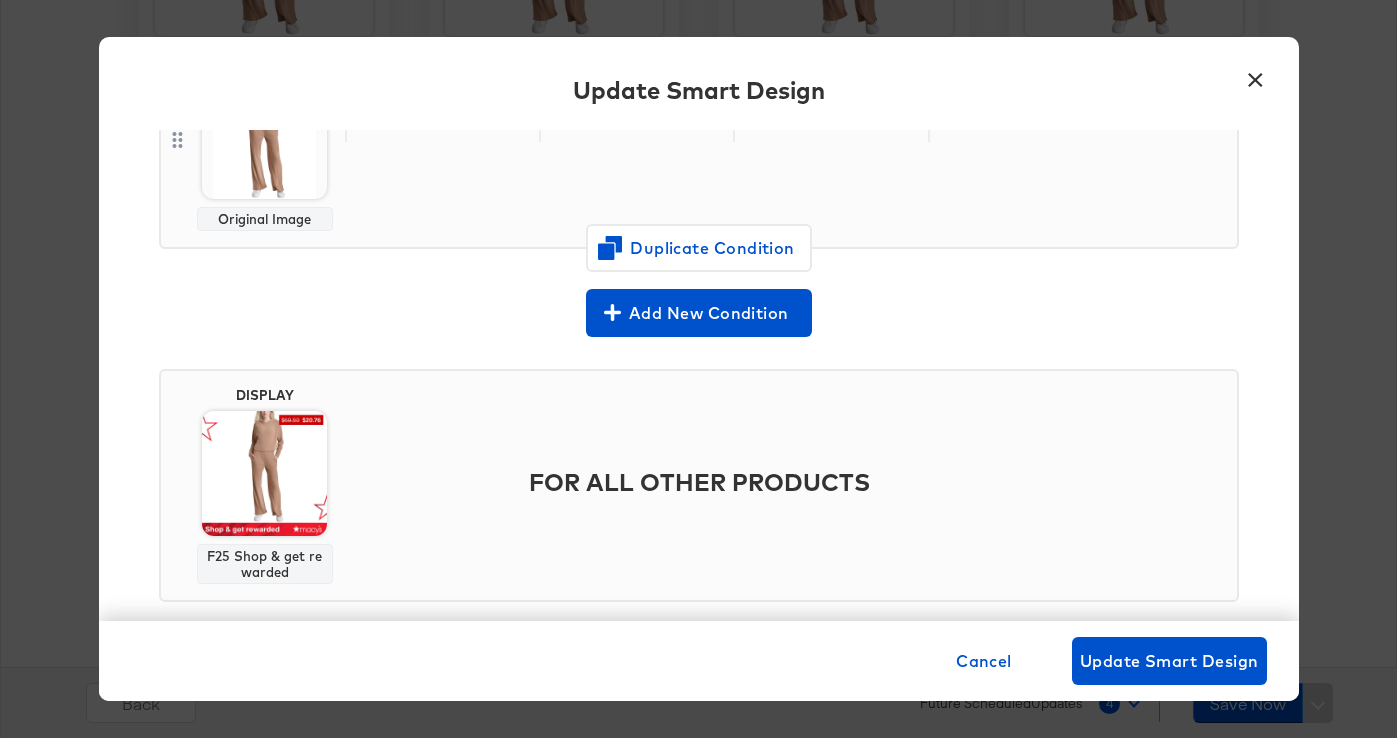 scroll, scrollTop: 292, scrollLeft: 0, axis: vertical 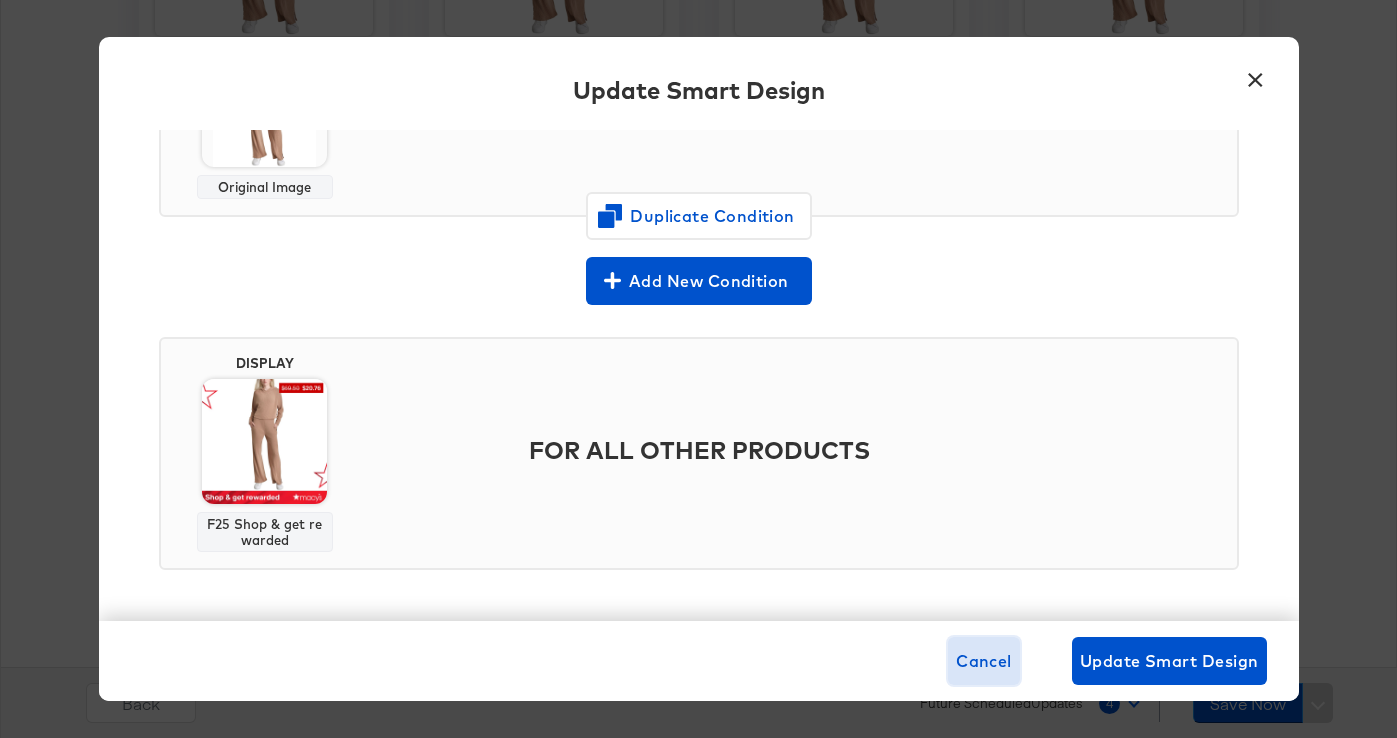 click on "Cancel" at bounding box center [984, 661] 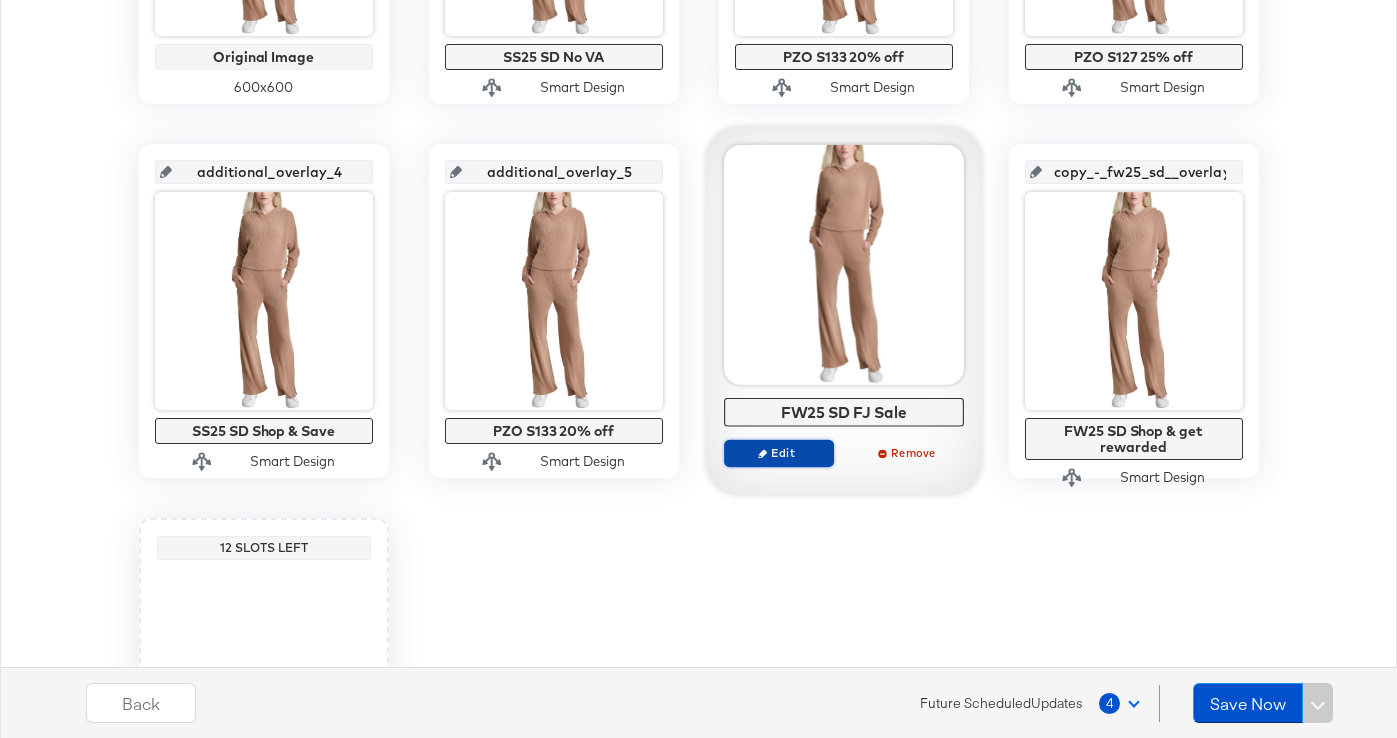 click on "Edit" at bounding box center [778, 452] 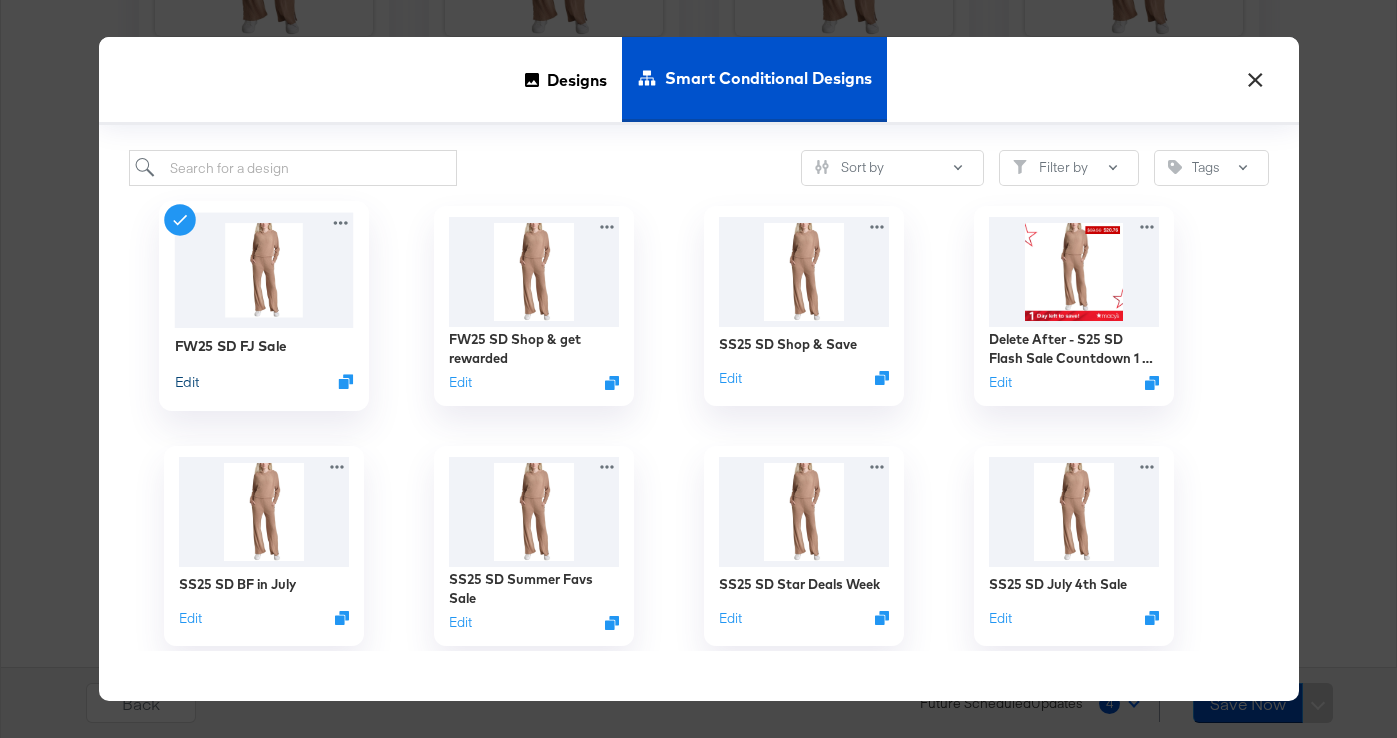 click on "Edit" at bounding box center [186, 381] 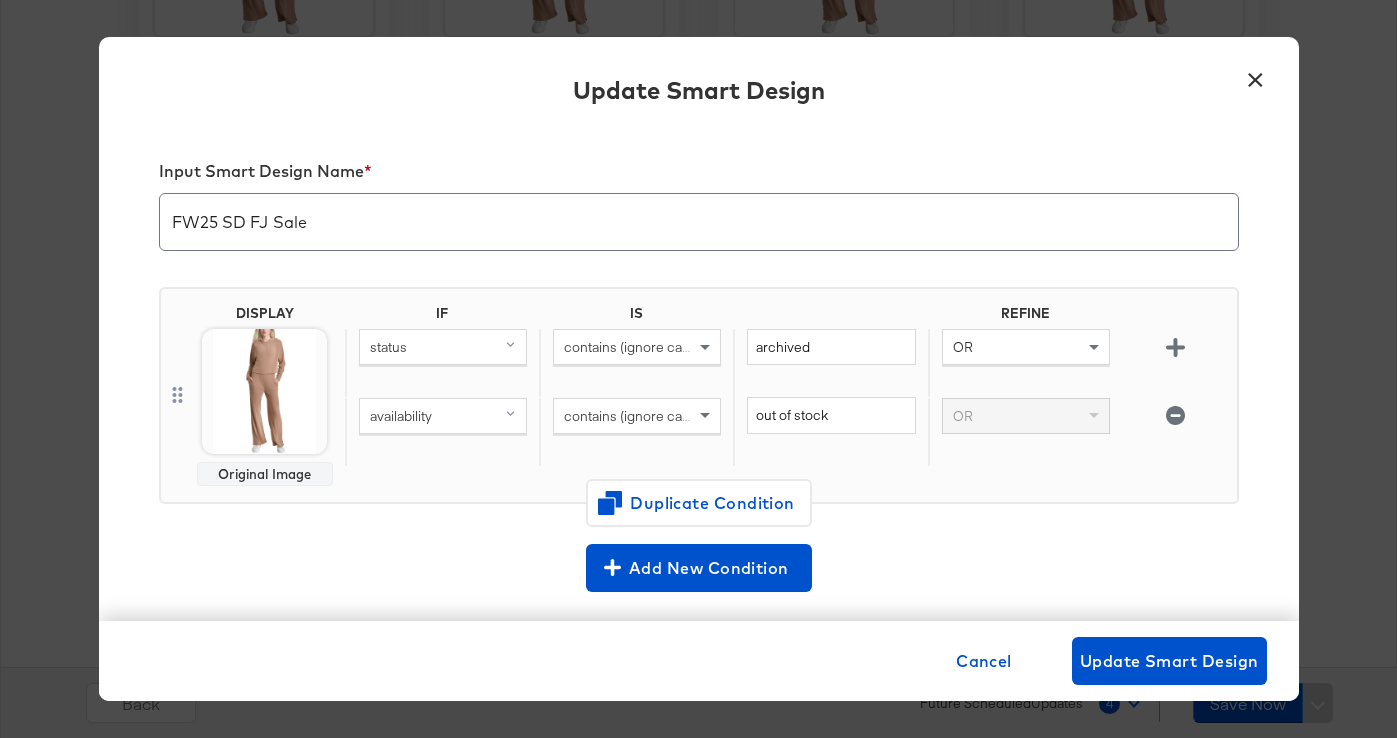 scroll, scrollTop: 0, scrollLeft: 0, axis: both 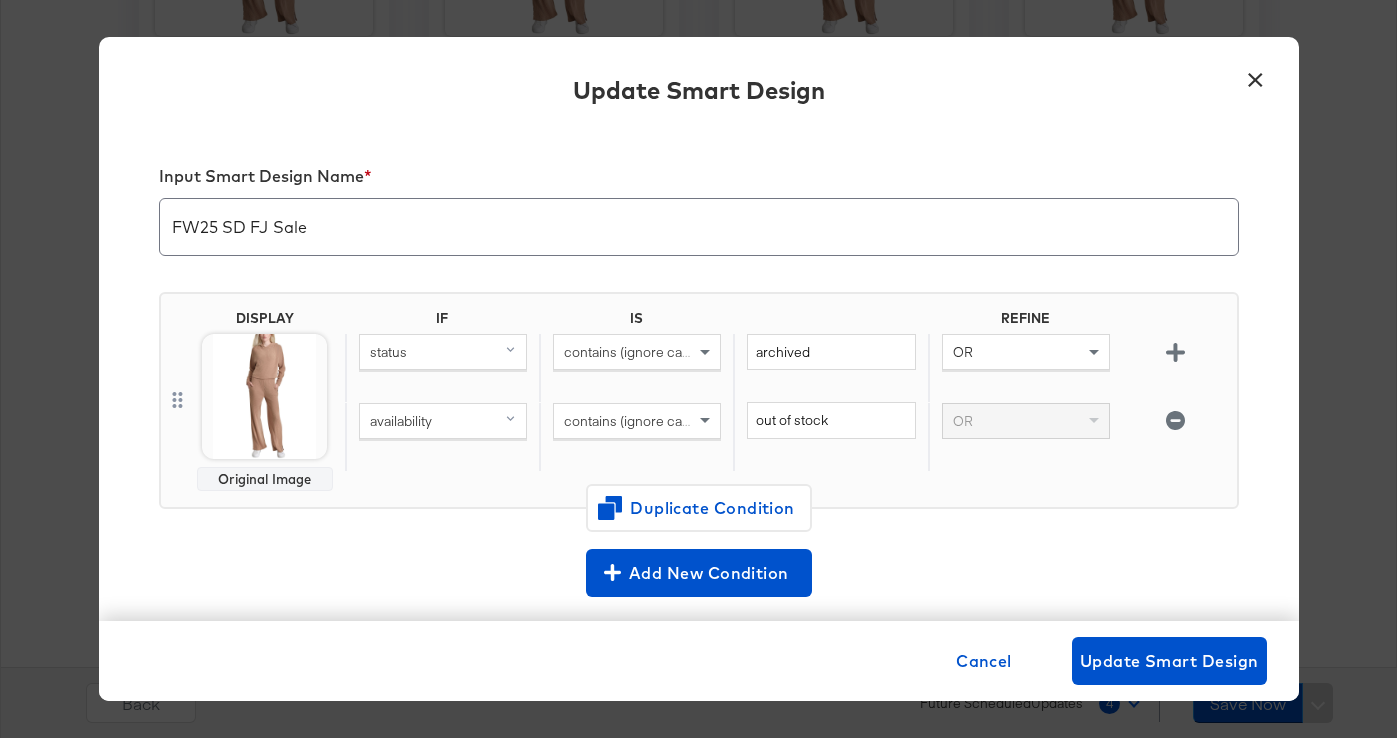 click on "×" at bounding box center (1256, 75) 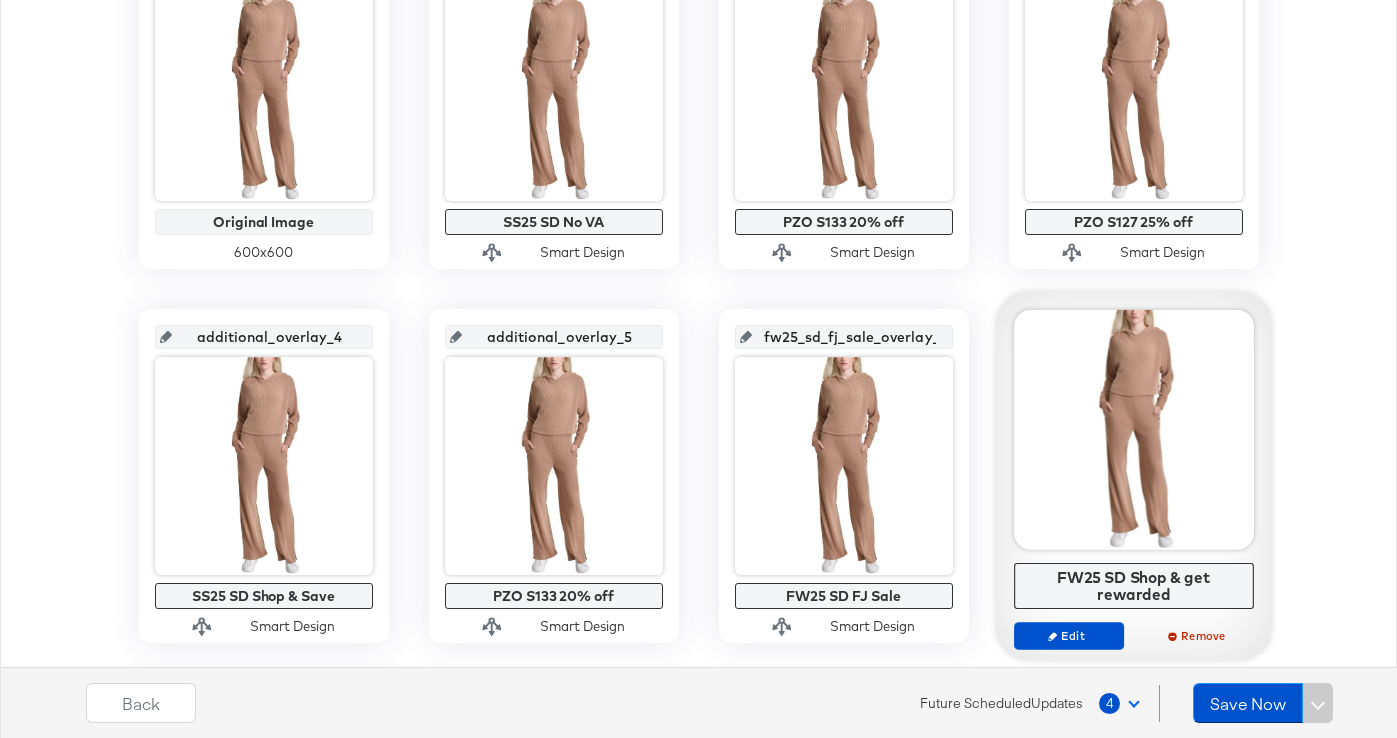 scroll, scrollTop: 661, scrollLeft: 0, axis: vertical 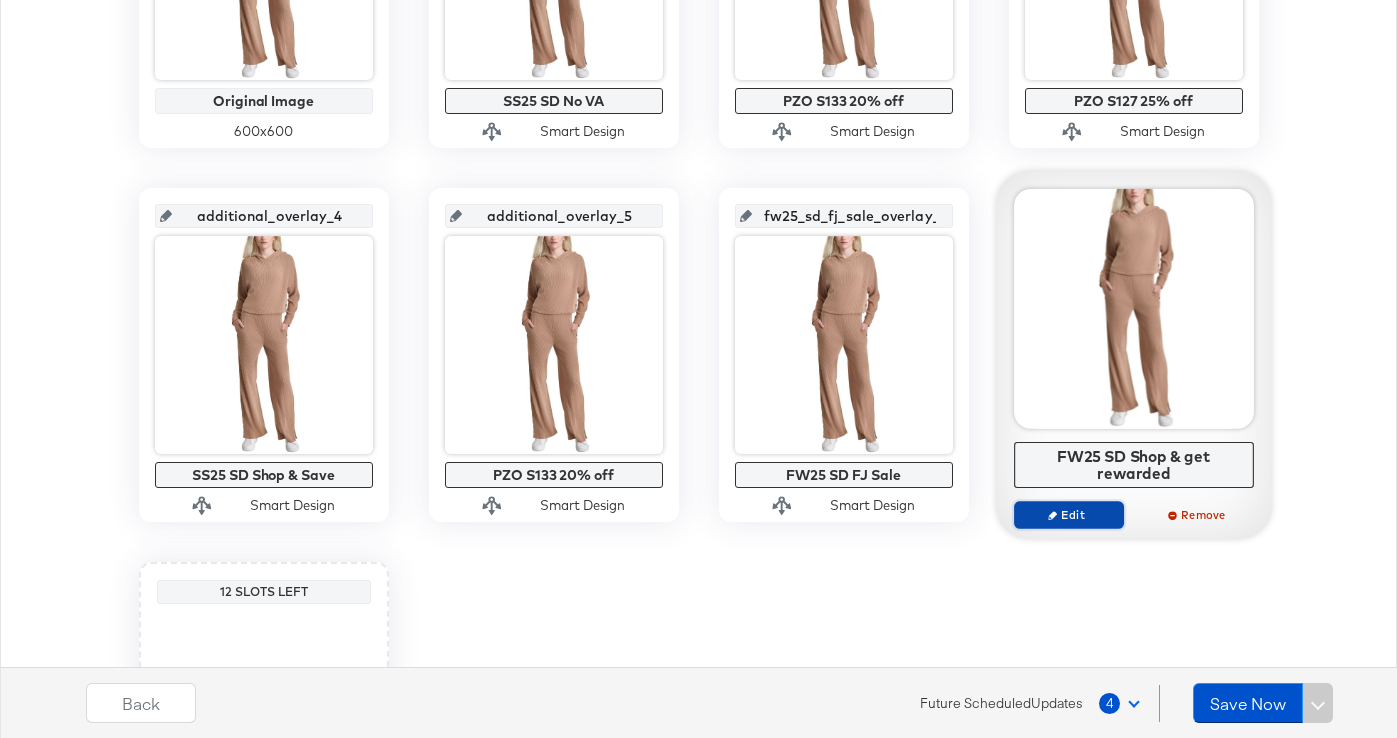 click on "Edit" at bounding box center (1068, 514) 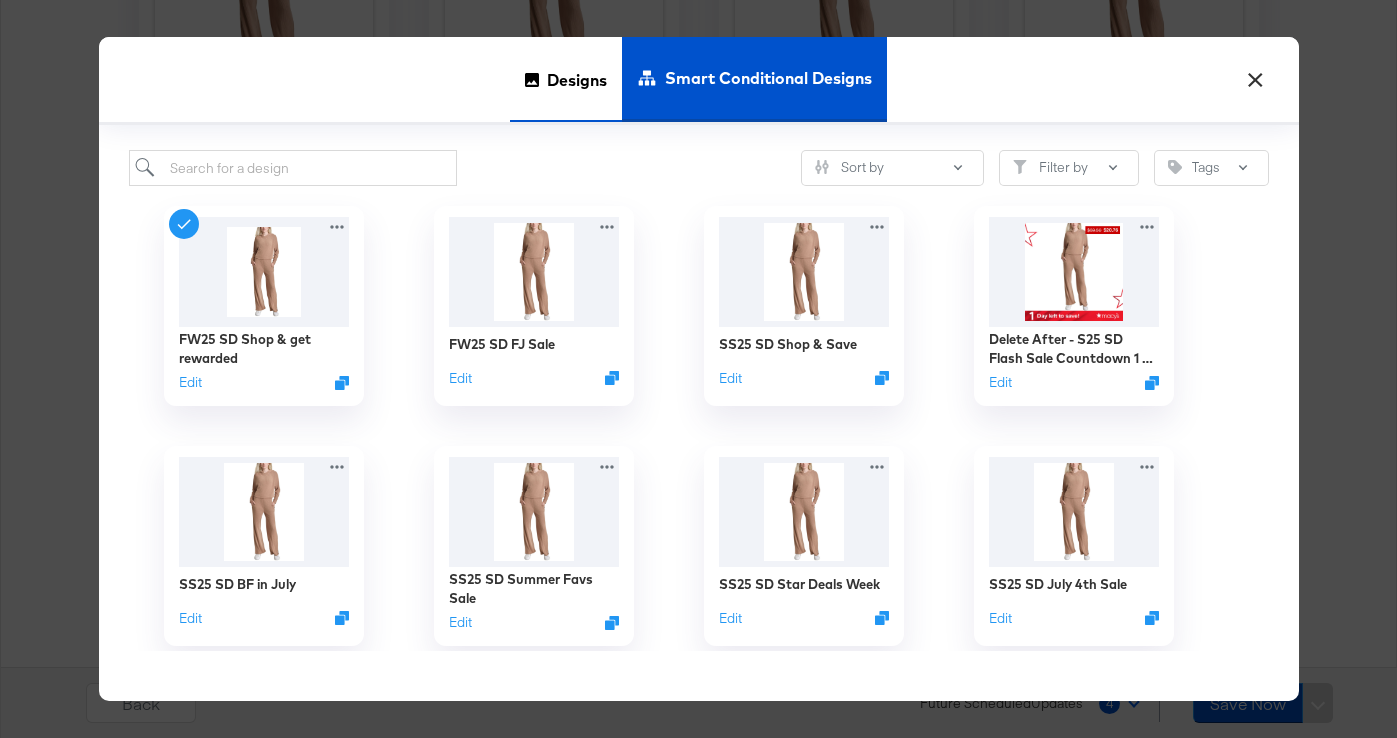 click on "Designs" at bounding box center [577, 79] 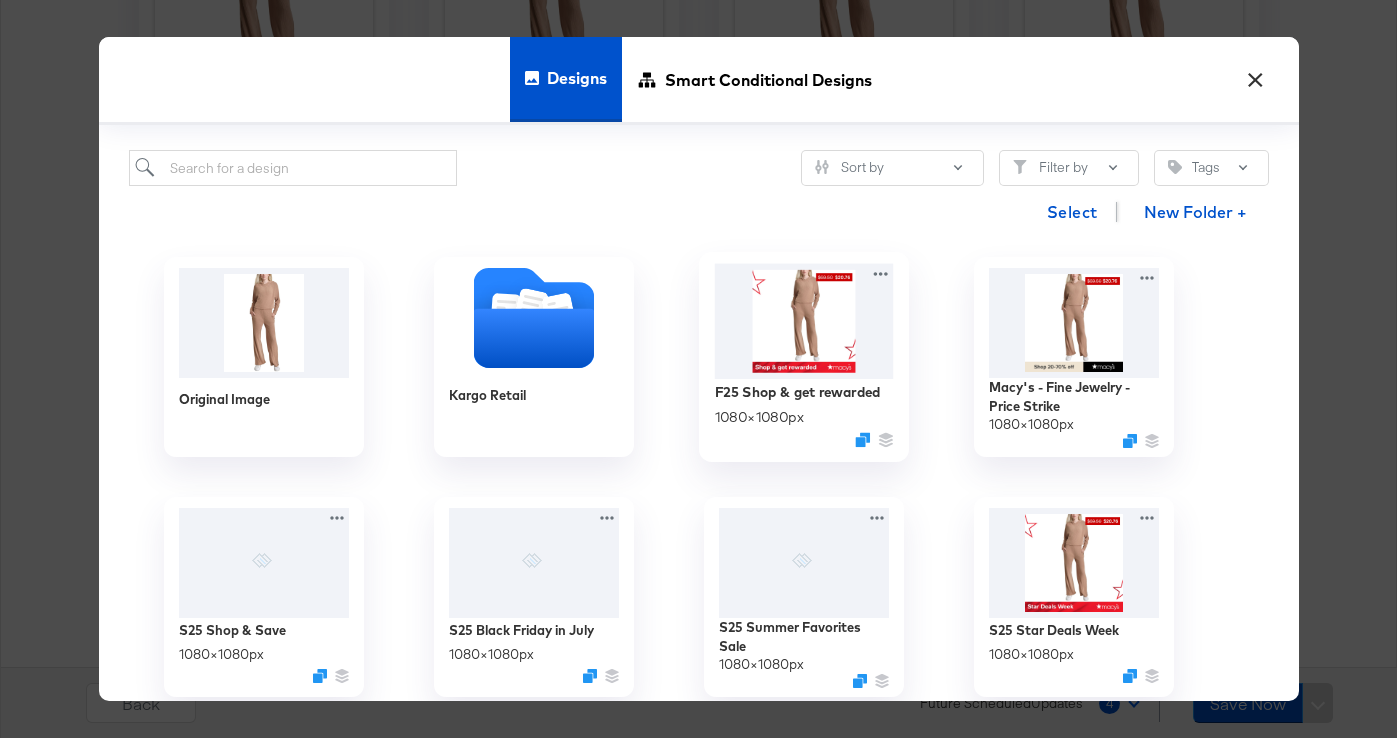 click at bounding box center [803, 321] 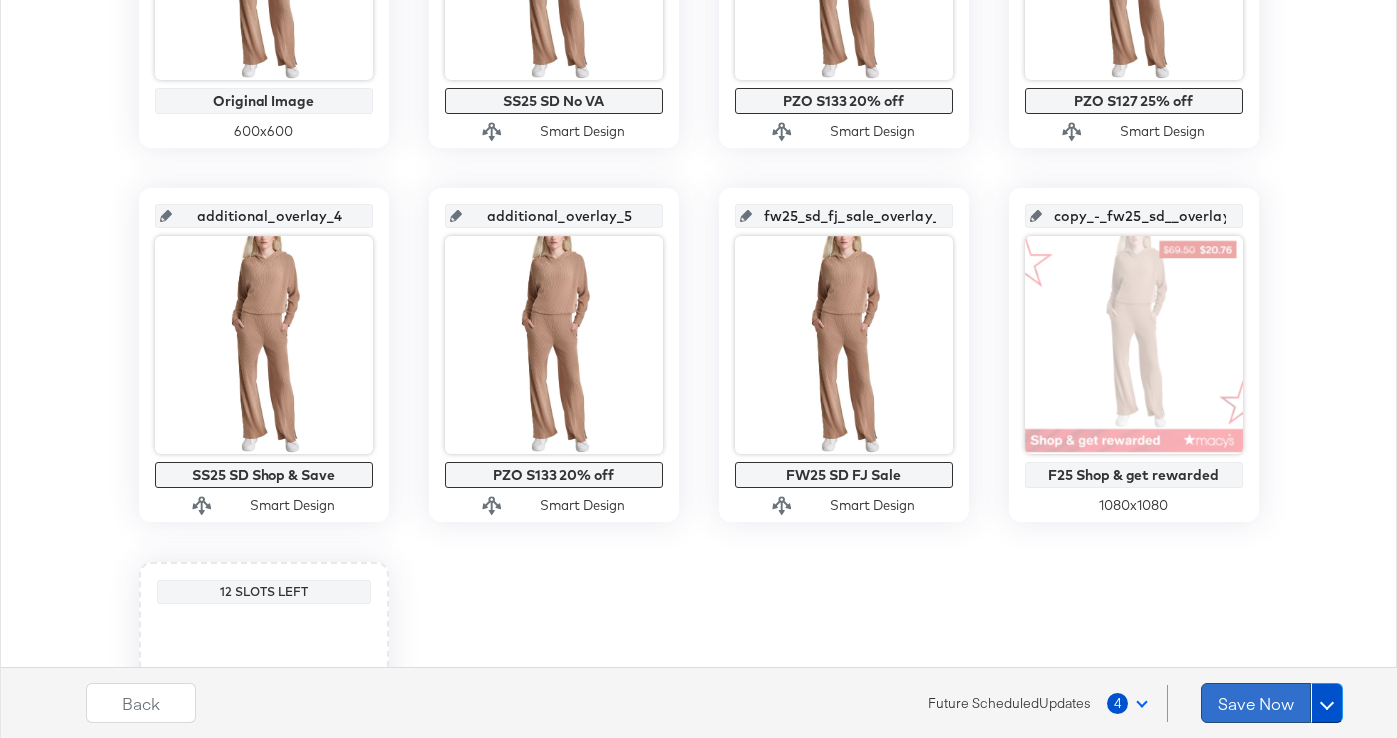 click on "Save Now" at bounding box center [1256, 703] 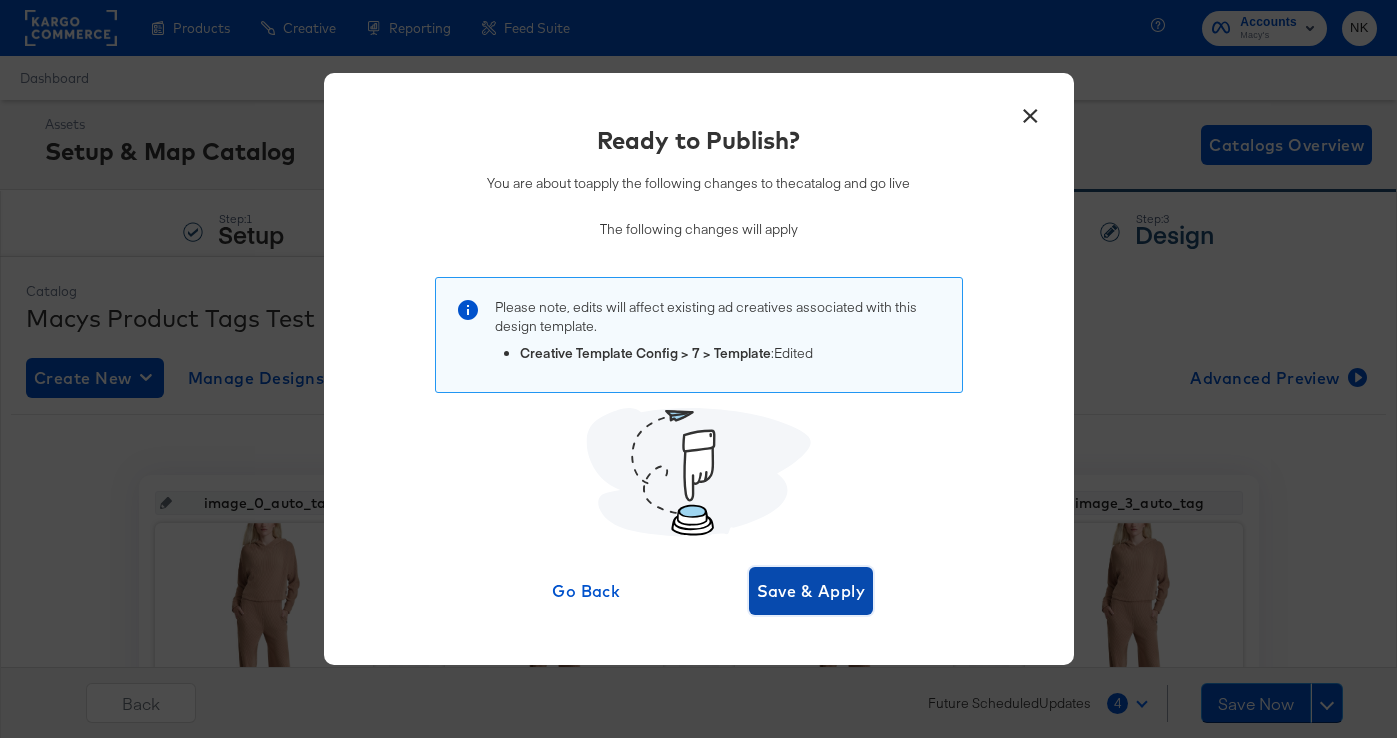 click on "Save & Apply" at bounding box center [811, 591] 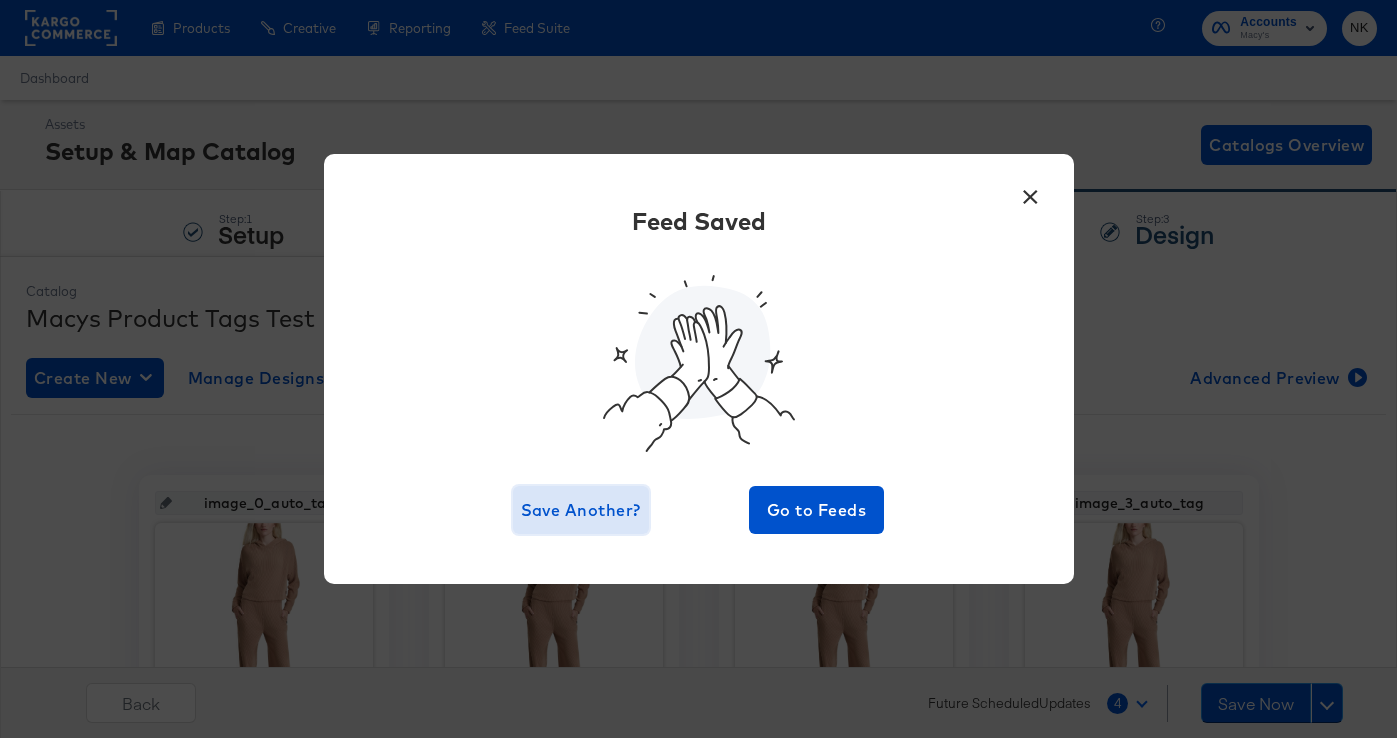 click on "Save Another?" at bounding box center [581, 510] 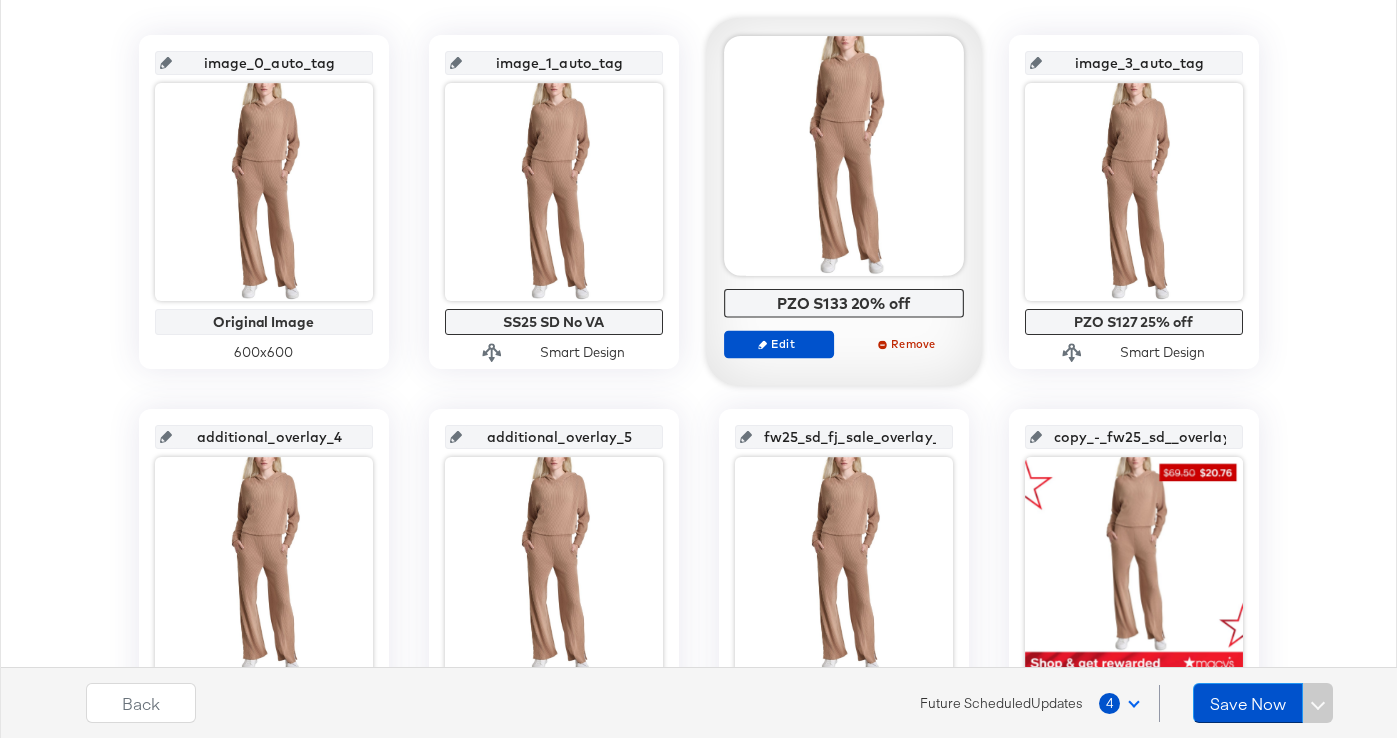 scroll, scrollTop: 541, scrollLeft: 0, axis: vertical 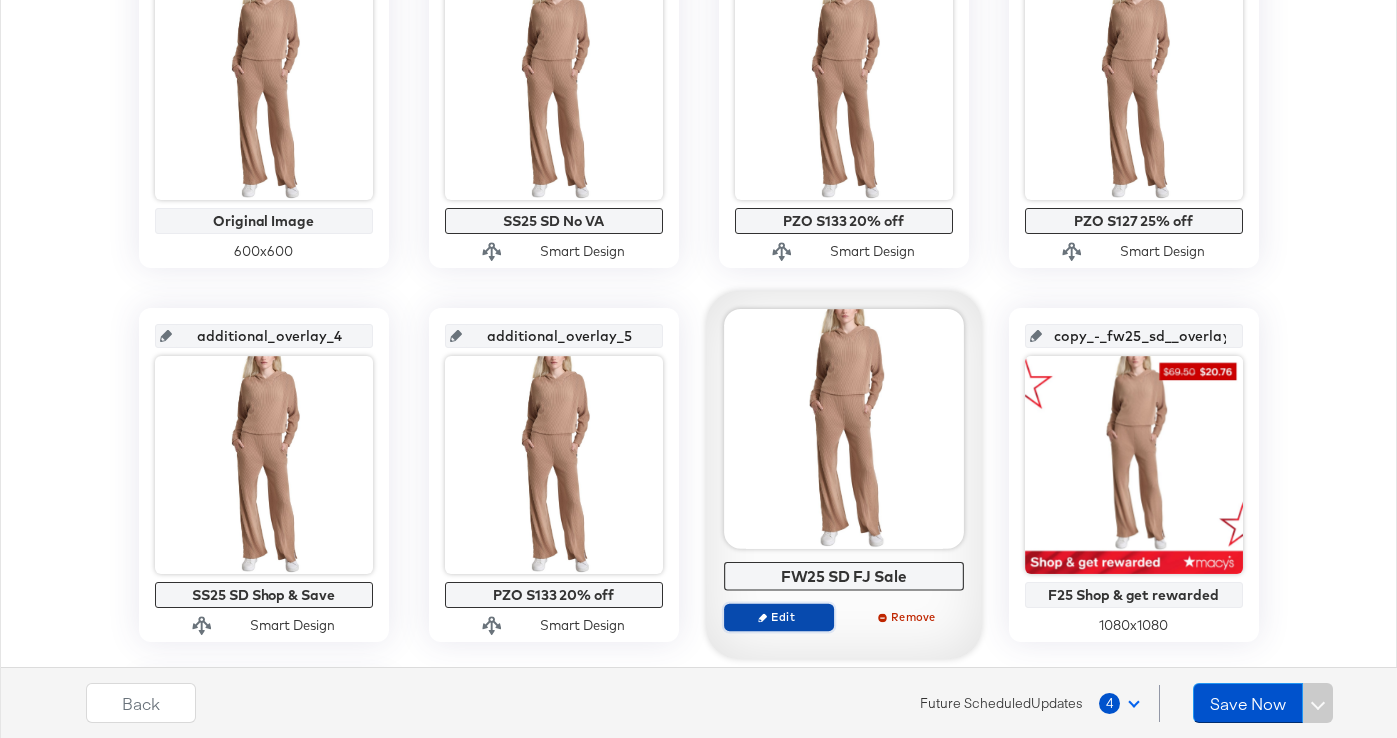 click on "Edit" at bounding box center [778, 616] 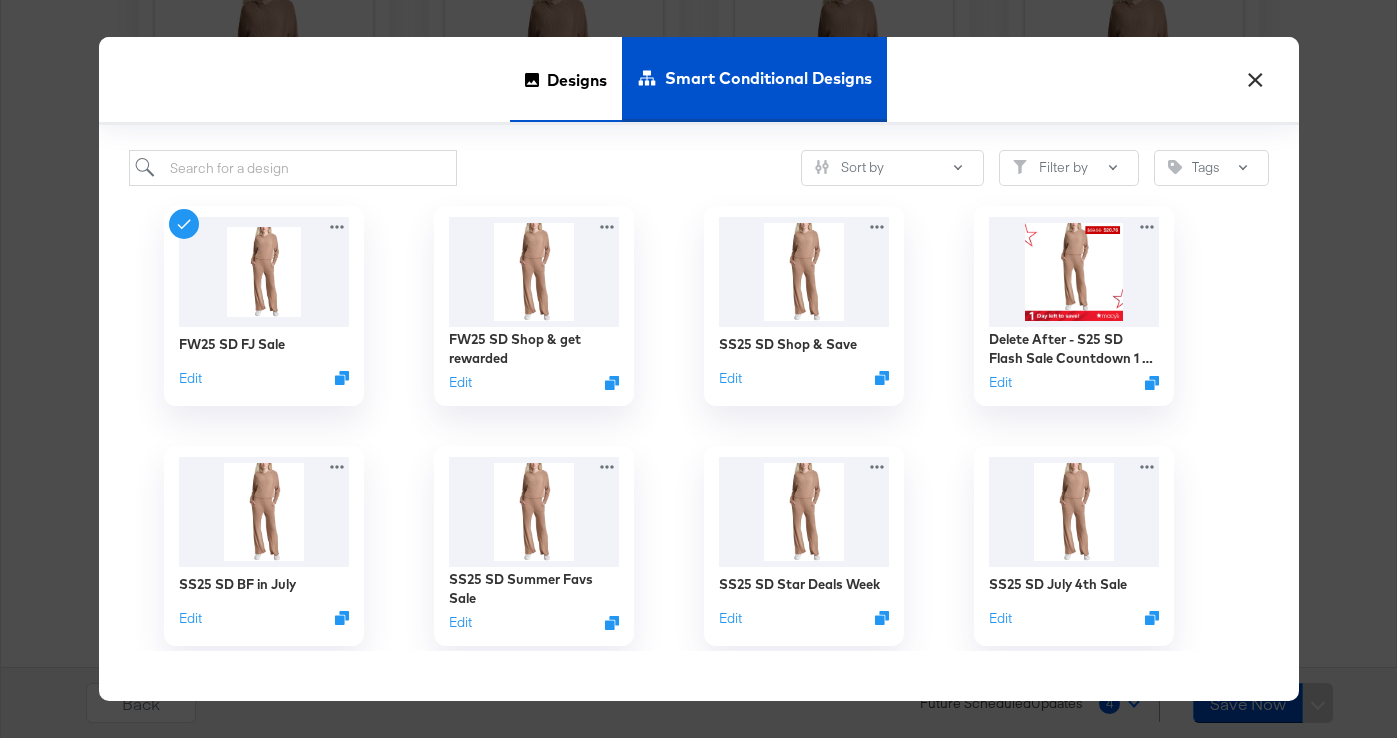 click on "Designs" at bounding box center [577, 79] 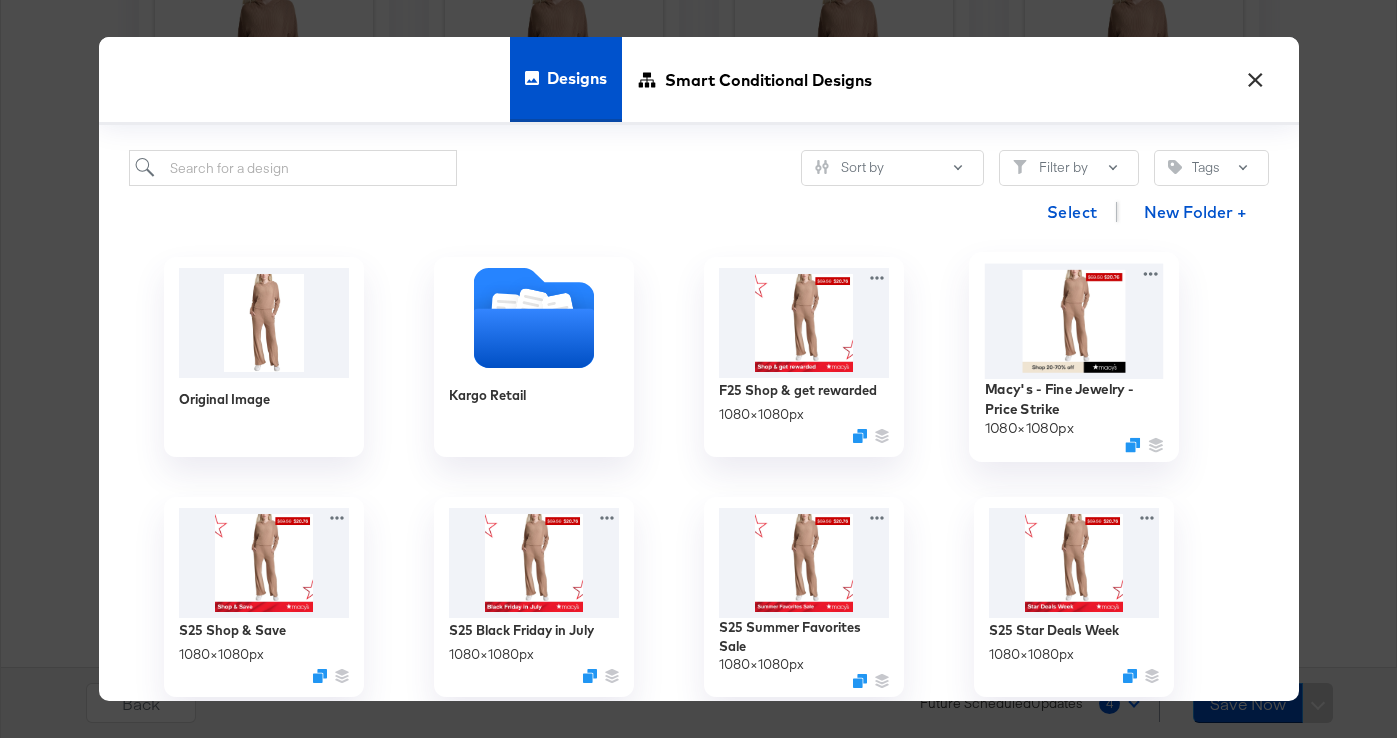 click at bounding box center (1073, 321) 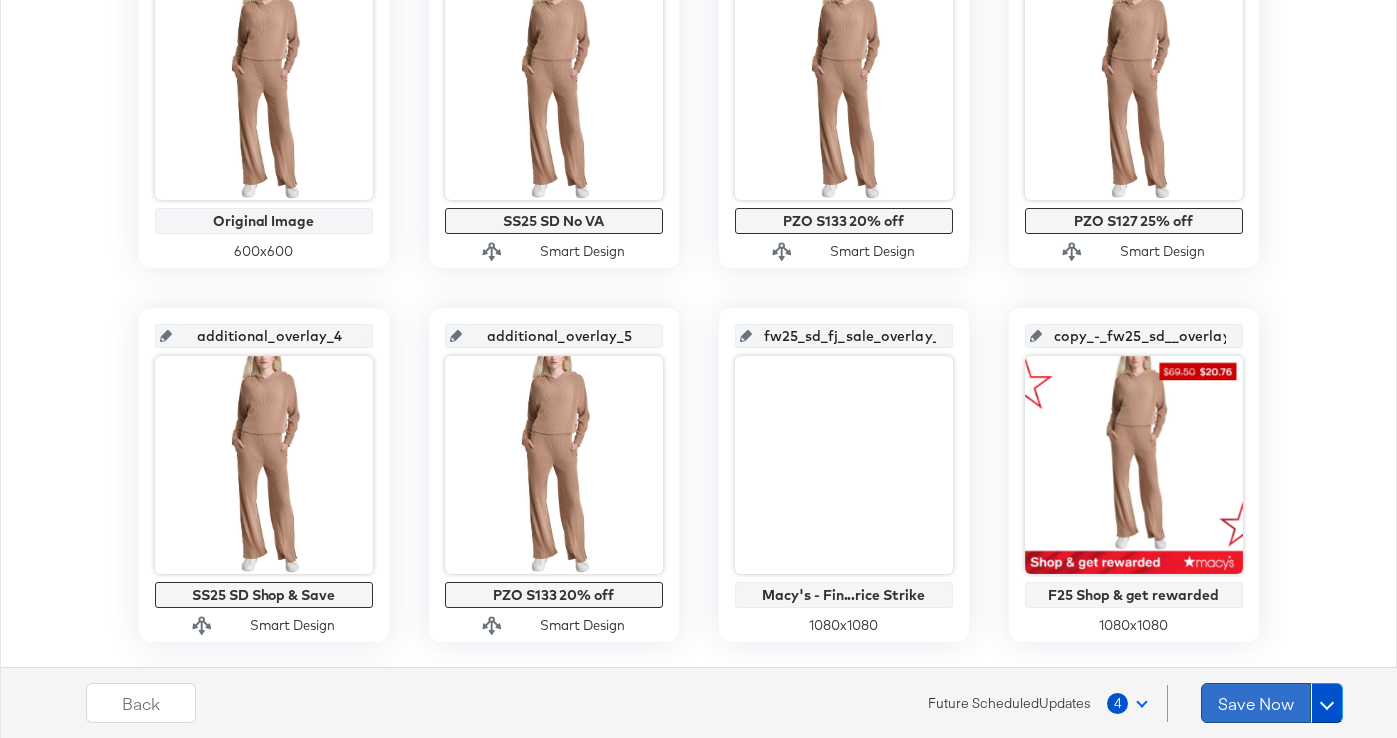 click on "Save Now" at bounding box center [1256, 703] 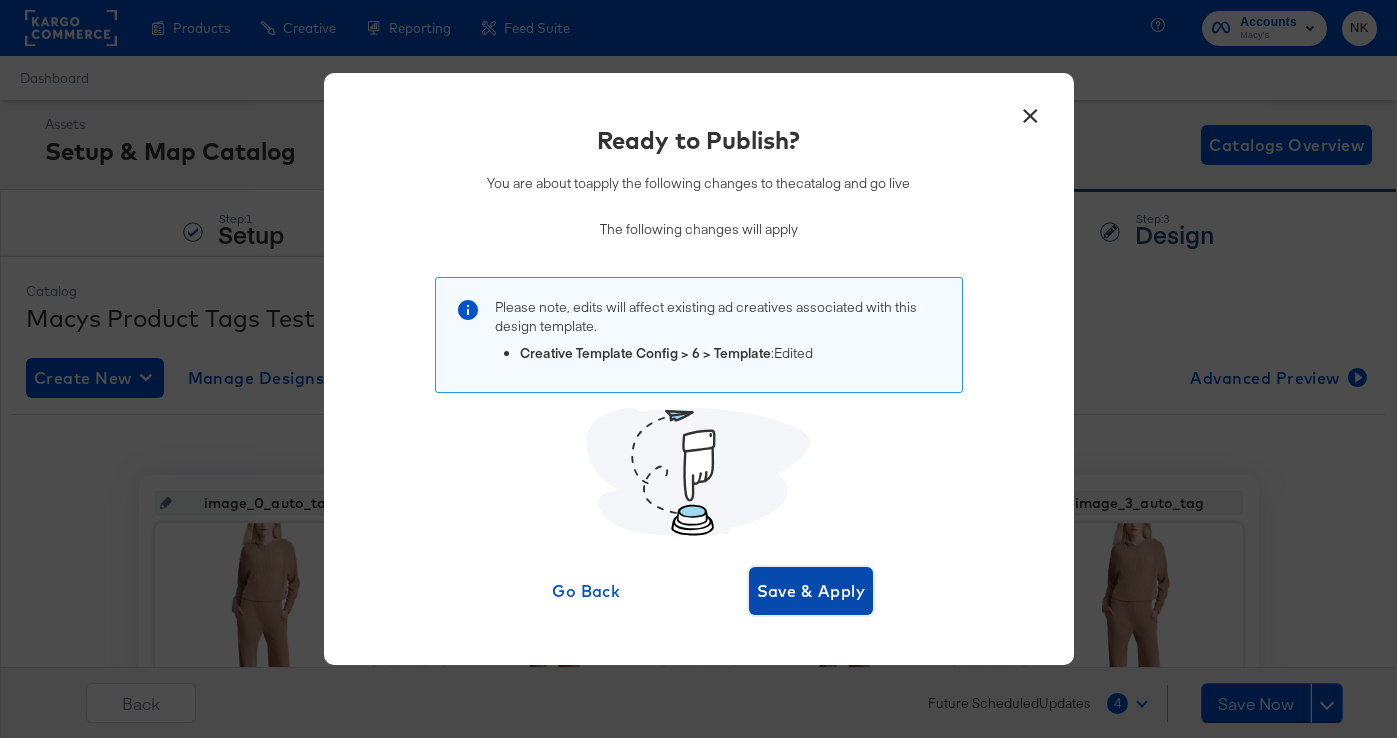 click on "Save & Apply" at bounding box center (811, 591) 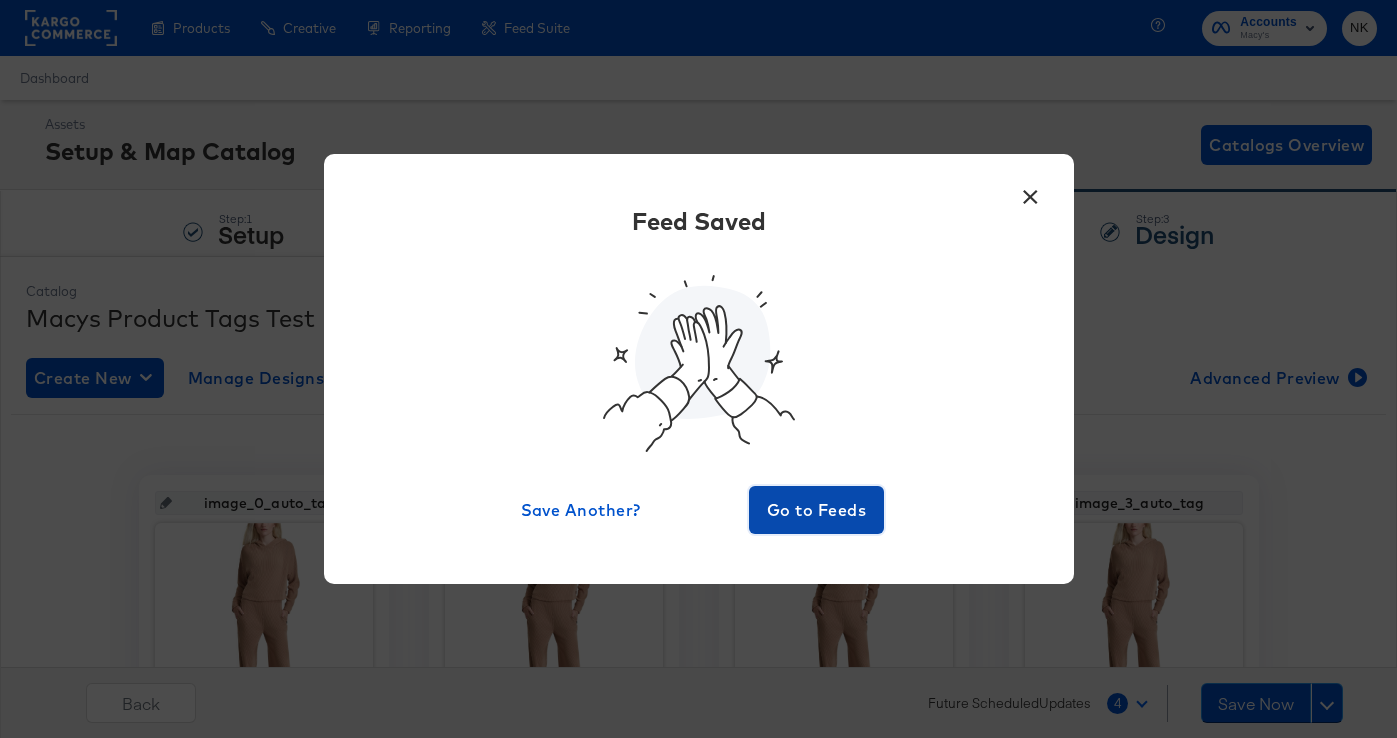 click on "Go to Feeds" at bounding box center [817, 510] 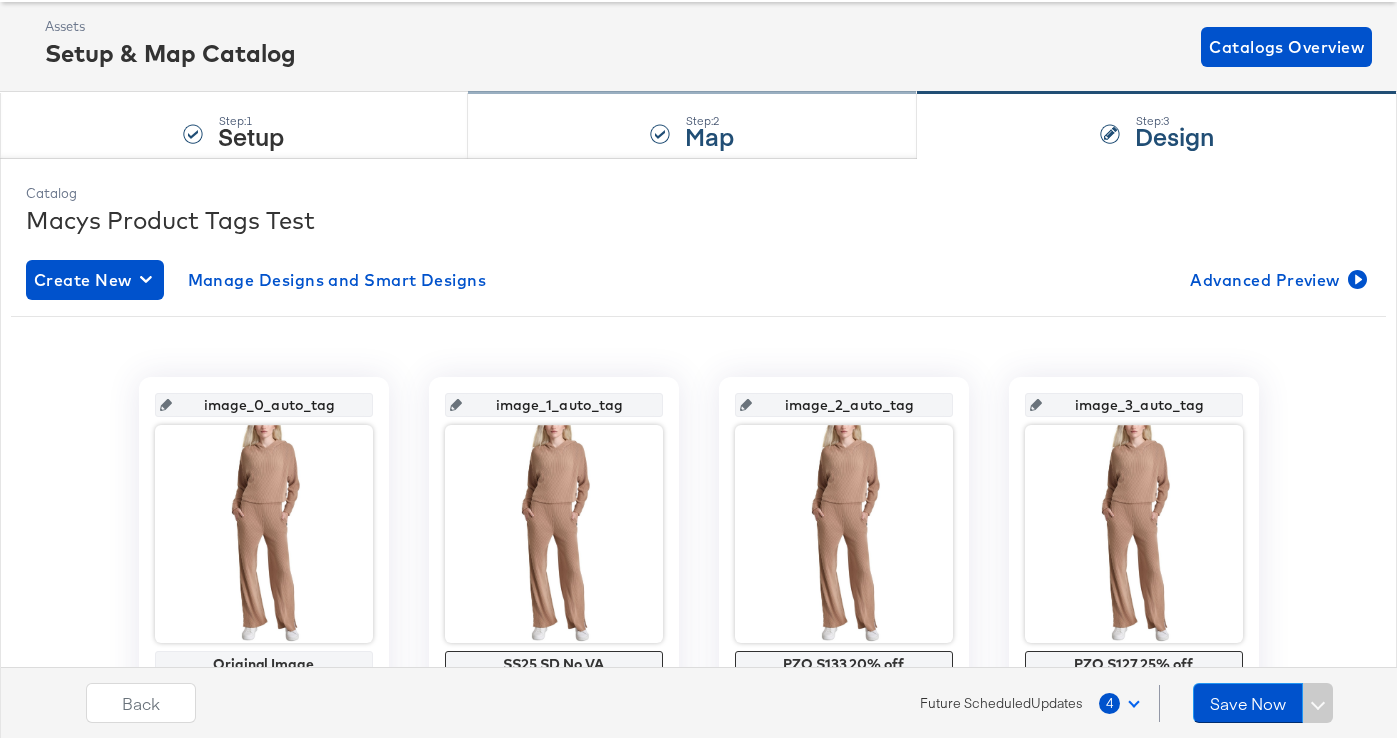 scroll, scrollTop: 88, scrollLeft: 0, axis: vertical 